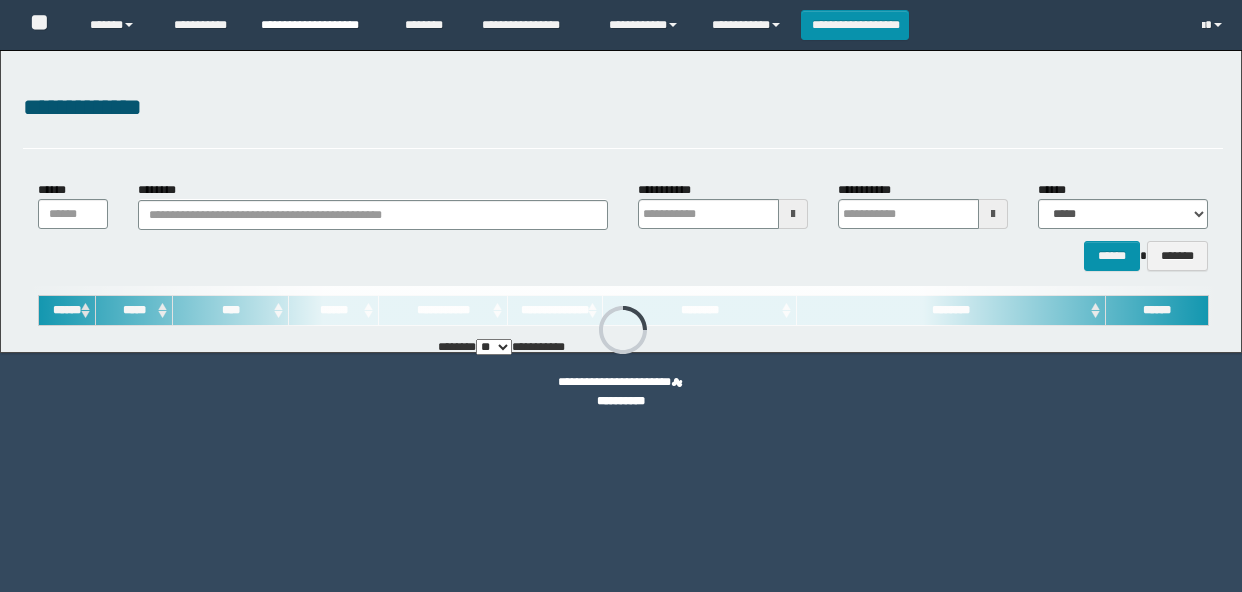 scroll, scrollTop: 0, scrollLeft: 0, axis: both 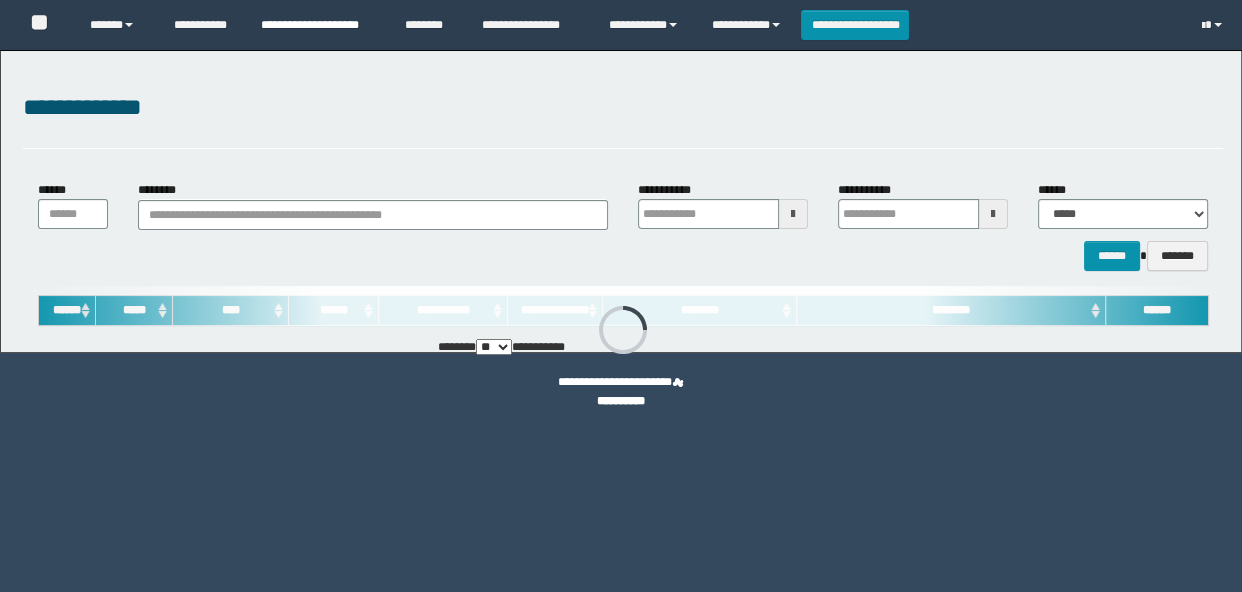 type on "**********" 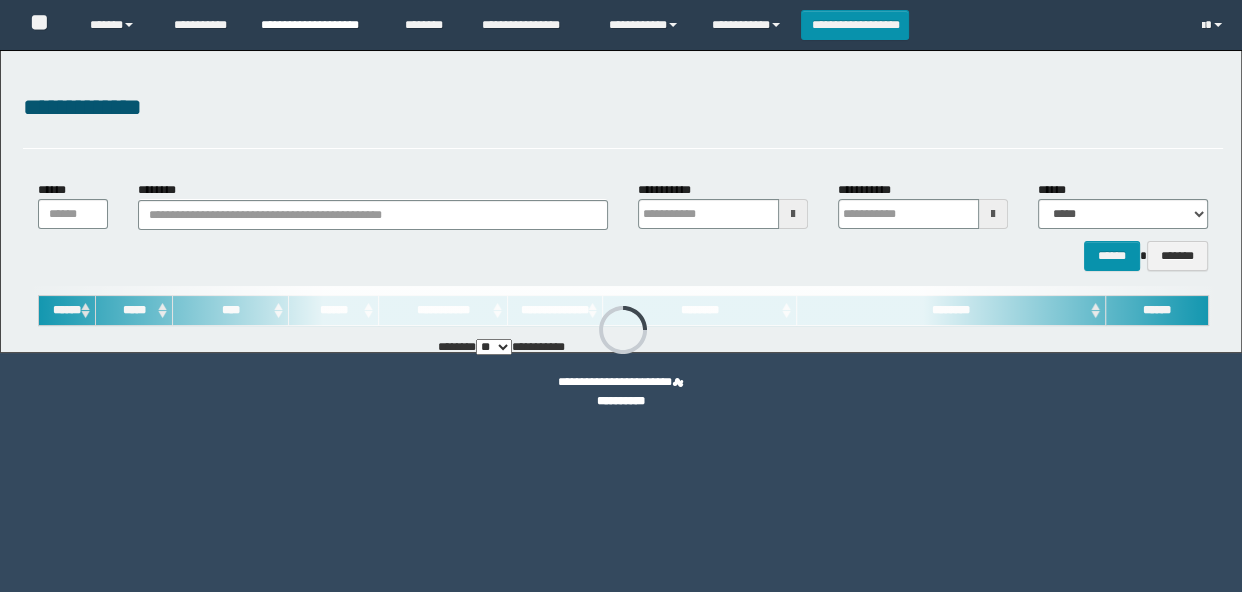 type on "**********" 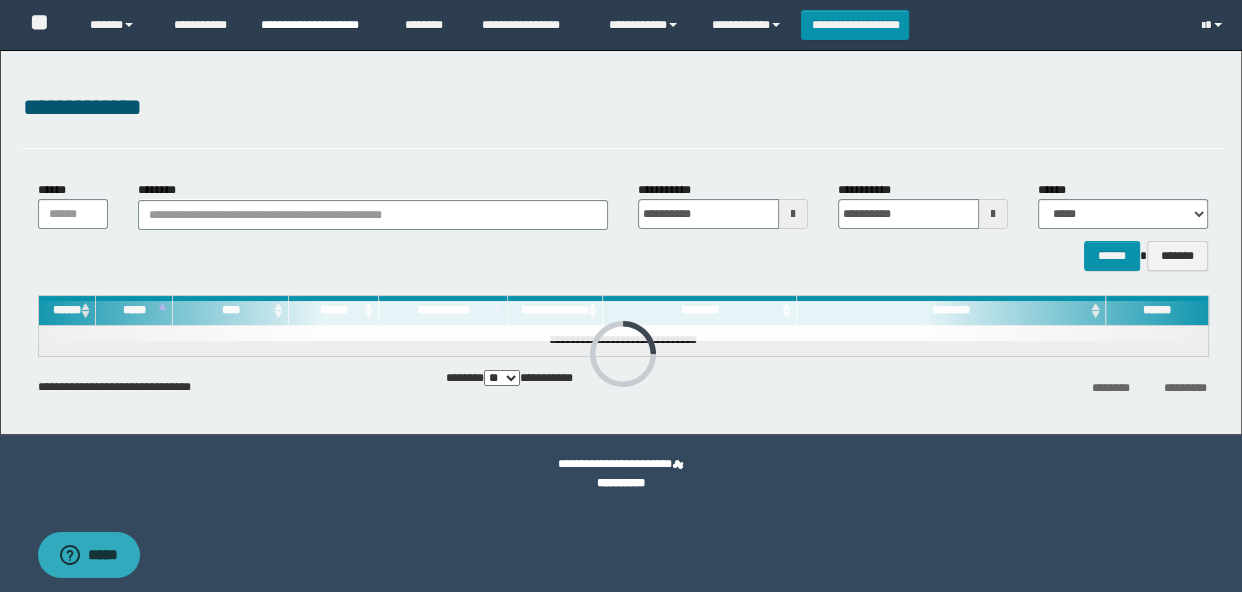 scroll, scrollTop: 0, scrollLeft: 0, axis: both 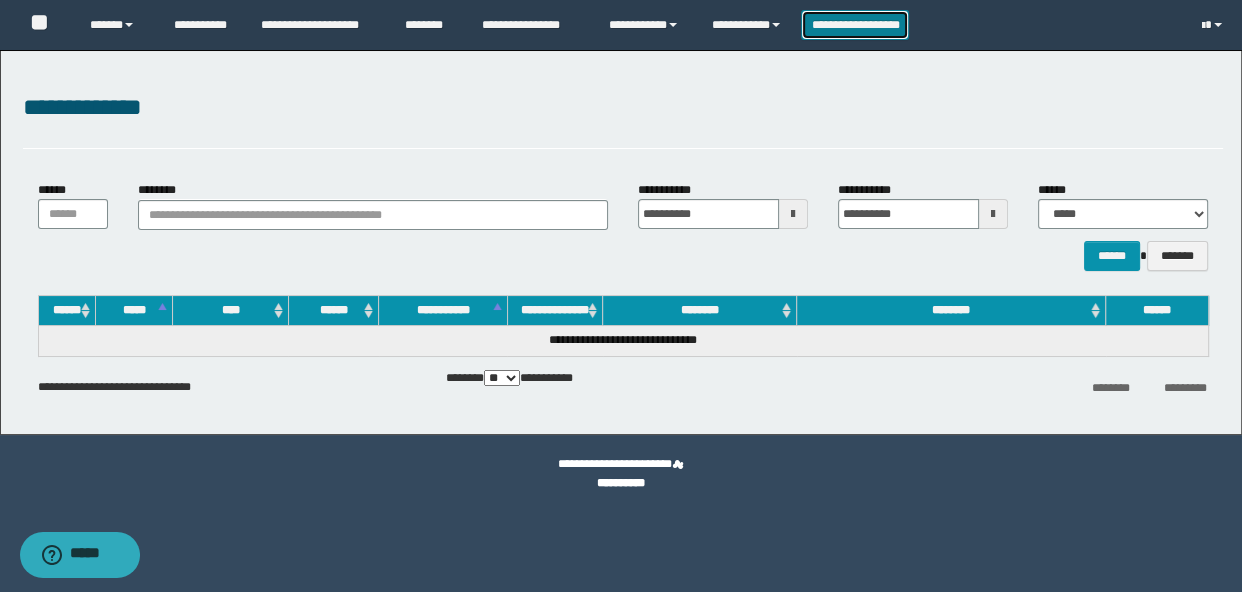 click on "**********" at bounding box center [855, 25] 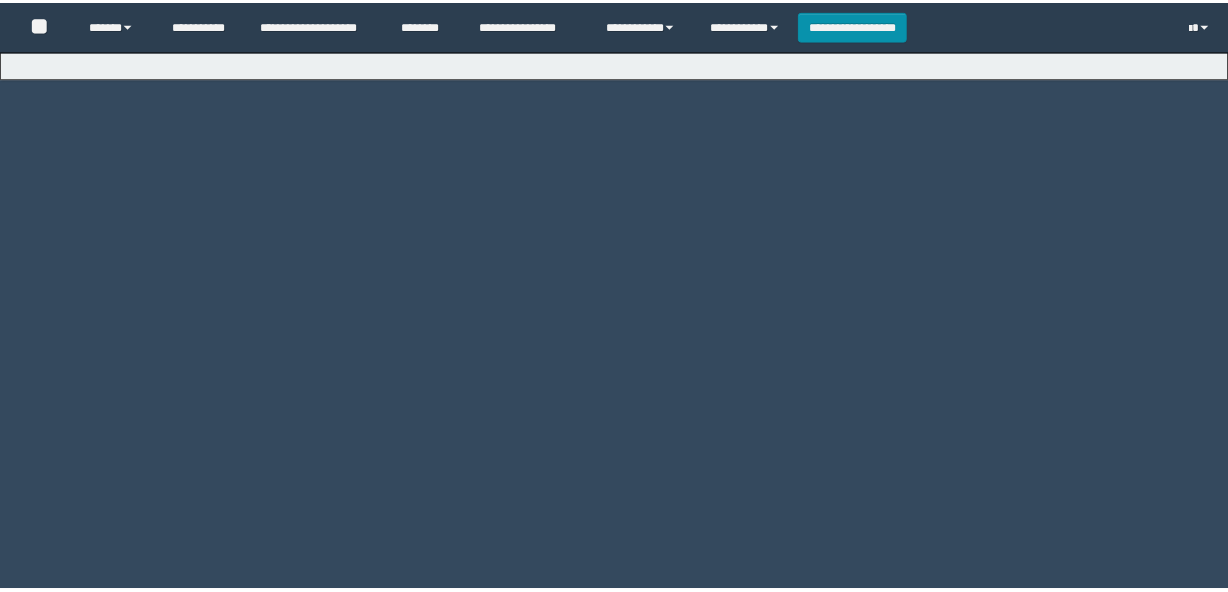 scroll, scrollTop: 0, scrollLeft: 0, axis: both 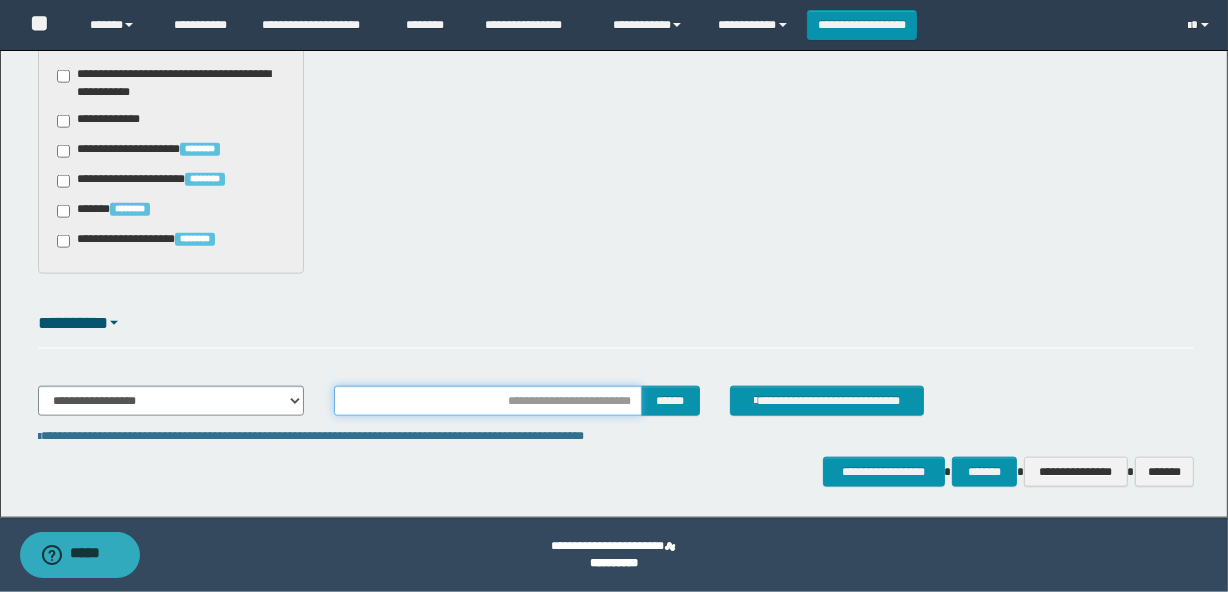 click at bounding box center (487, 401) 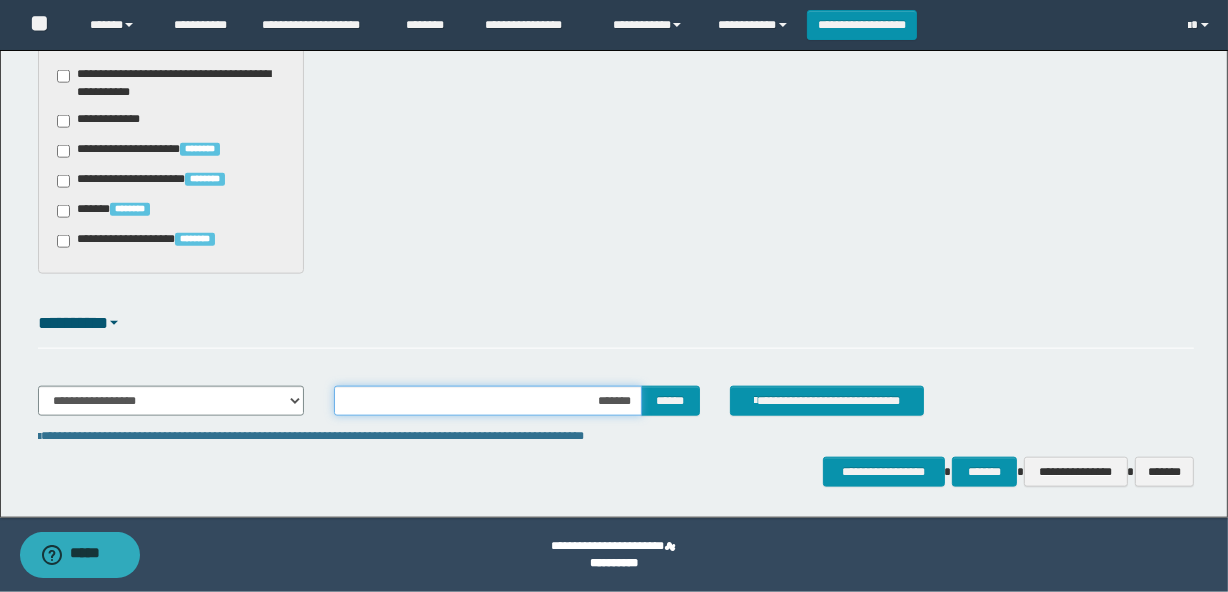 type on "********" 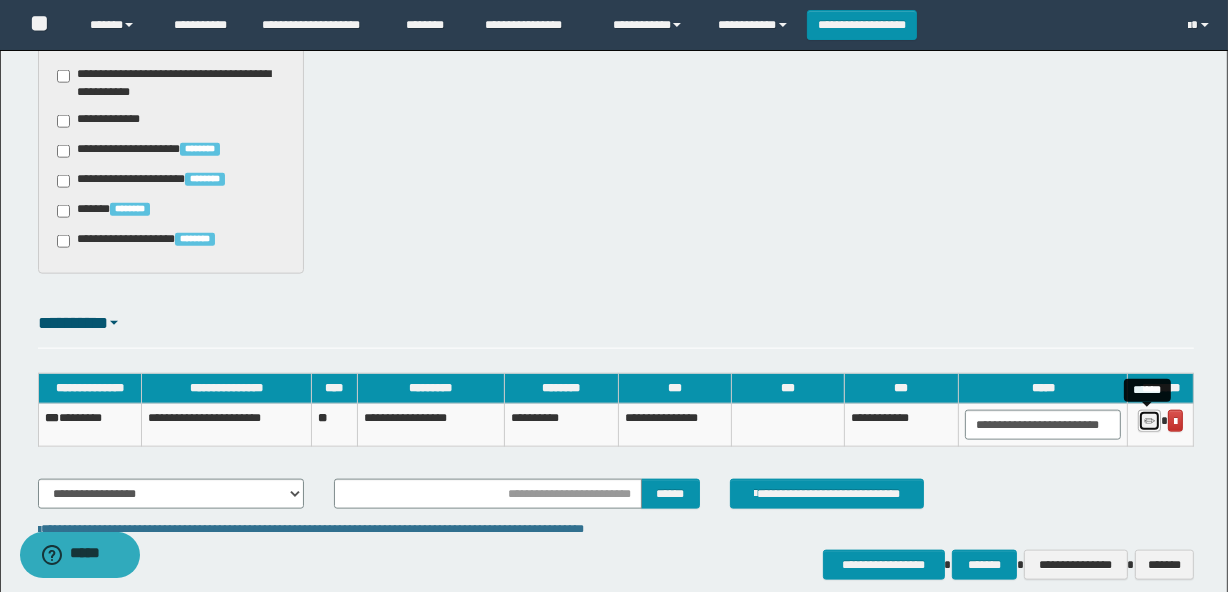 click at bounding box center [1149, 422] 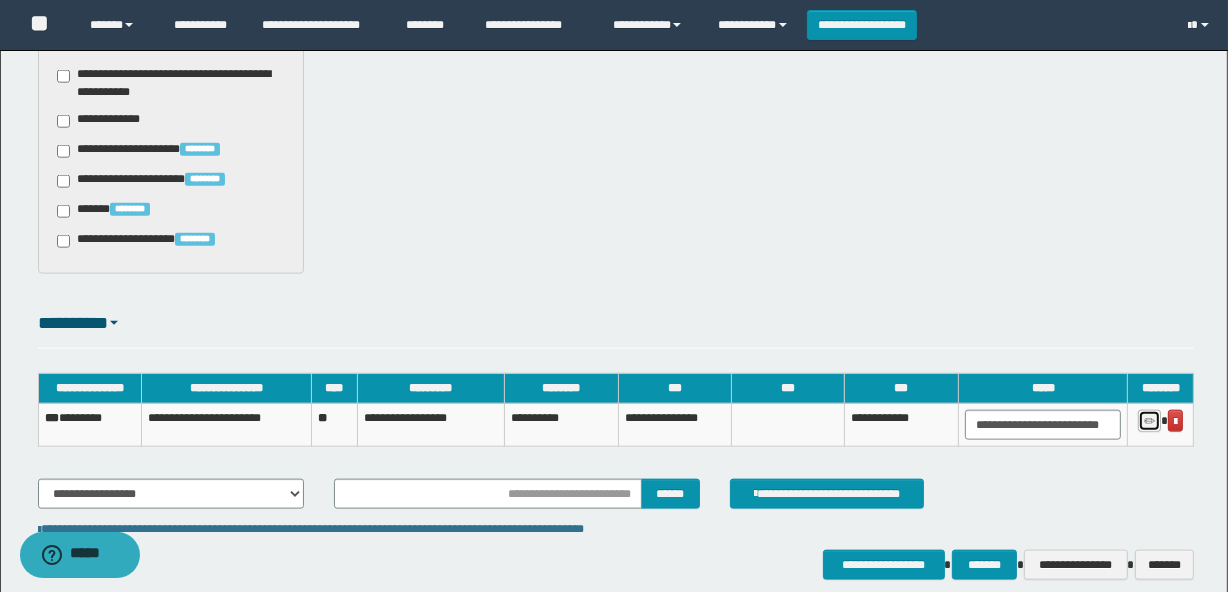 type on "********" 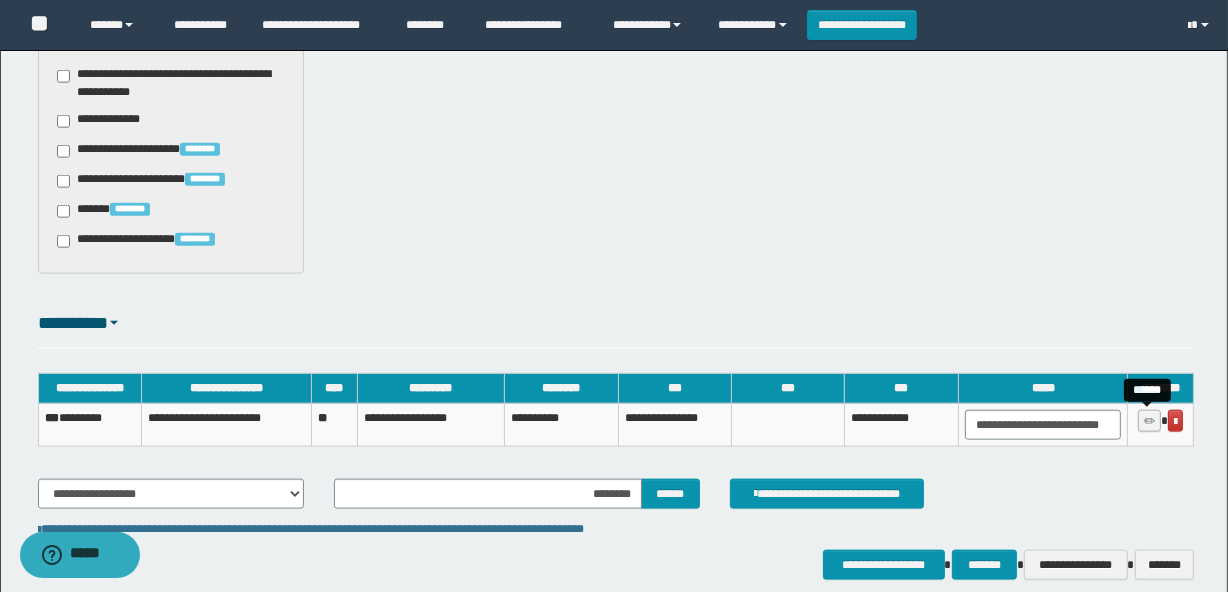 type 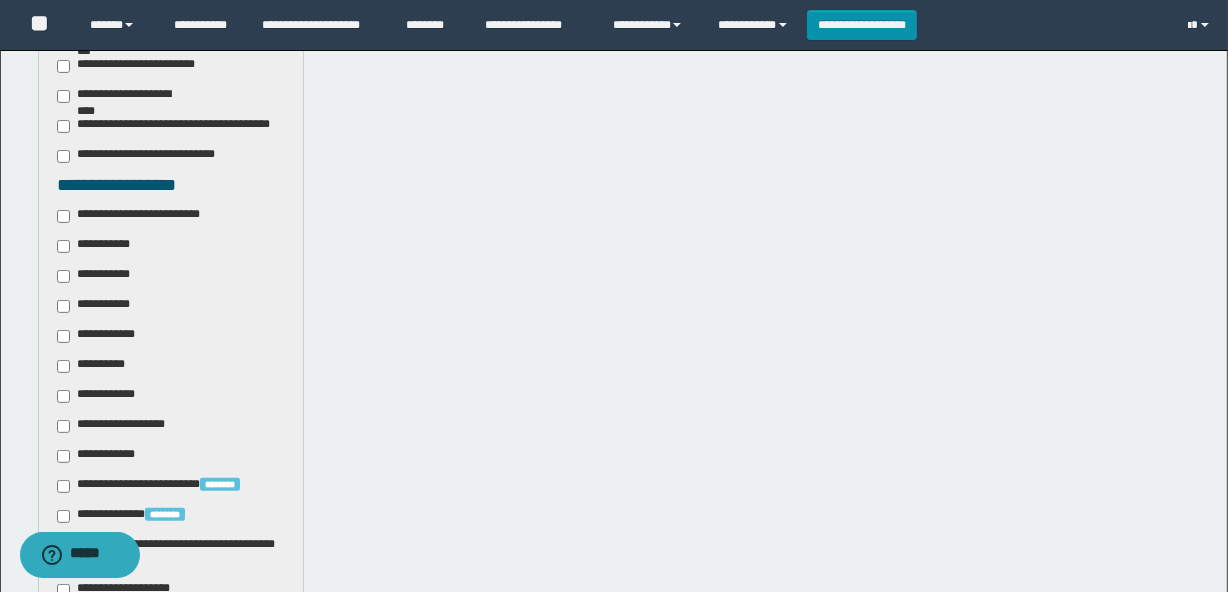scroll, scrollTop: 150, scrollLeft: 0, axis: vertical 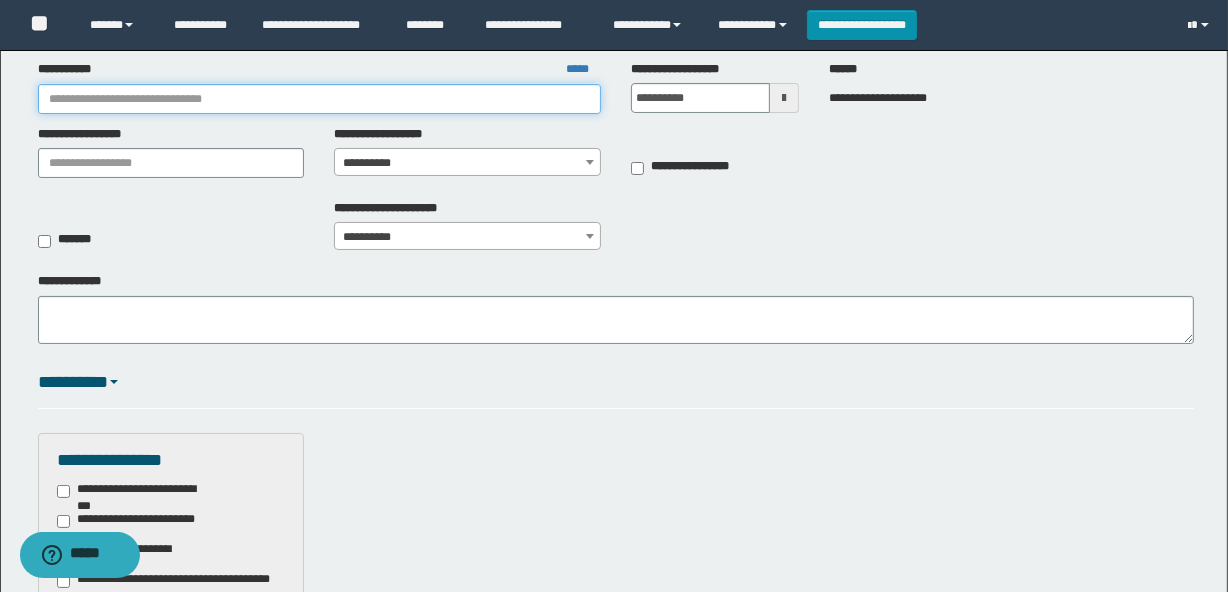 click on "**********" at bounding box center [319, 99] 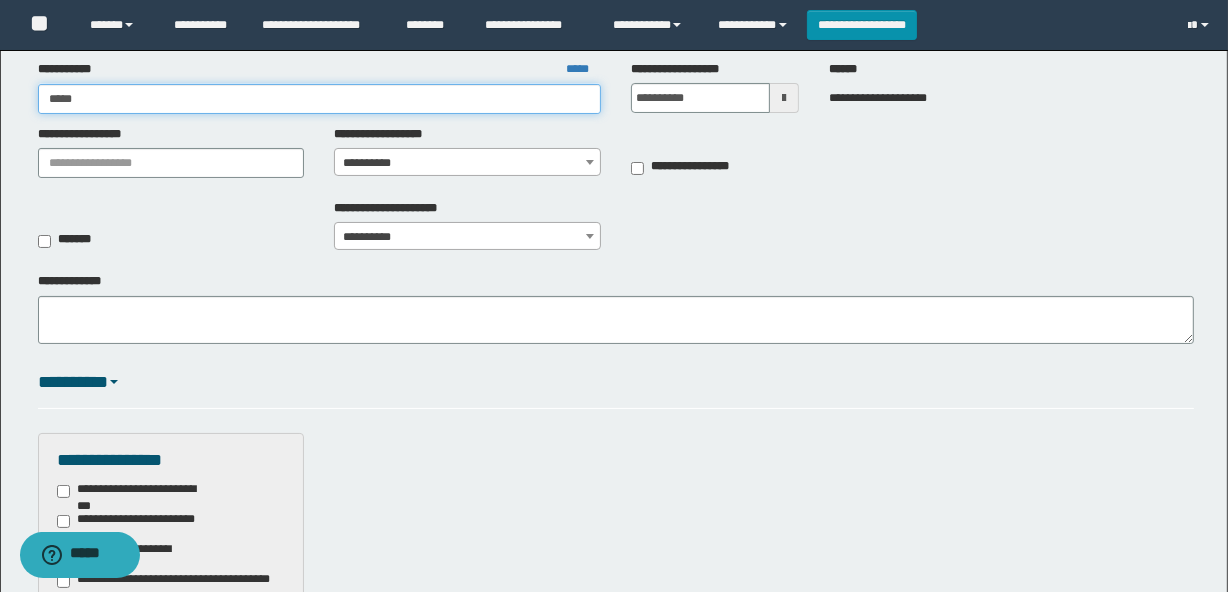 type on "******" 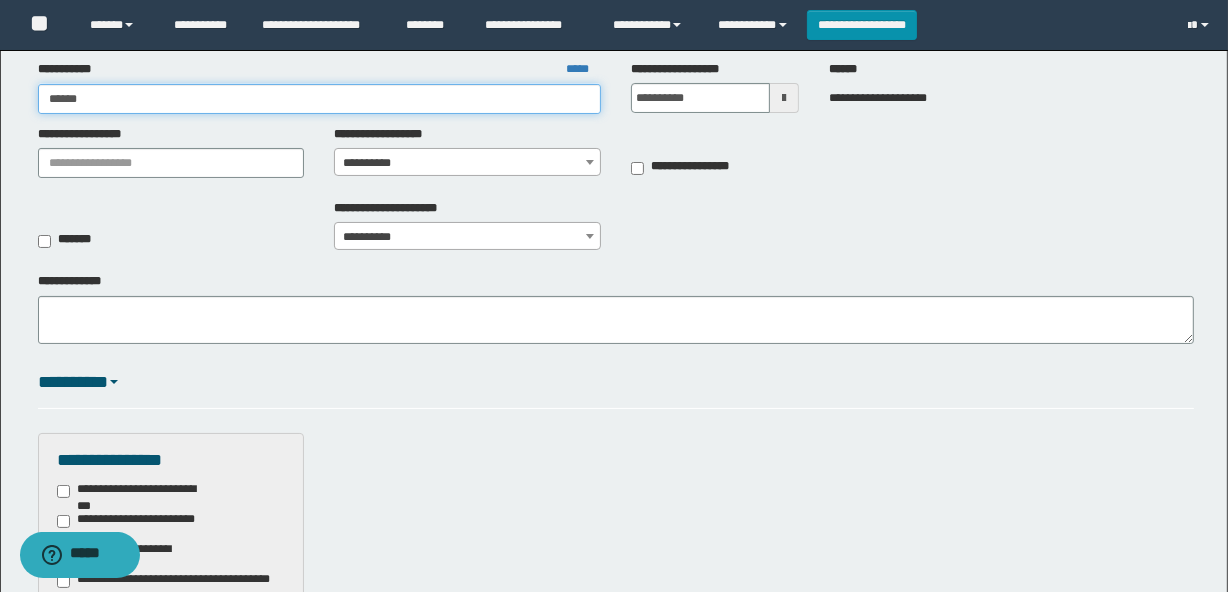 type on "******" 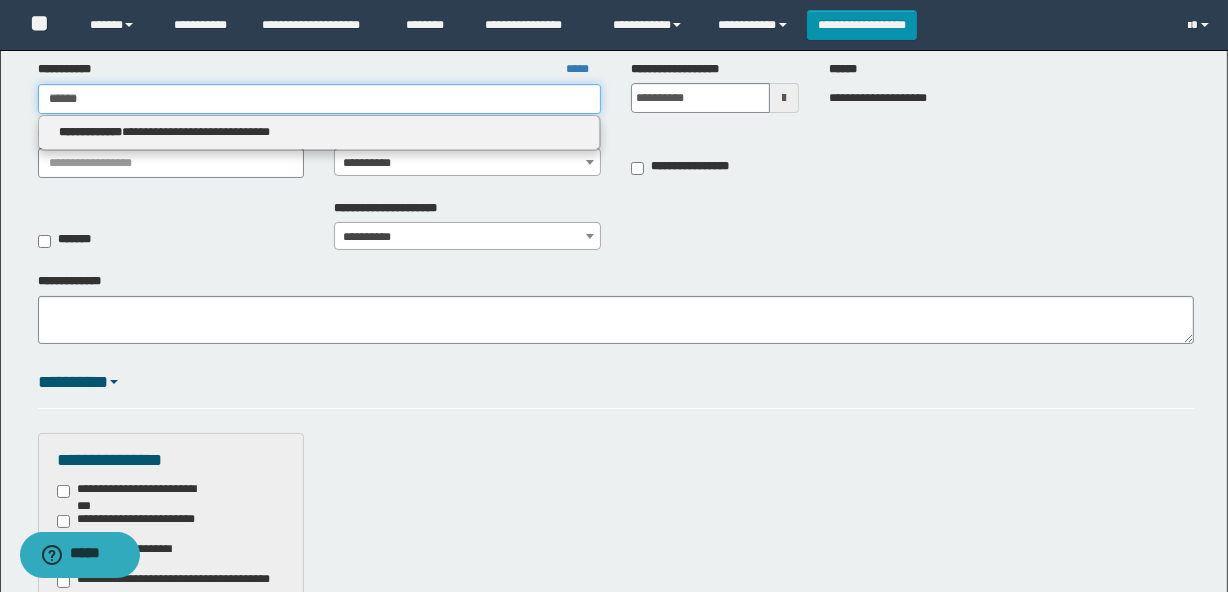 type 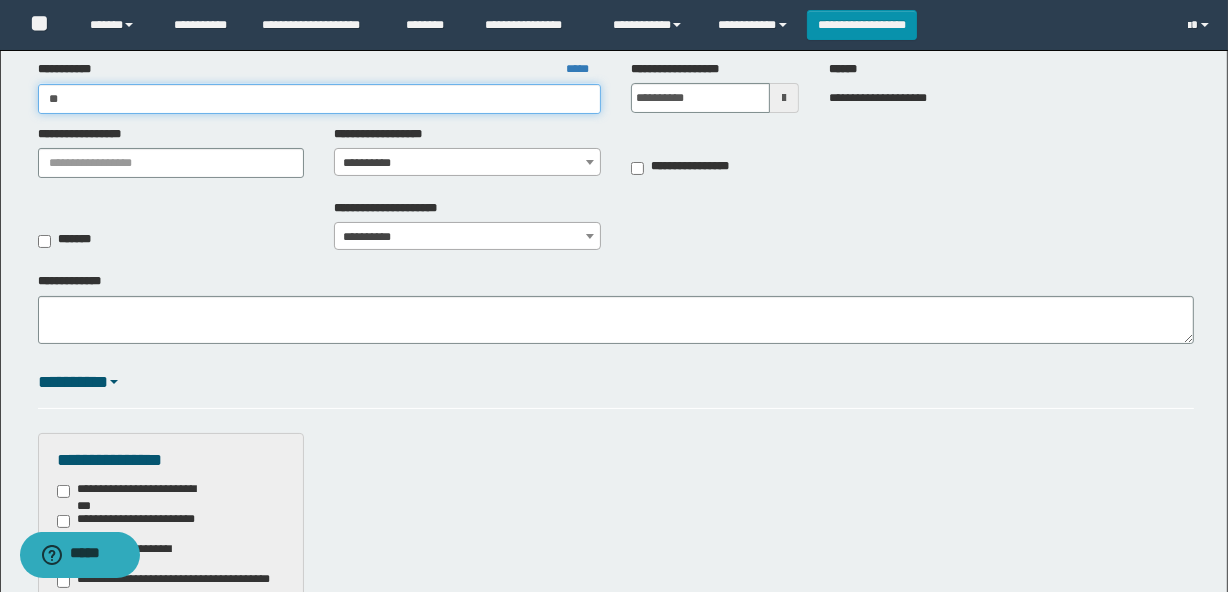 type on "*" 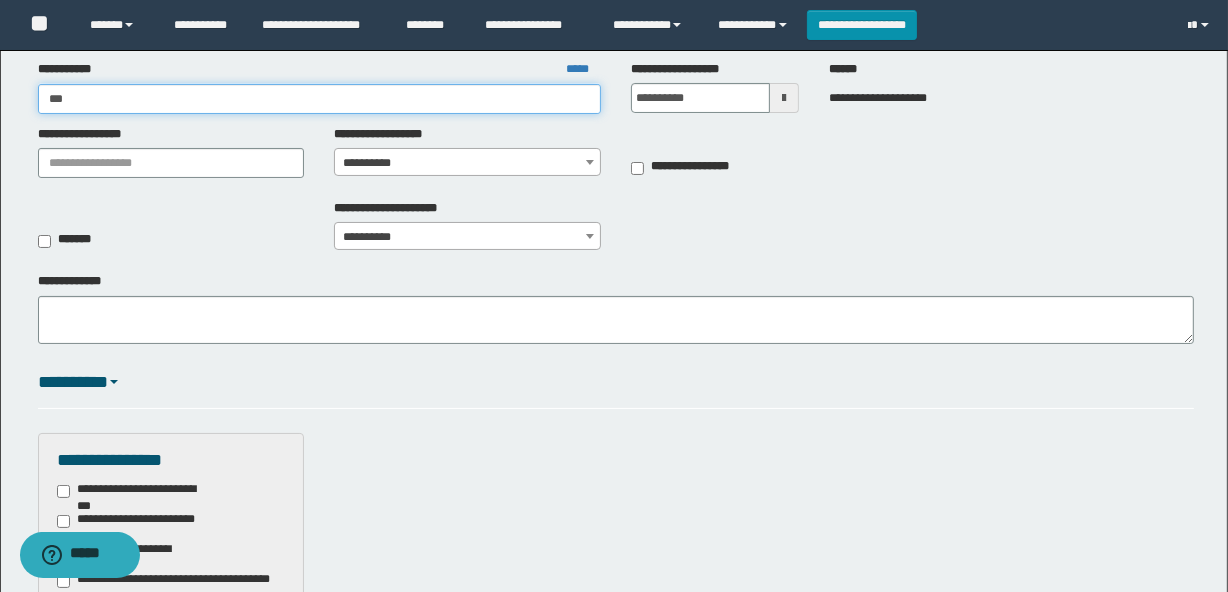 type on "***" 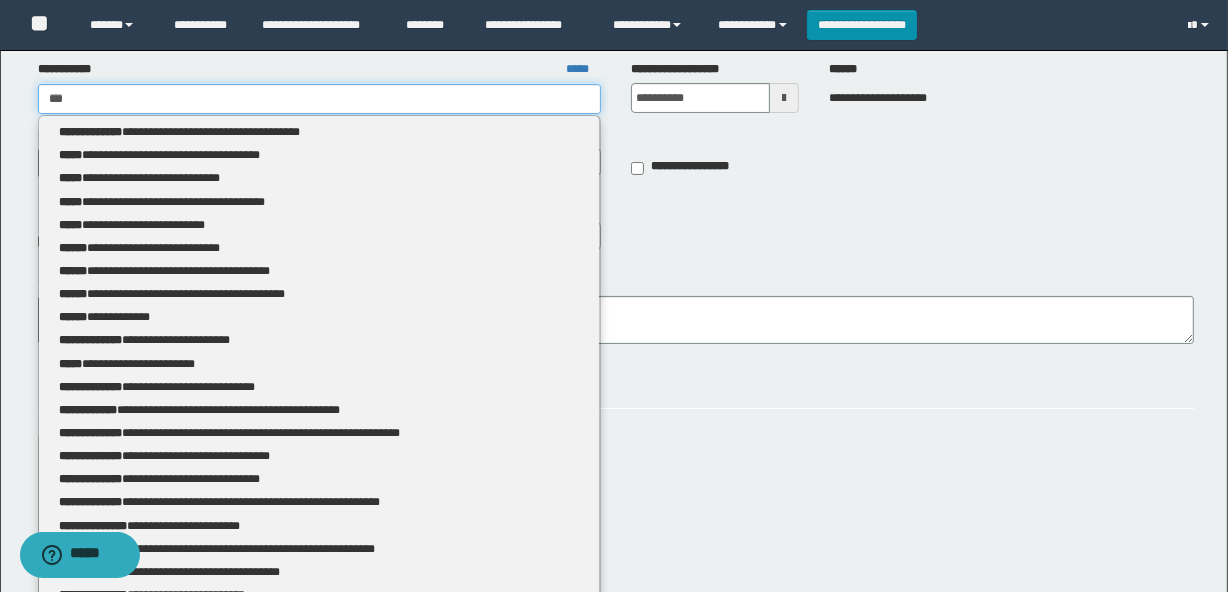 type 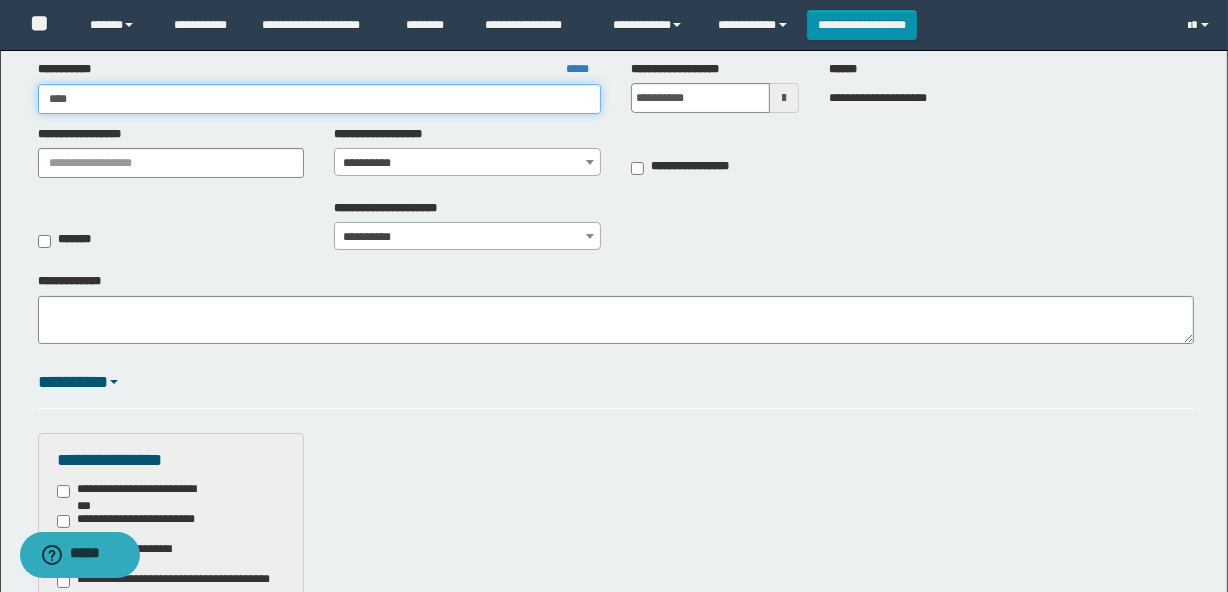 type on "***" 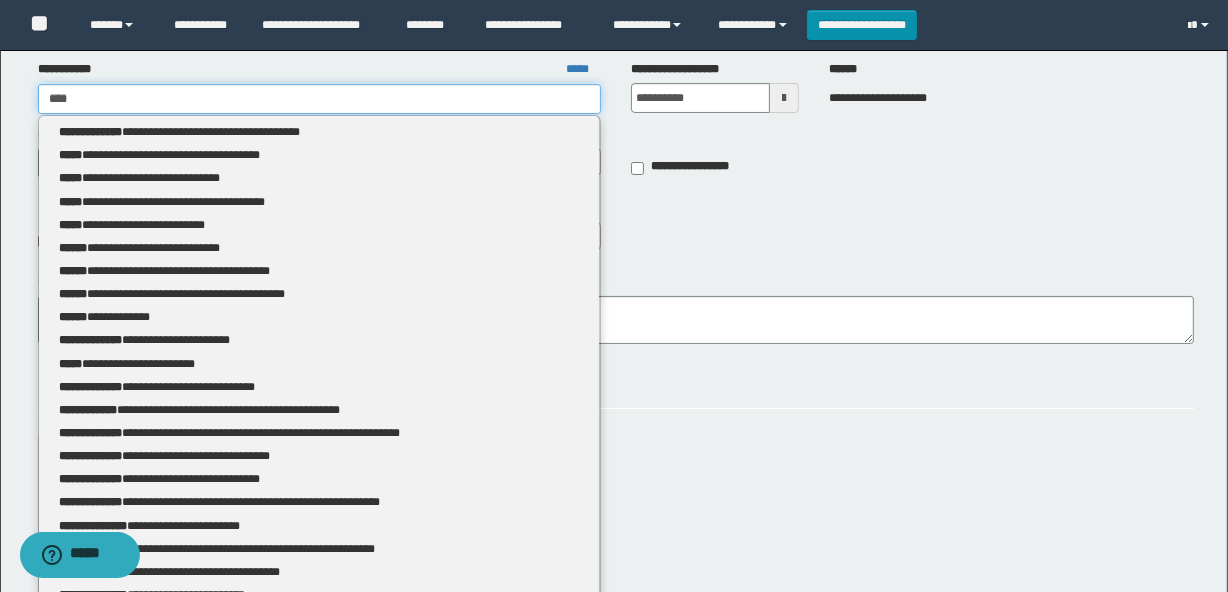 type 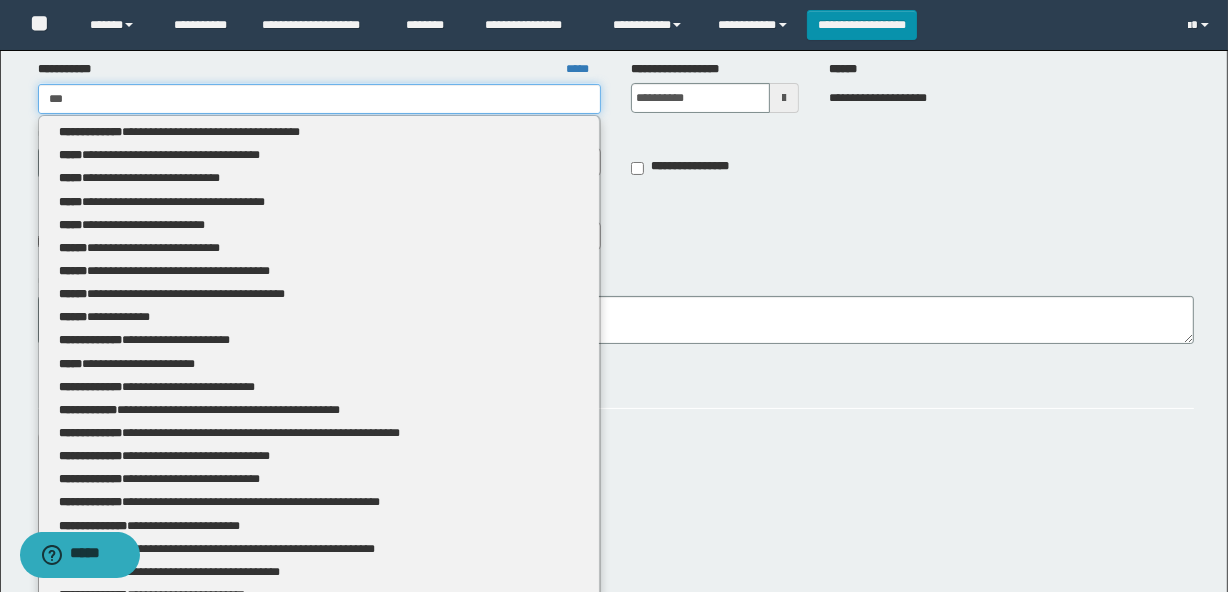 type on "***" 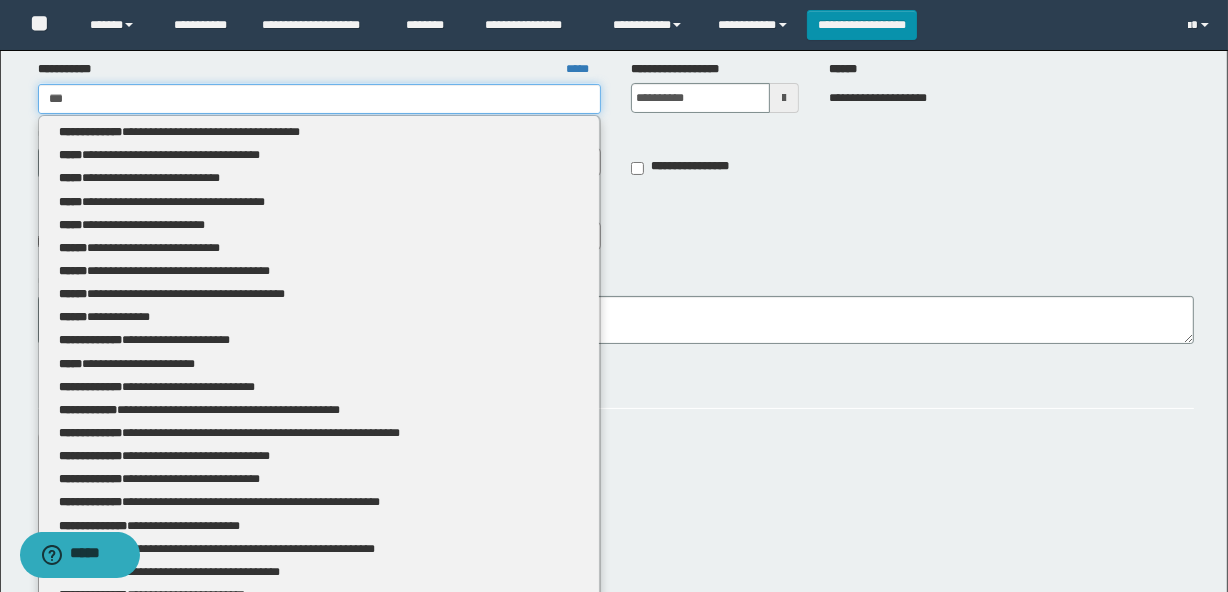 type 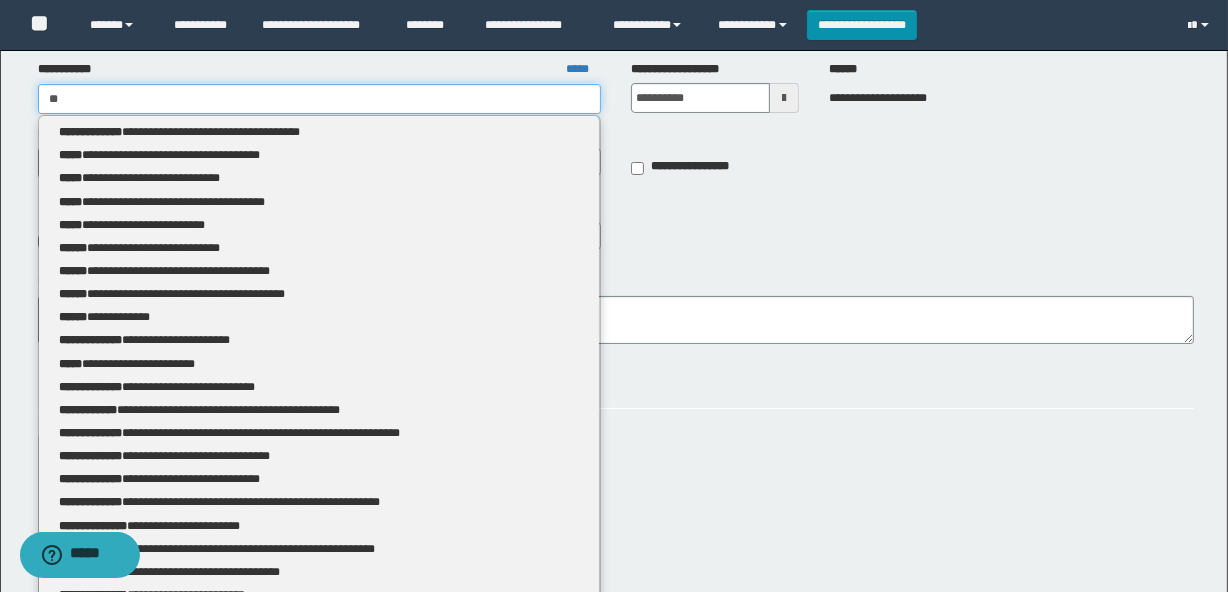 type on "*" 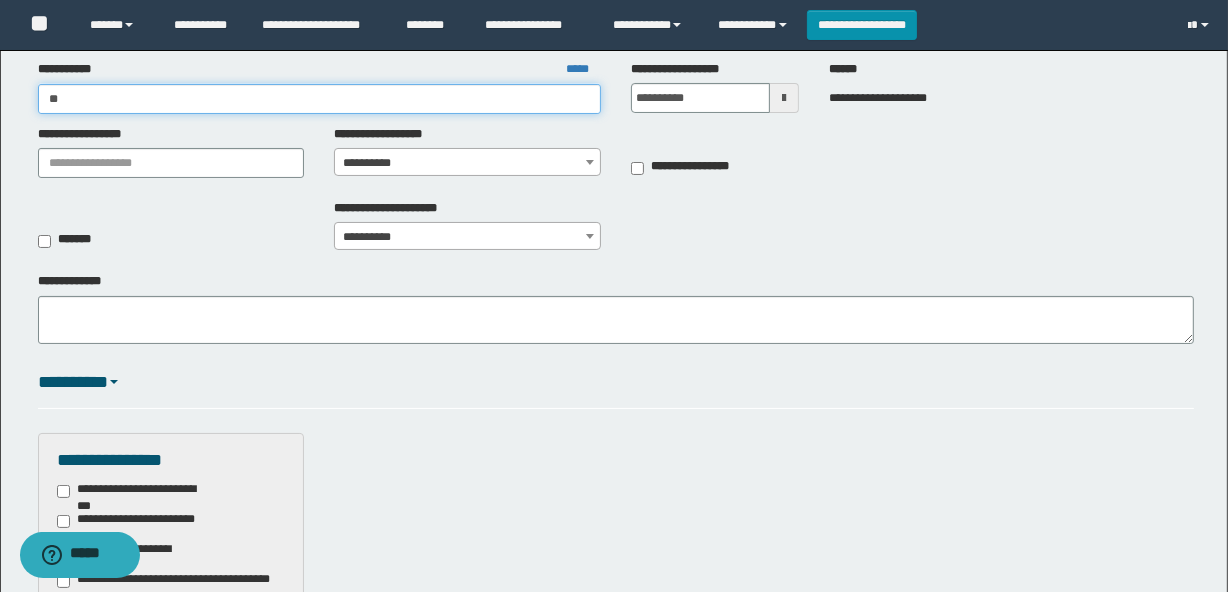 type on "***" 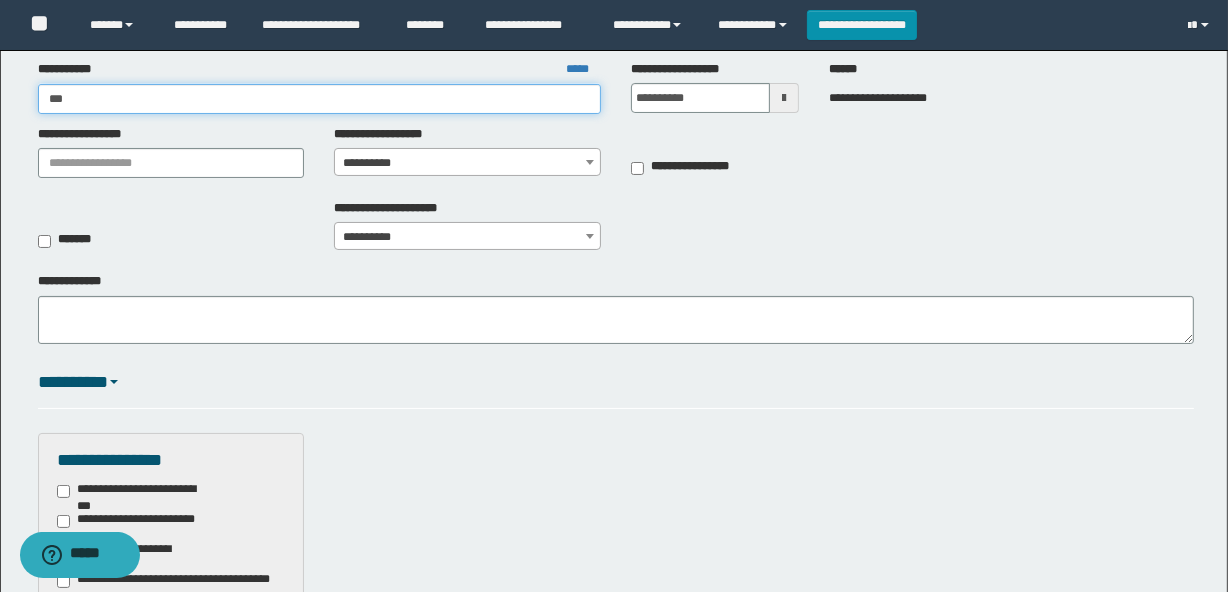 type on "***" 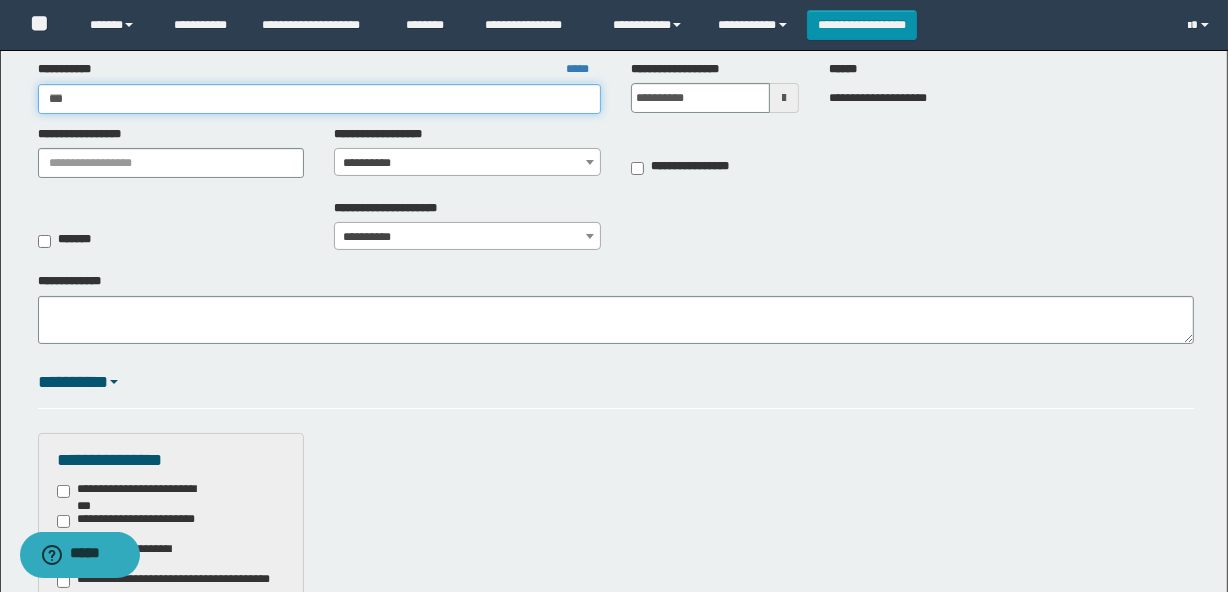 type 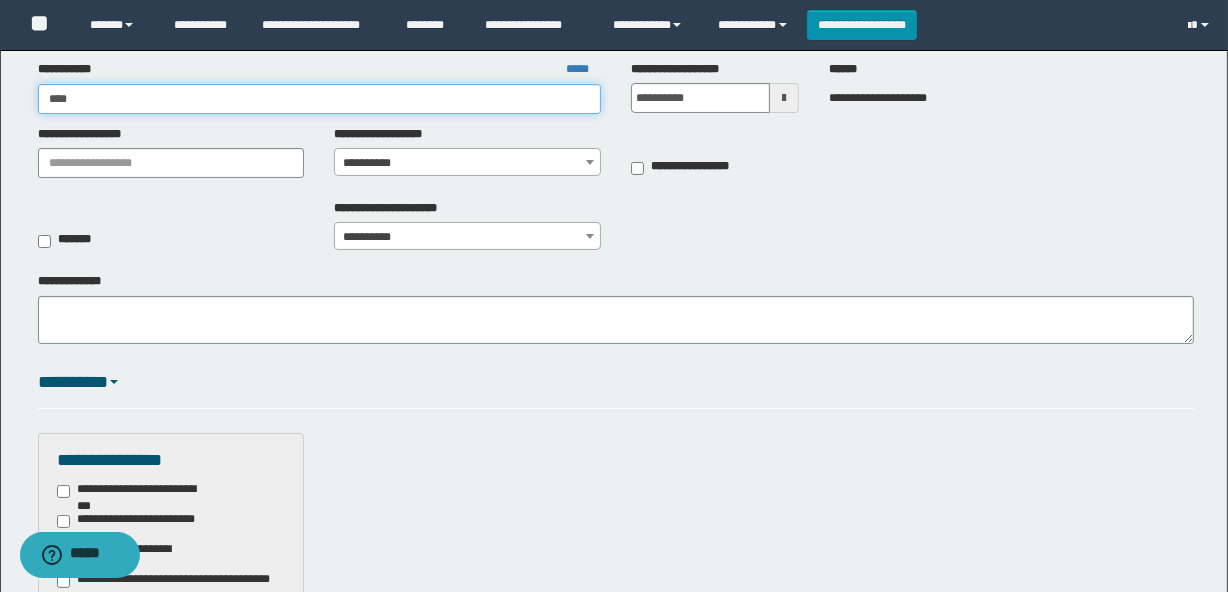 type on "*****" 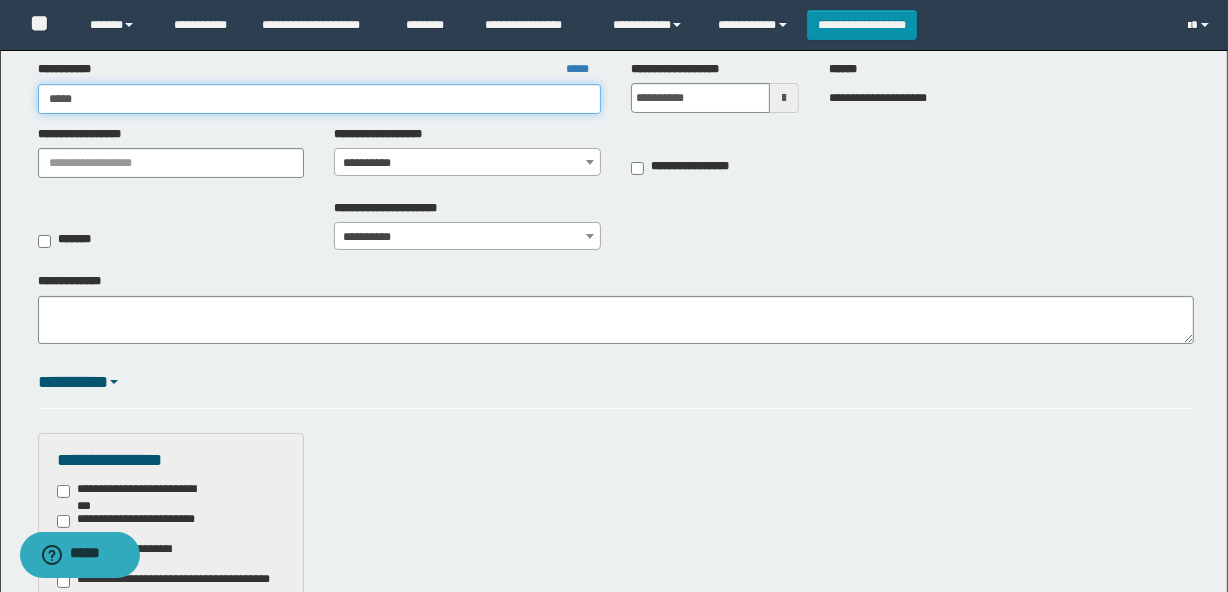 type on "*****" 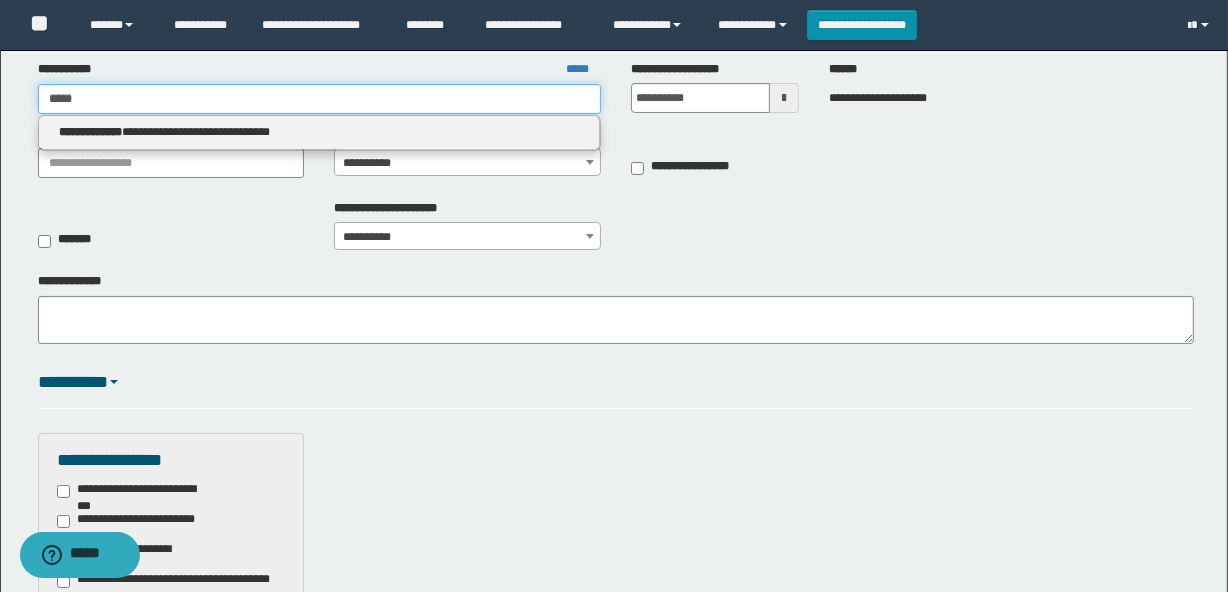 type 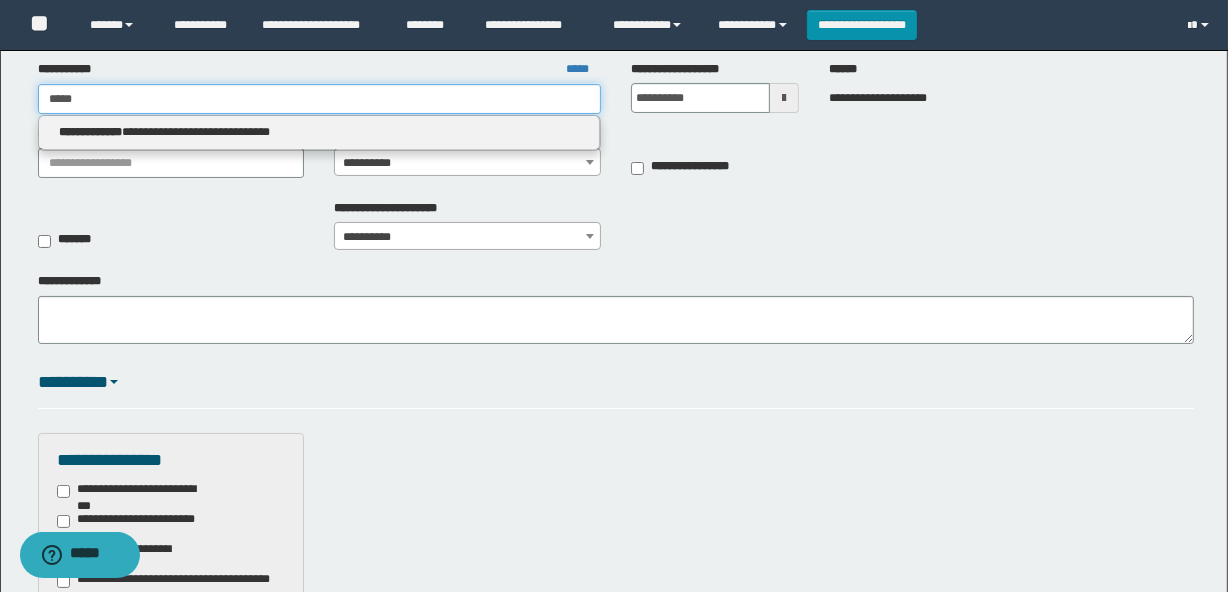 type on "******" 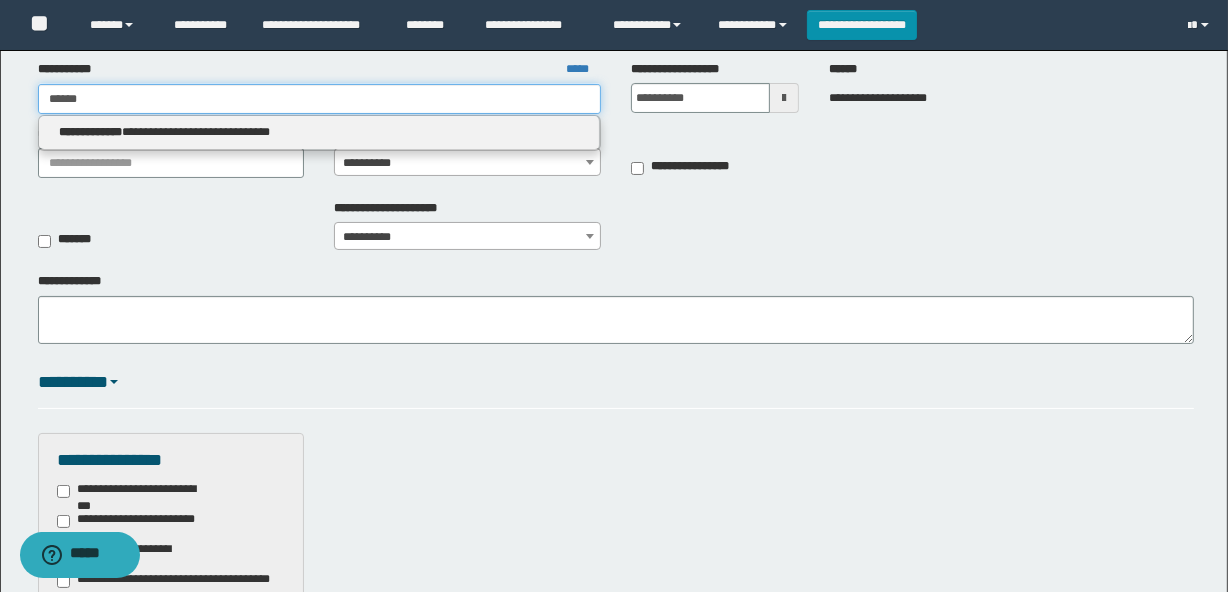 type on "******" 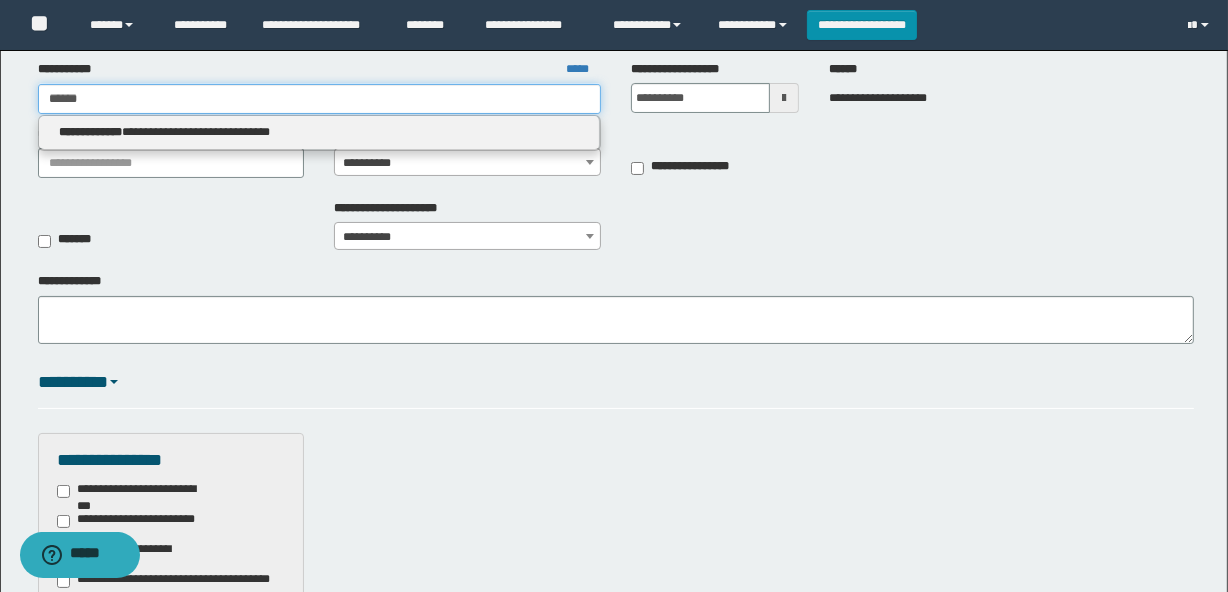 type 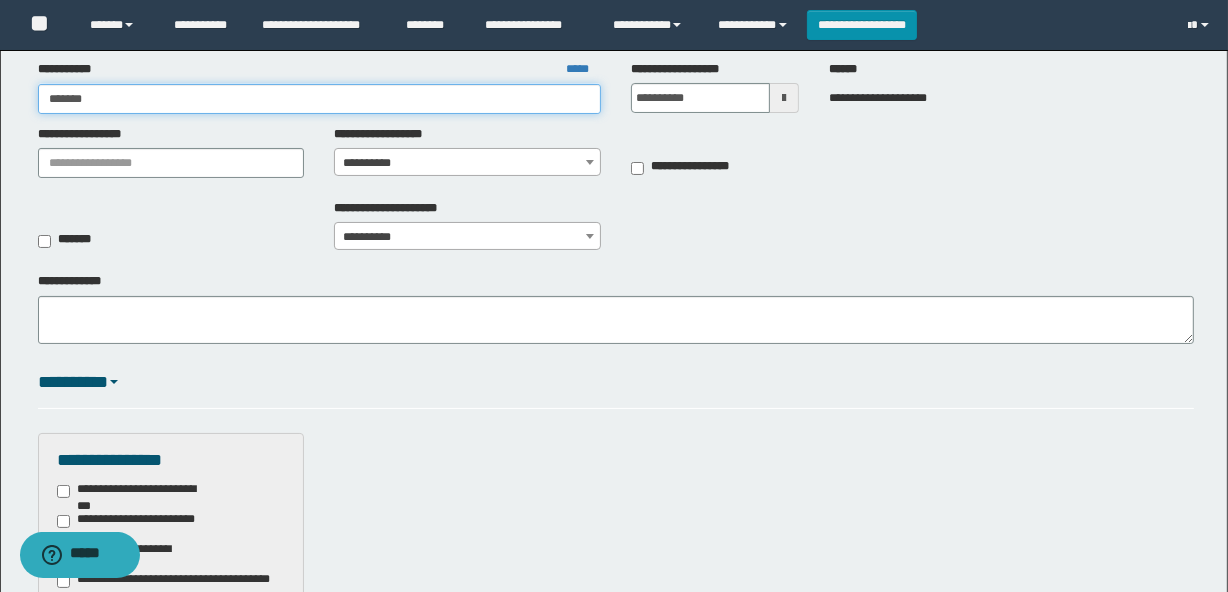 type on "******" 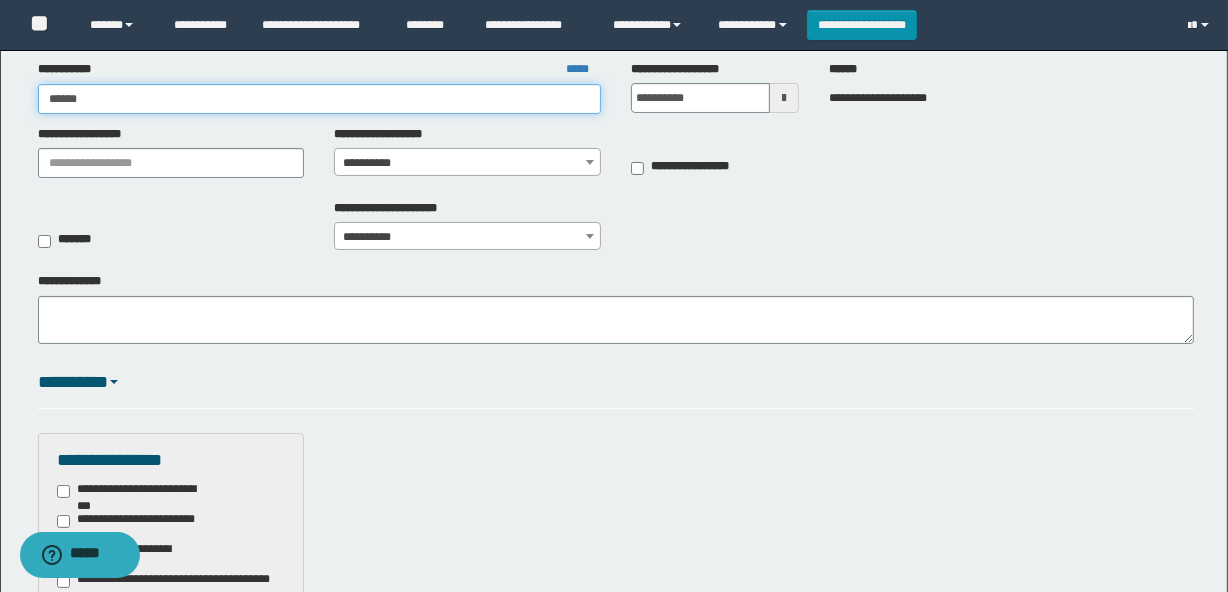 type on "******" 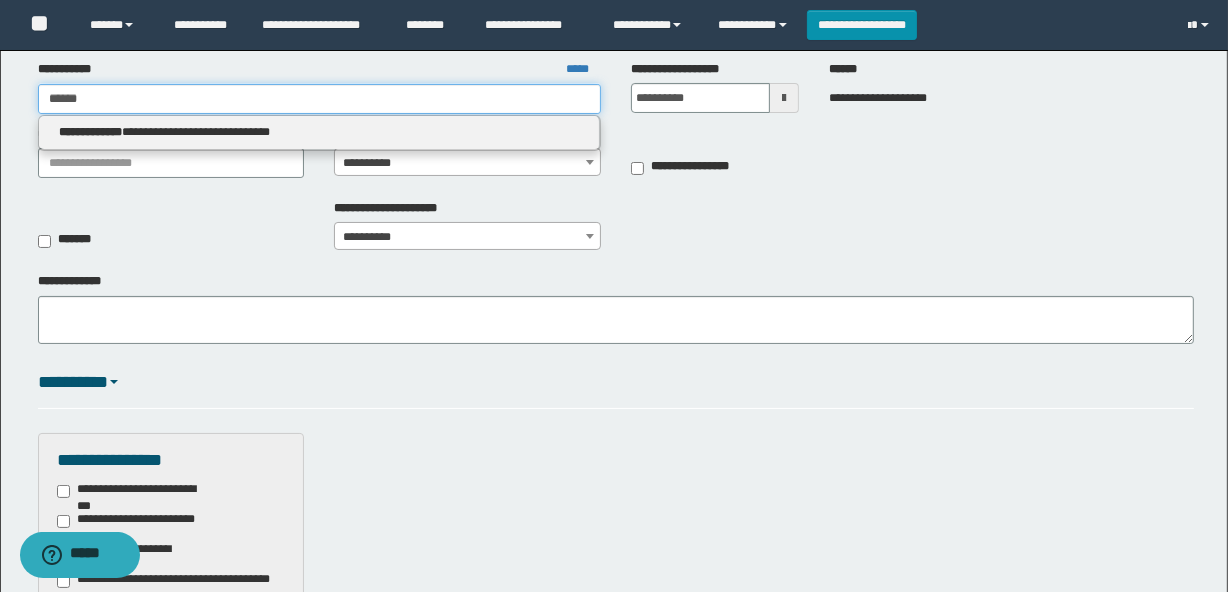 type 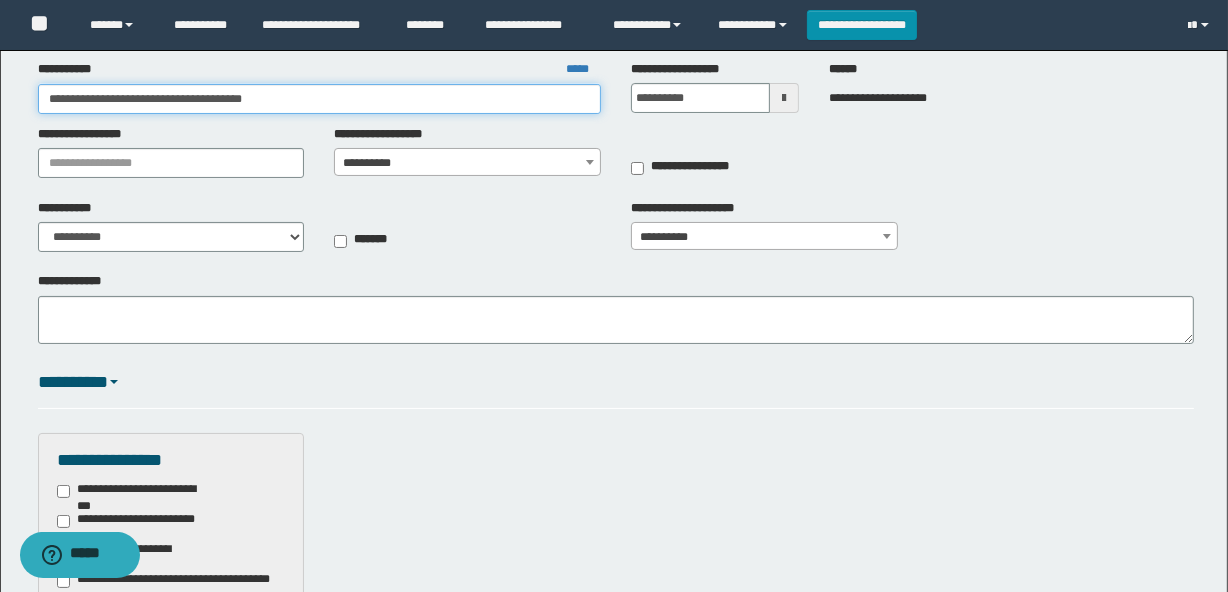 type on "**********" 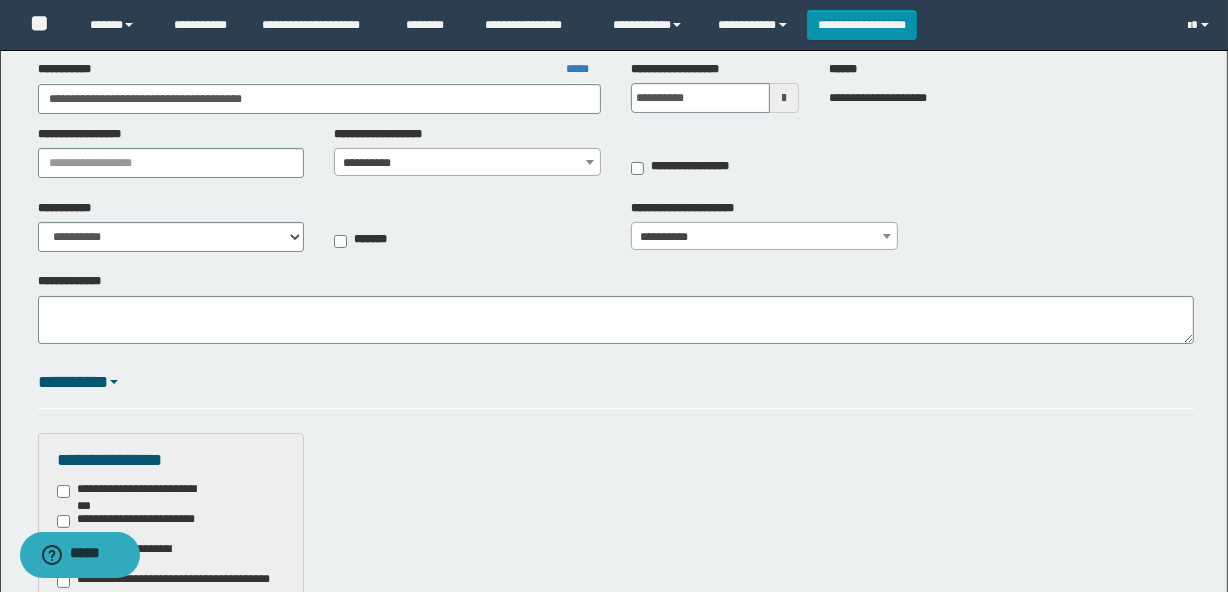 click on "**********" at bounding box center (467, 163) 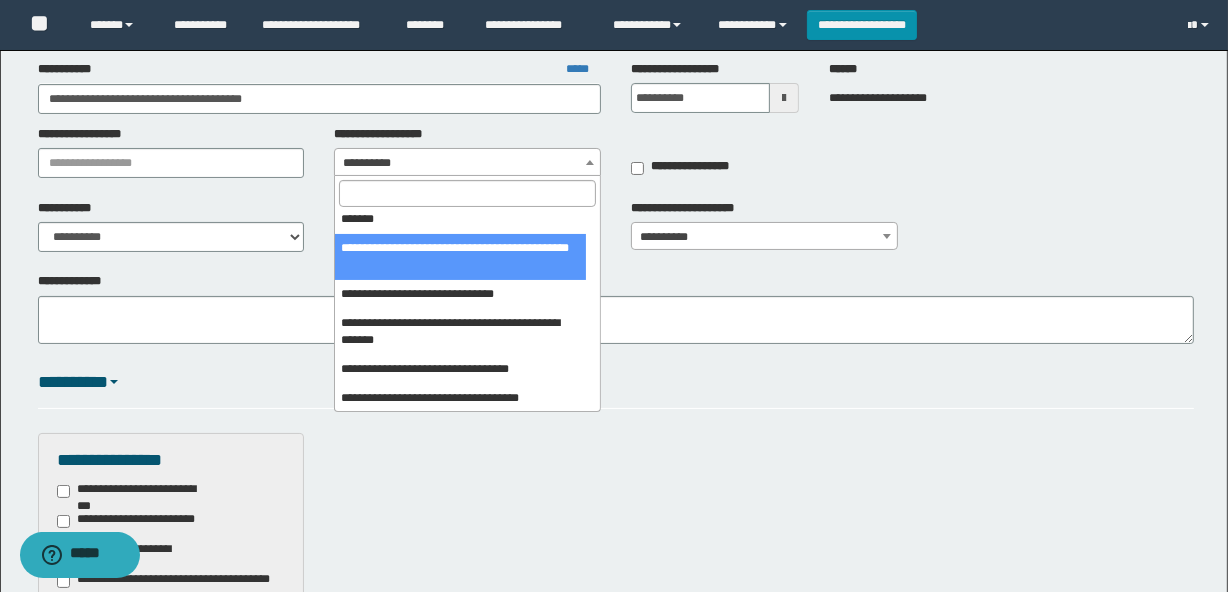 scroll, scrollTop: 272, scrollLeft: 0, axis: vertical 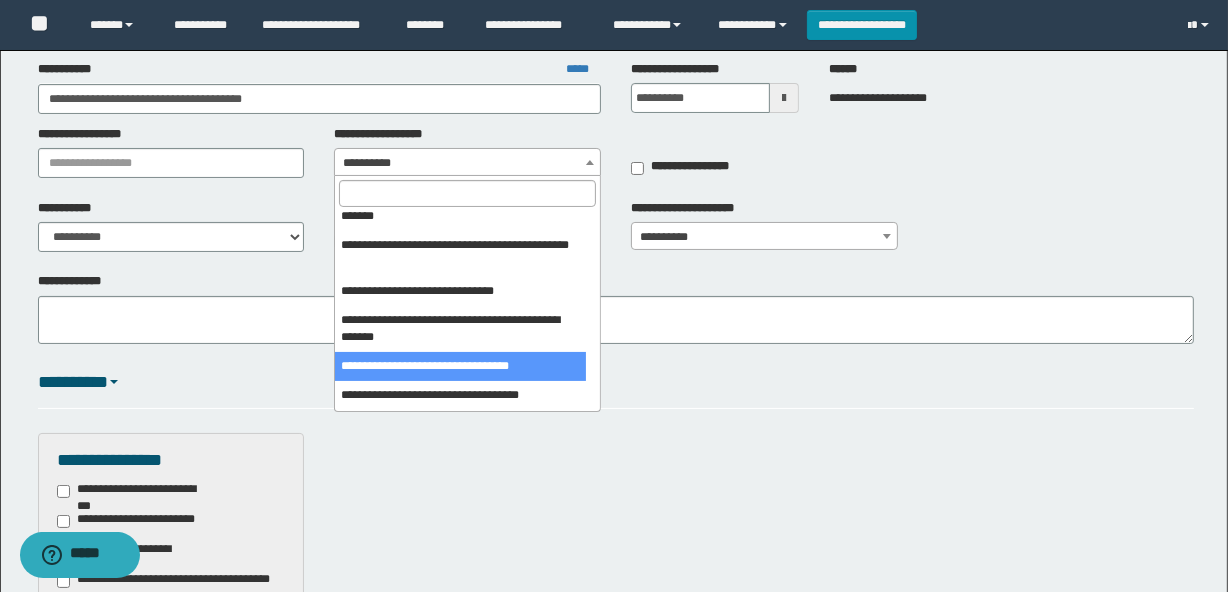 select on "***" 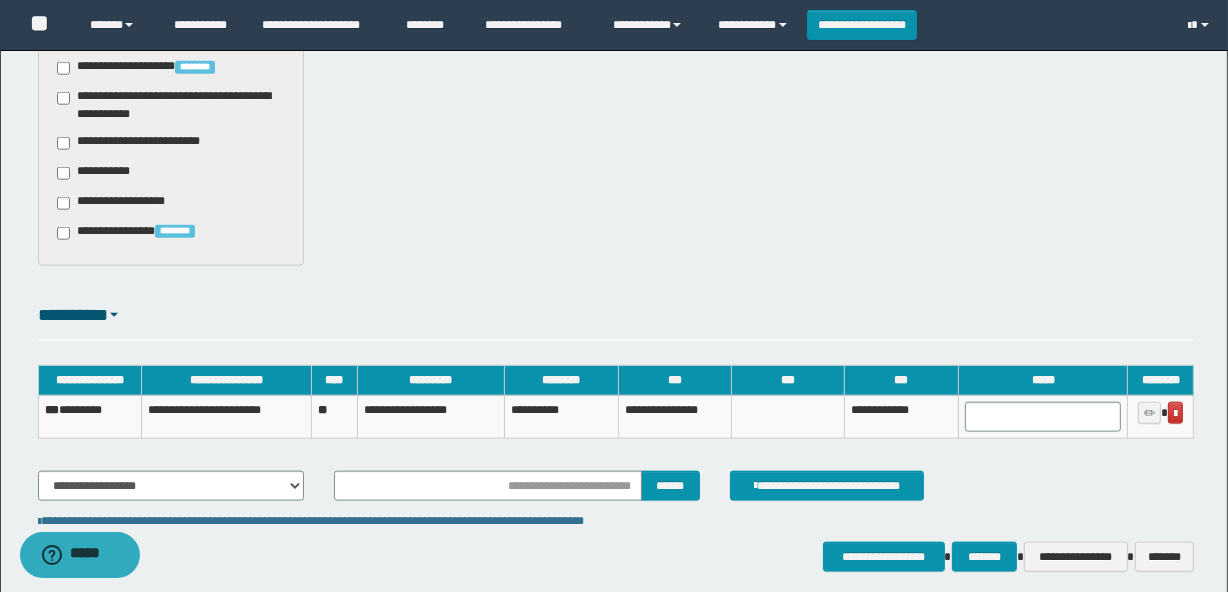 scroll, scrollTop: 1971, scrollLeft: 0, axis: vertical 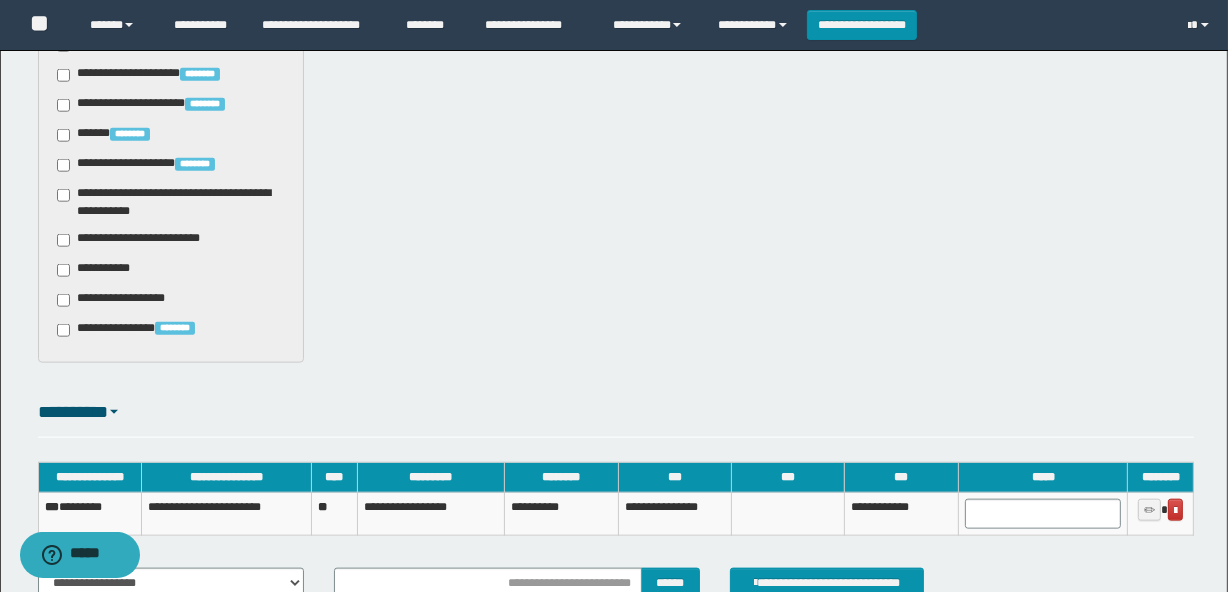 click on "**********" at bounding box center (143, 240) 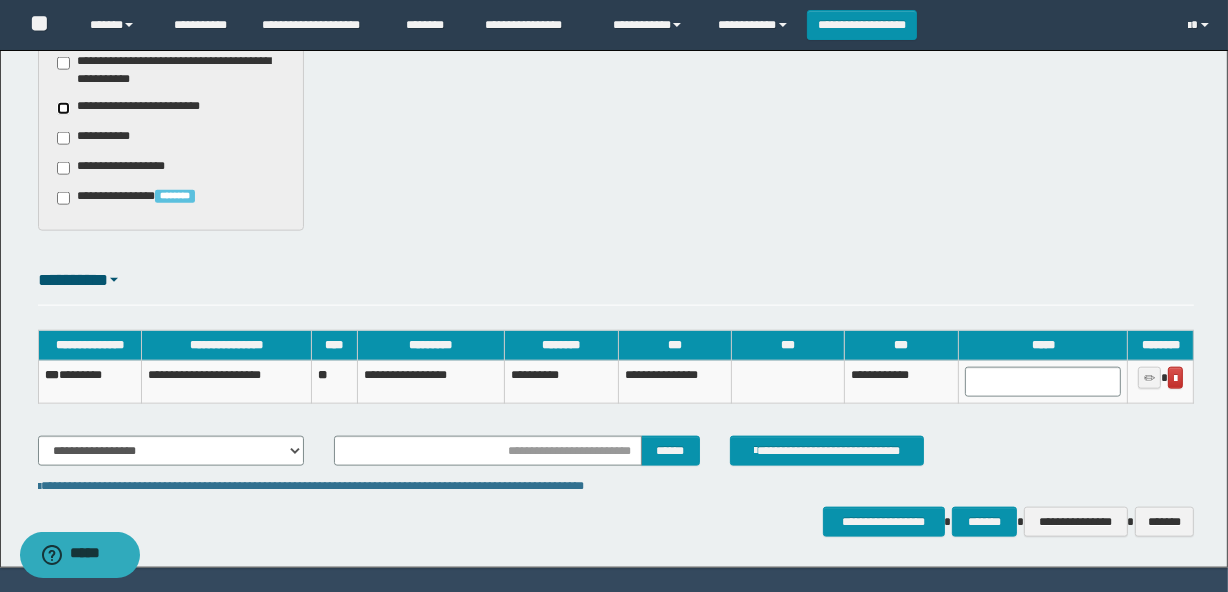 scroll, scrollTop: 2153, scrollLeft: 0, axis: vertical 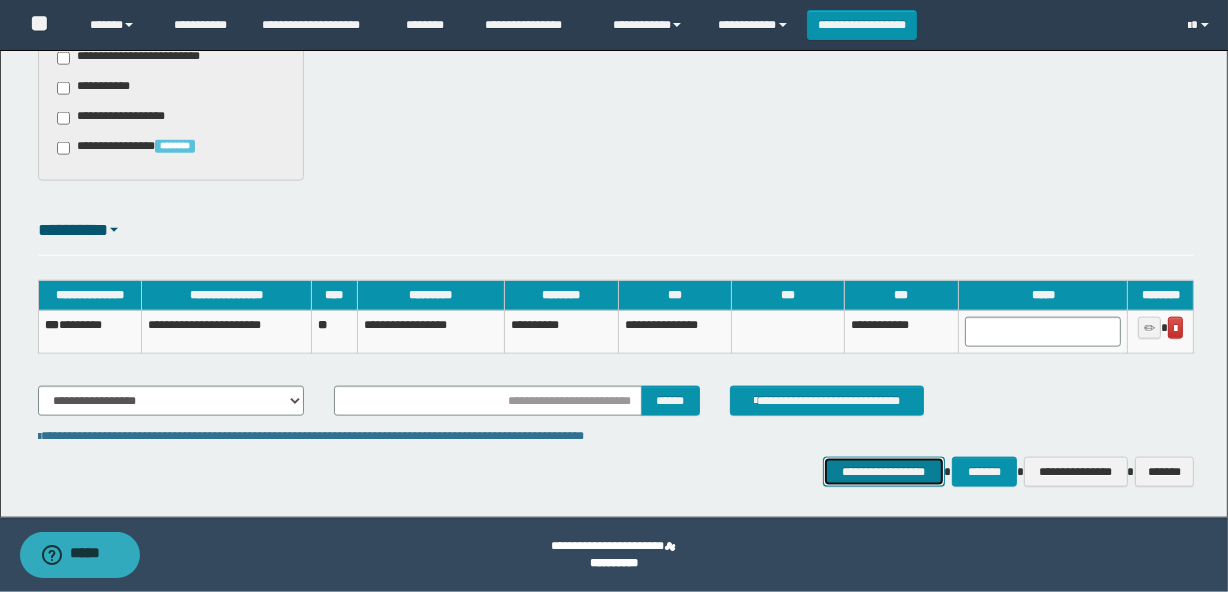 click on "**********" at bounding box center [884, 472] 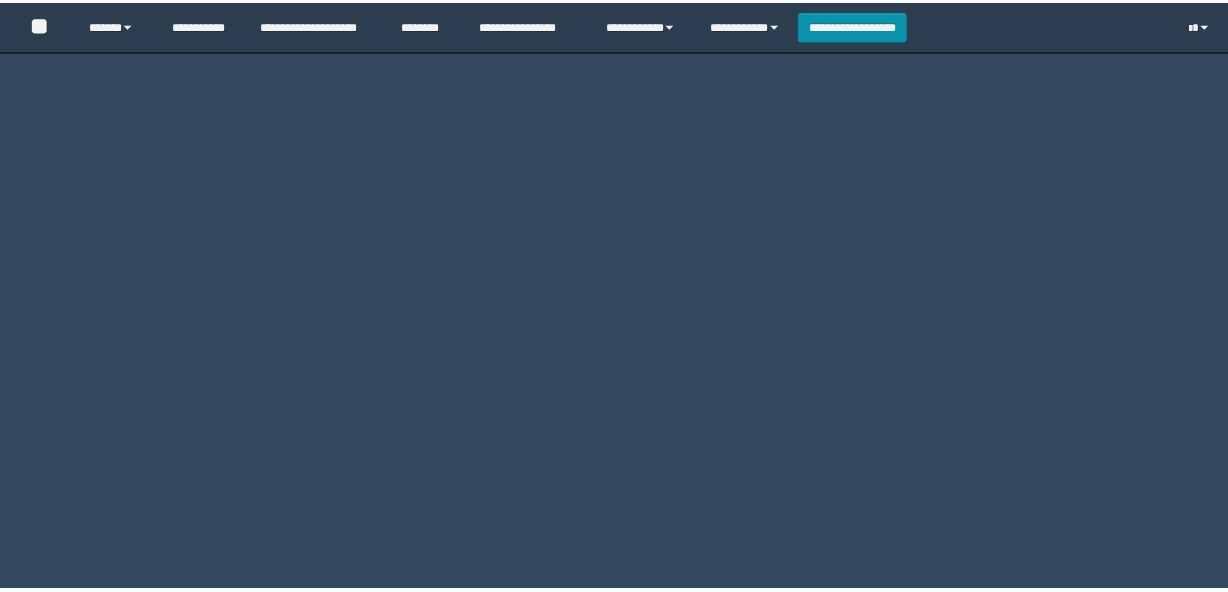 scroll, scrollTop: 0, scrollLeft: 0, axis: both 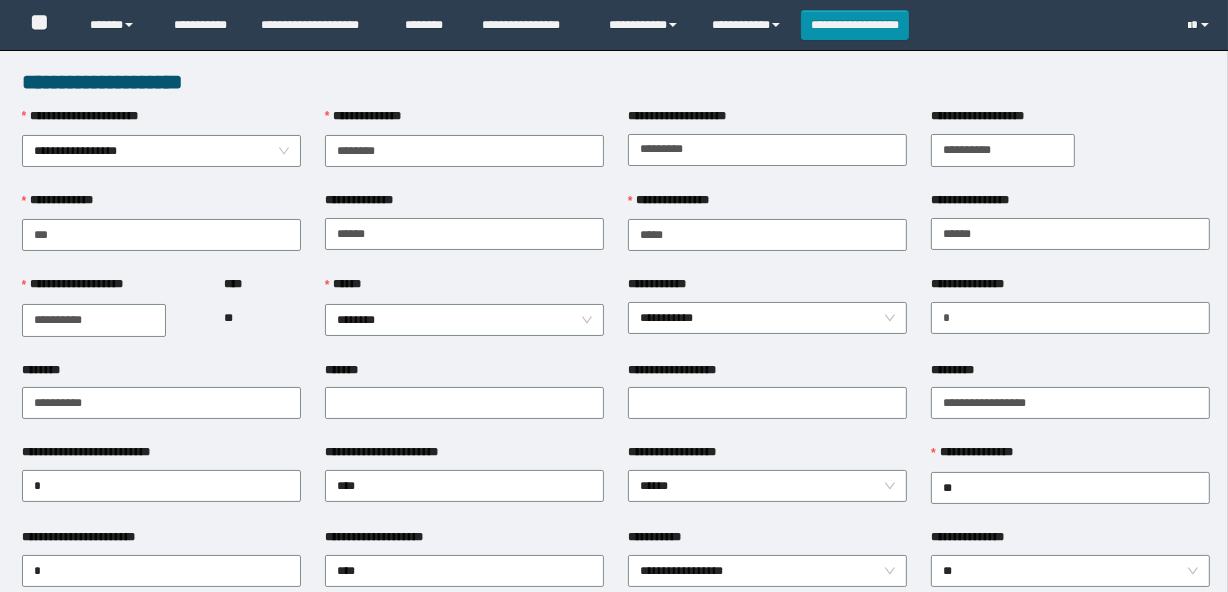 type on "********" 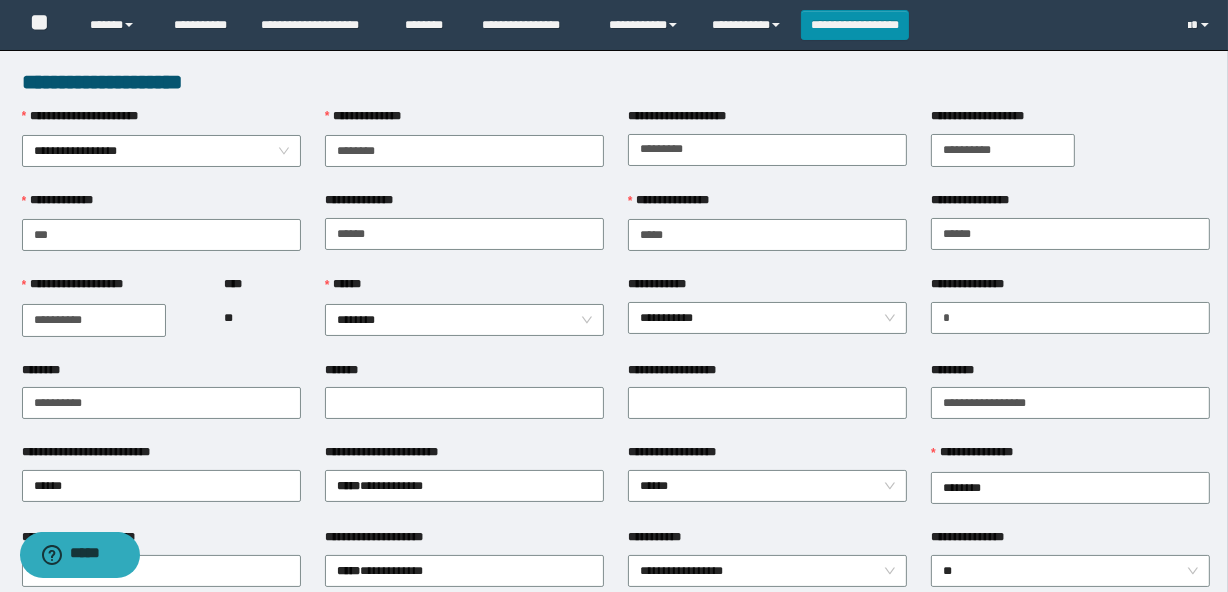 scroll, scrollTop: 0, scrollLeft: 0, axis: both 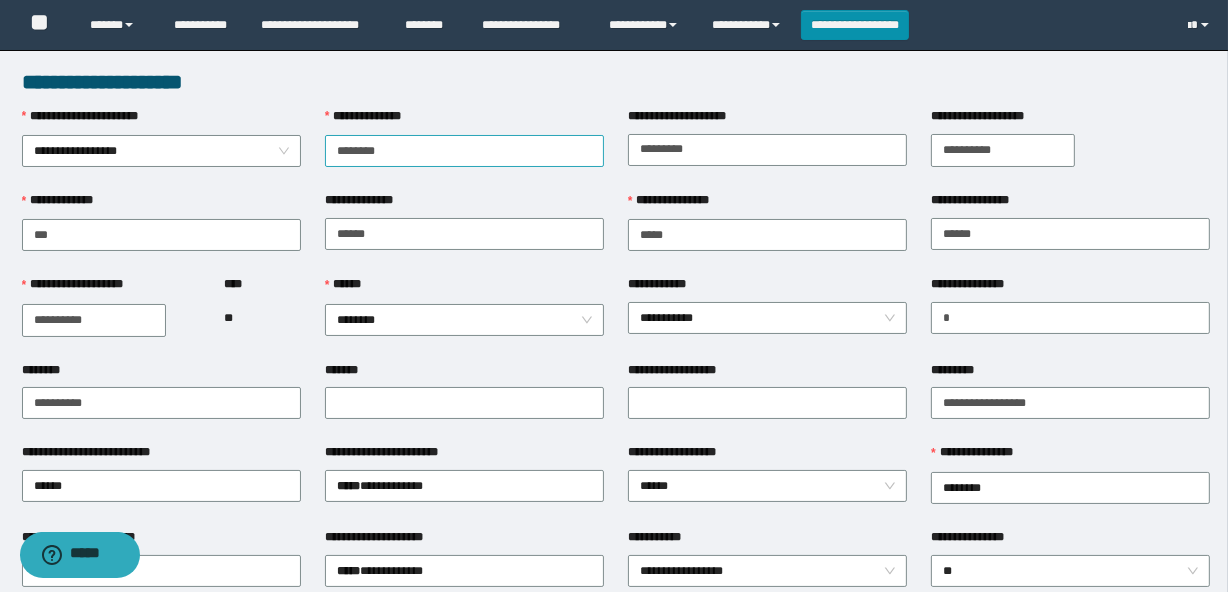 drag, startPoint x: 329, startPoint y: 149, endPoint x: 433, endPoint y: 157, distance: 104.307236 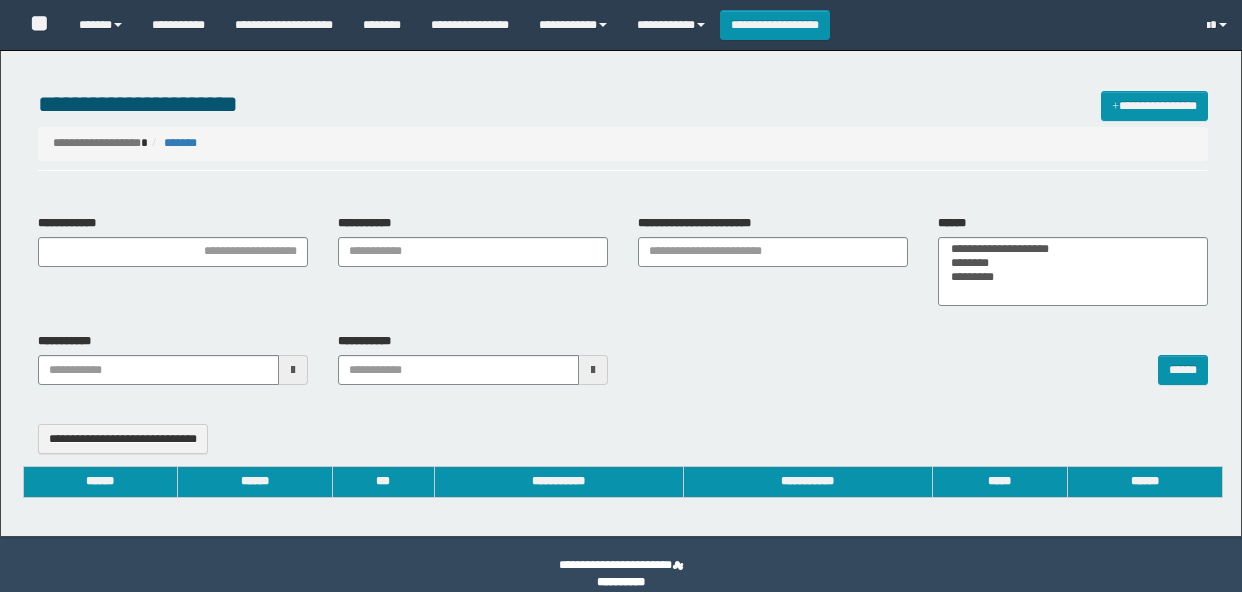 select 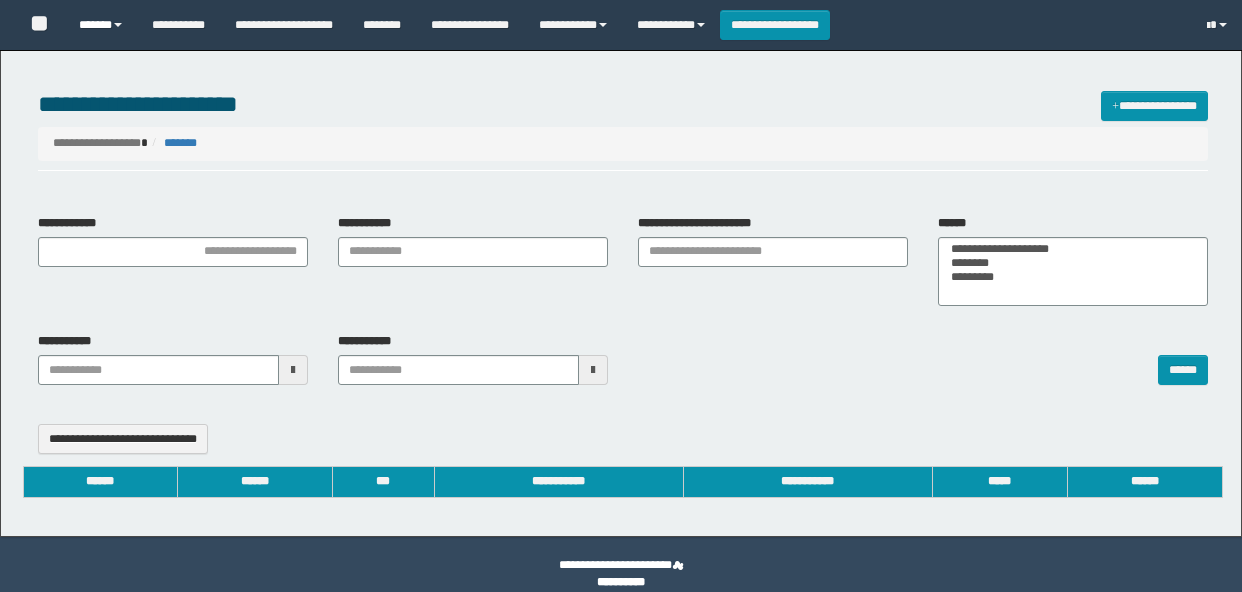 type on "**********" 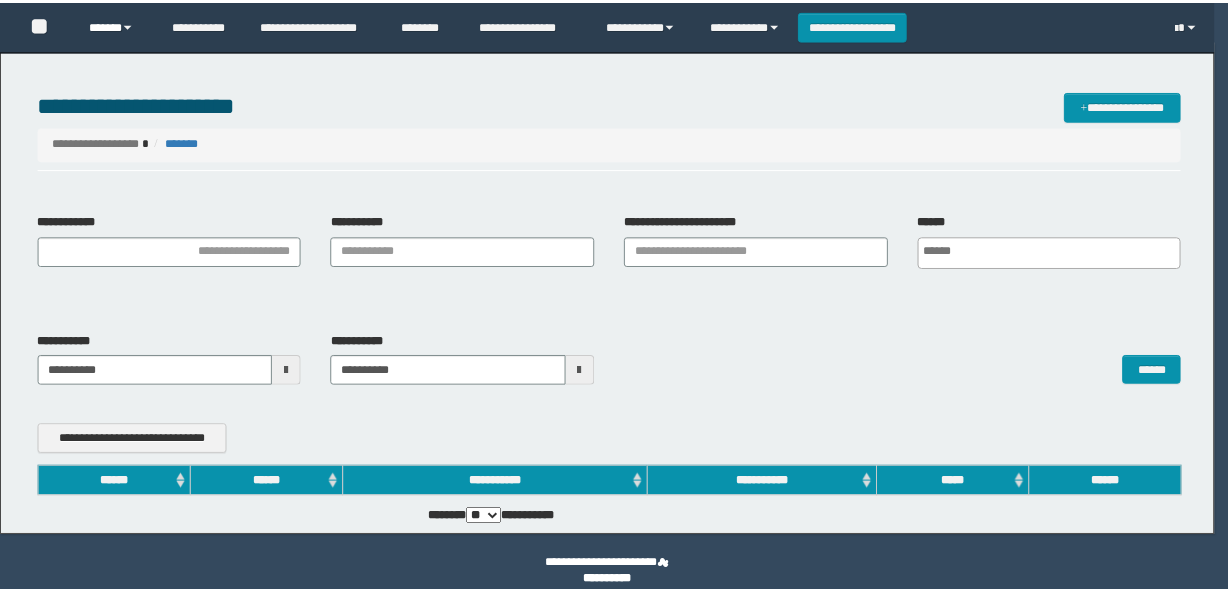 scroll, scrollTop: 0, scrollLeft: 0, axis: both 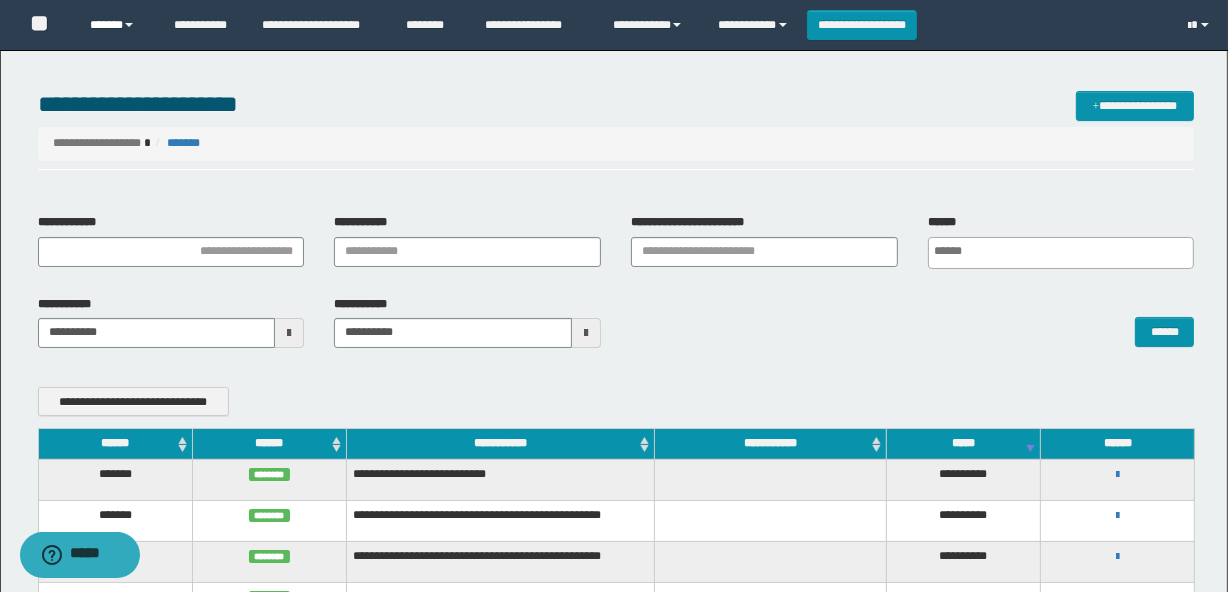 click on "******" at bounding box center [117, 25] 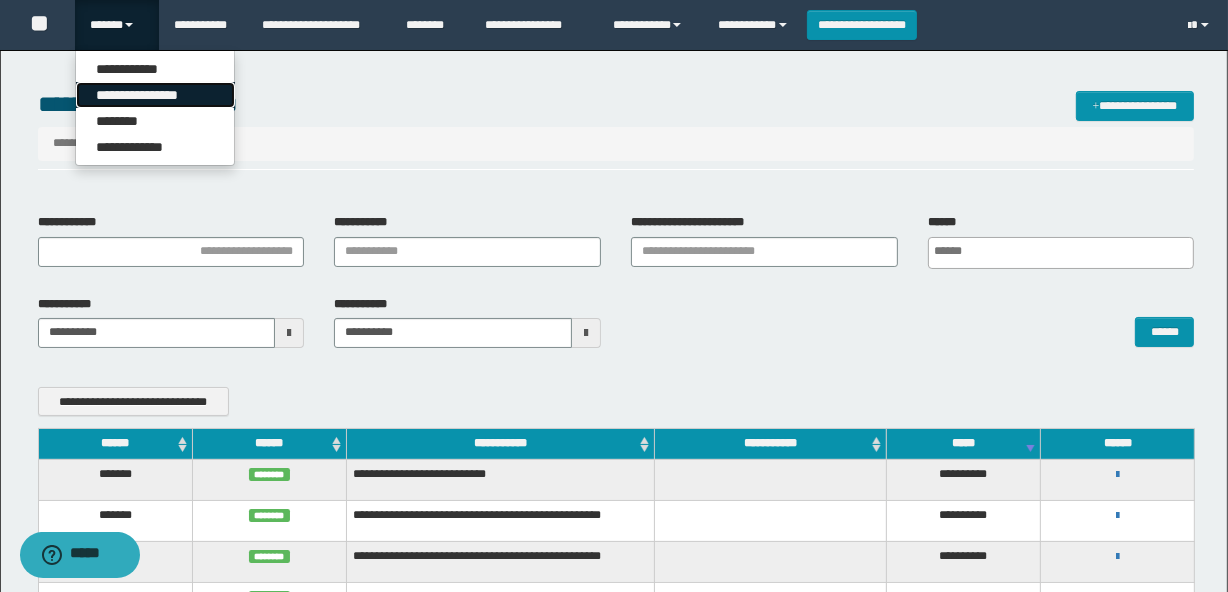 click on "**********" at bounding box center (155, 95) 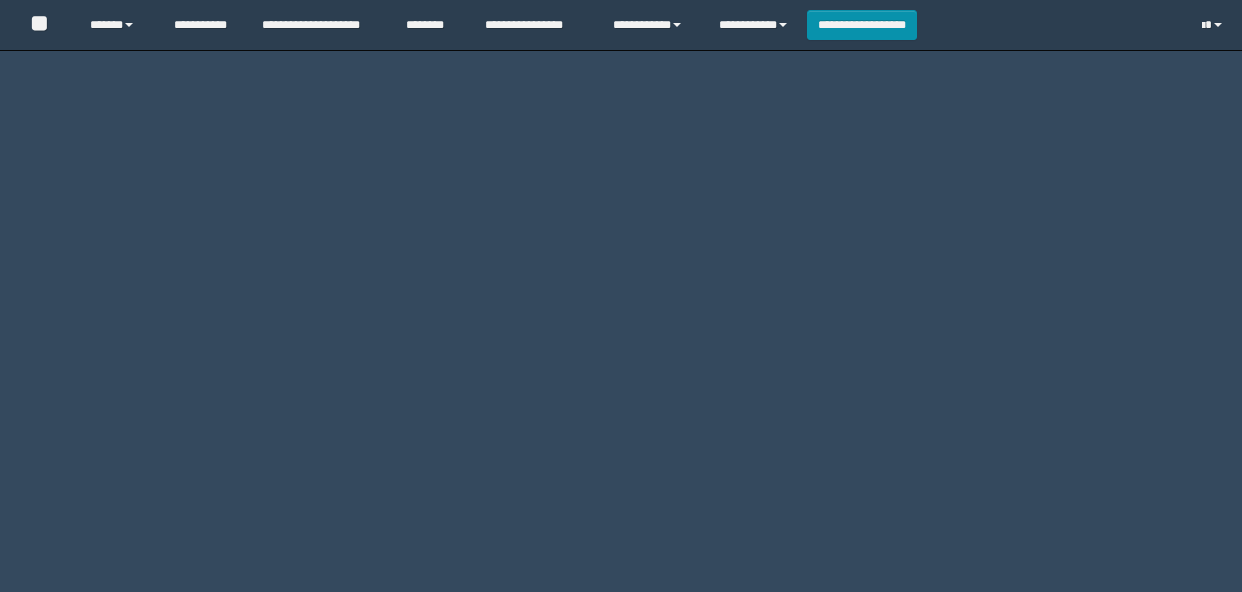 scroll, scrollTop: 0, scrollLeft: 0, axis: both 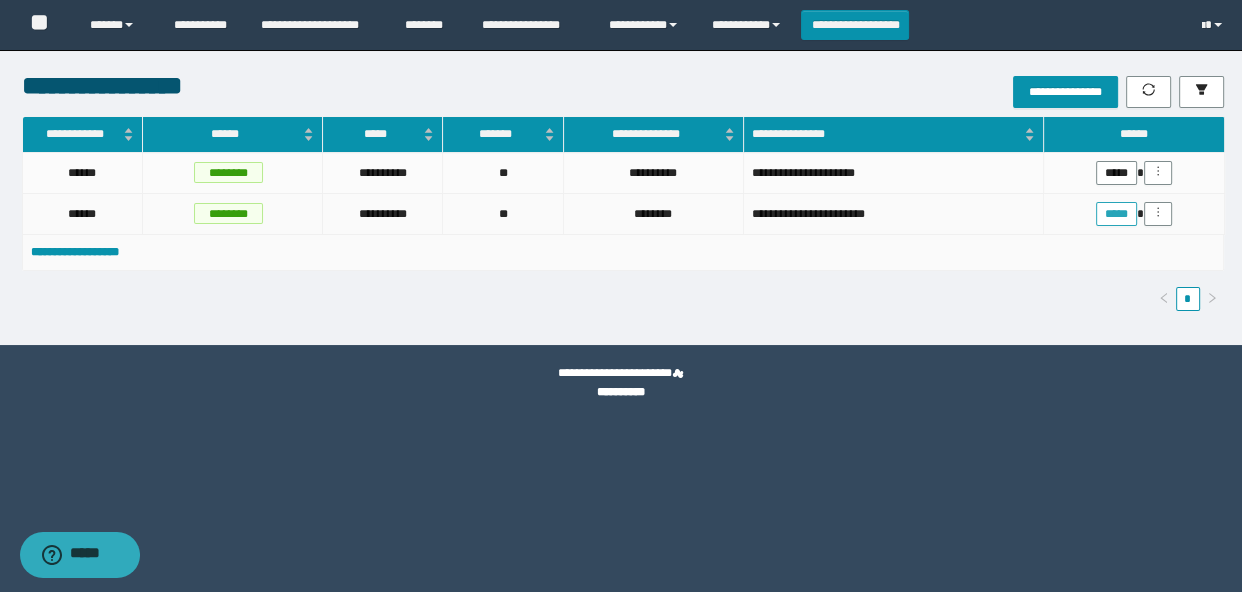 click on "*****" at bounding box center (1116, 214) 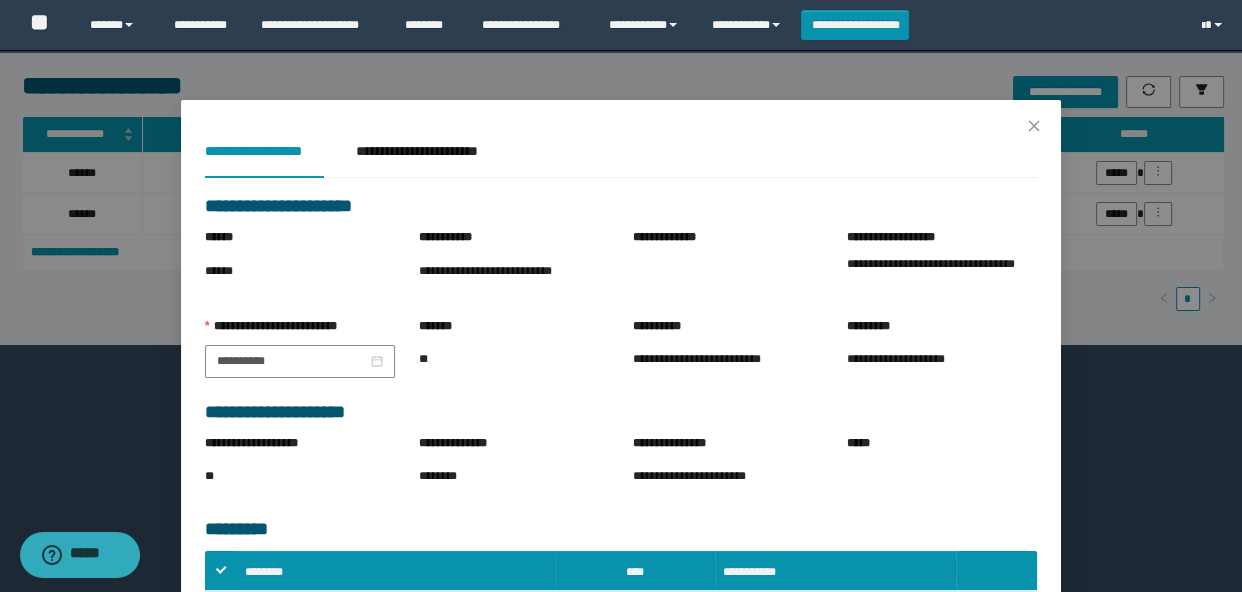 scroll, scrollTop: 181, scrollLeft: 0, axis: vertical 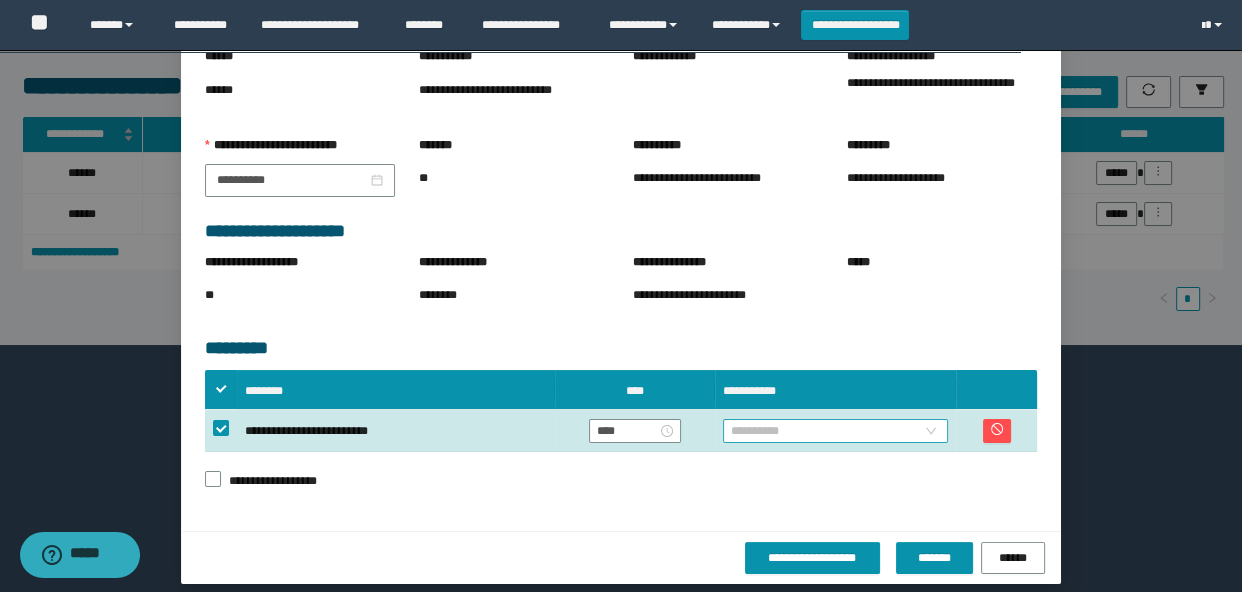 click on "**********" at bounding box center [836, 431] 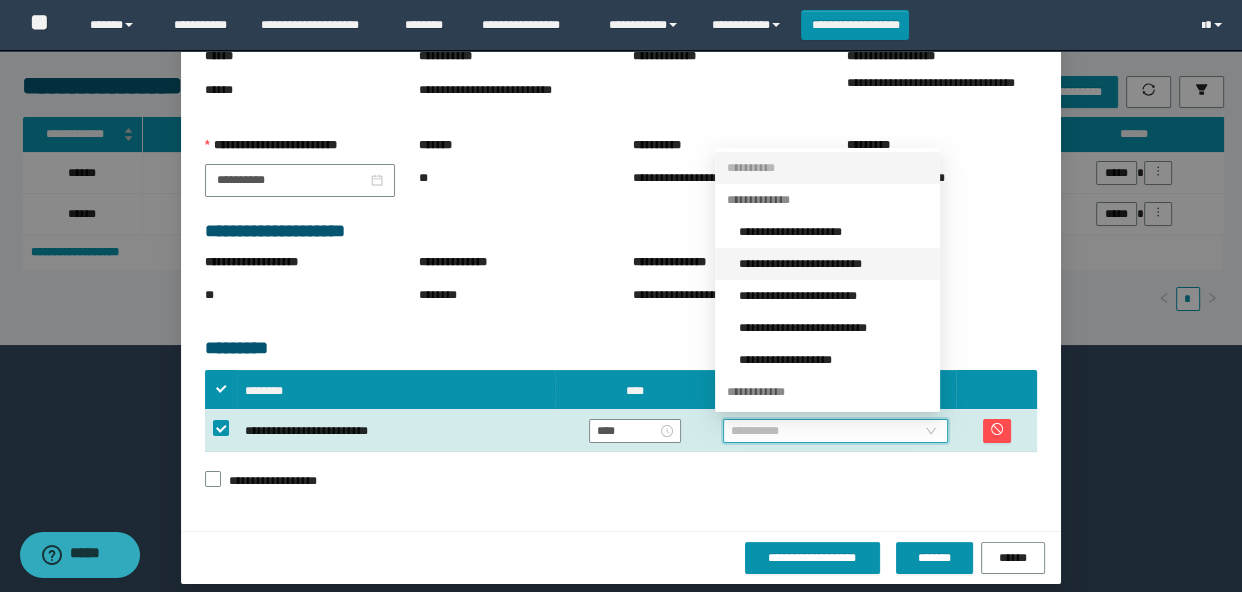 click on "**********" at bounding box center [833, 264] 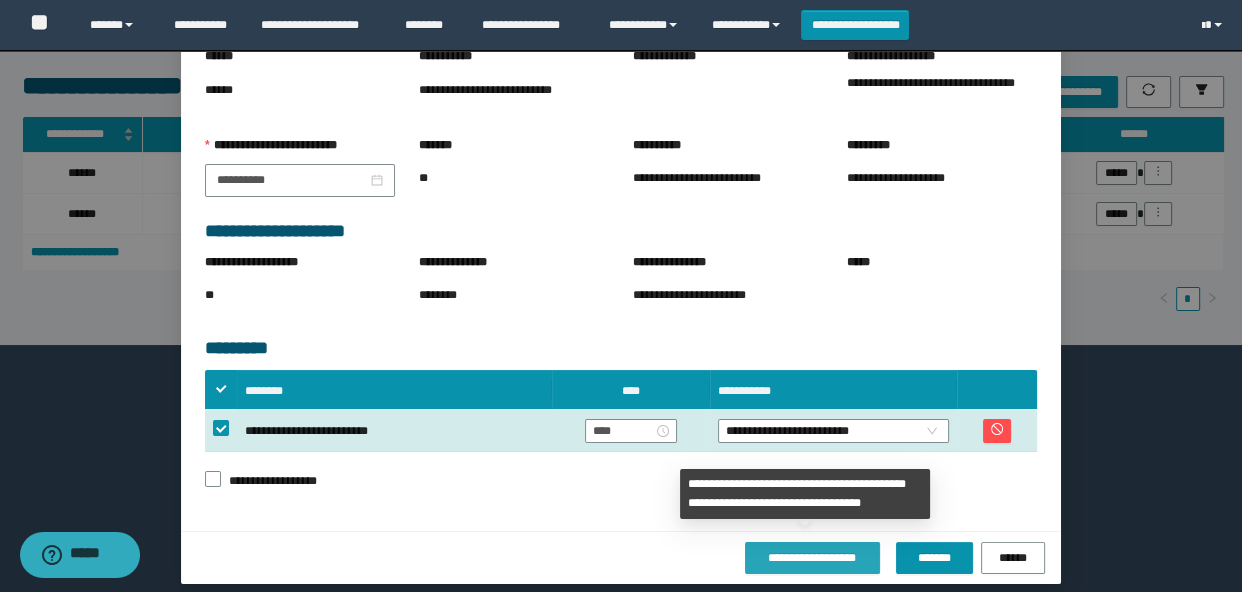 click on "**********" at bounding box center (812, 558) 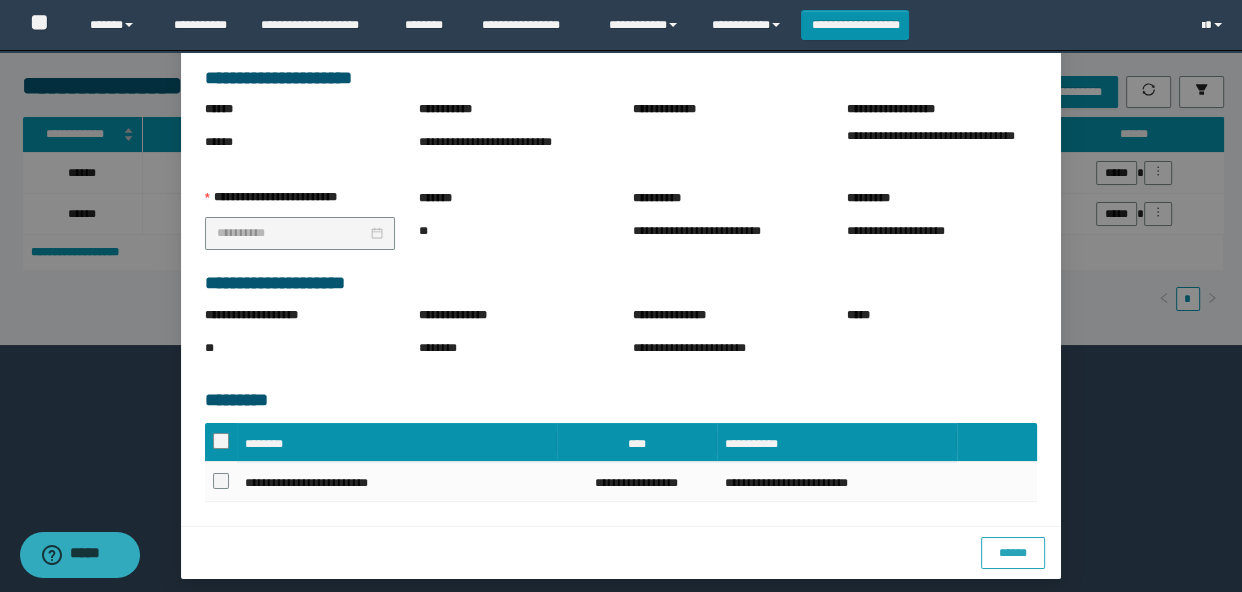 click on "******" at bounding box center [1013, 553] 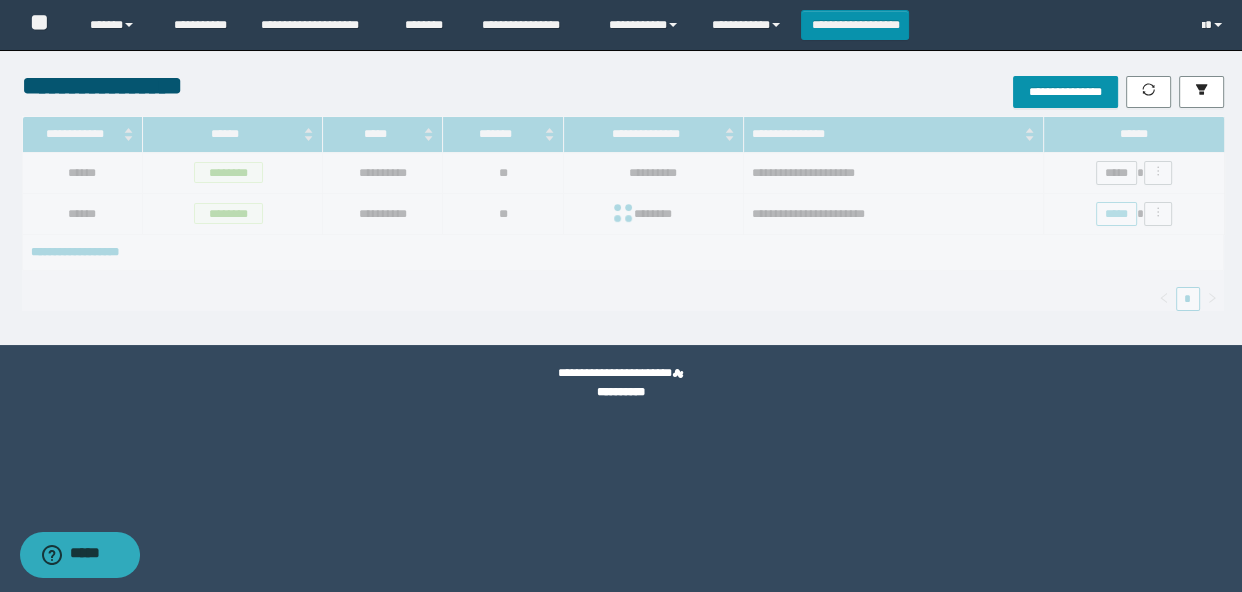 scroll, scrollTop: 0, scrollLeft: 0, axis: both 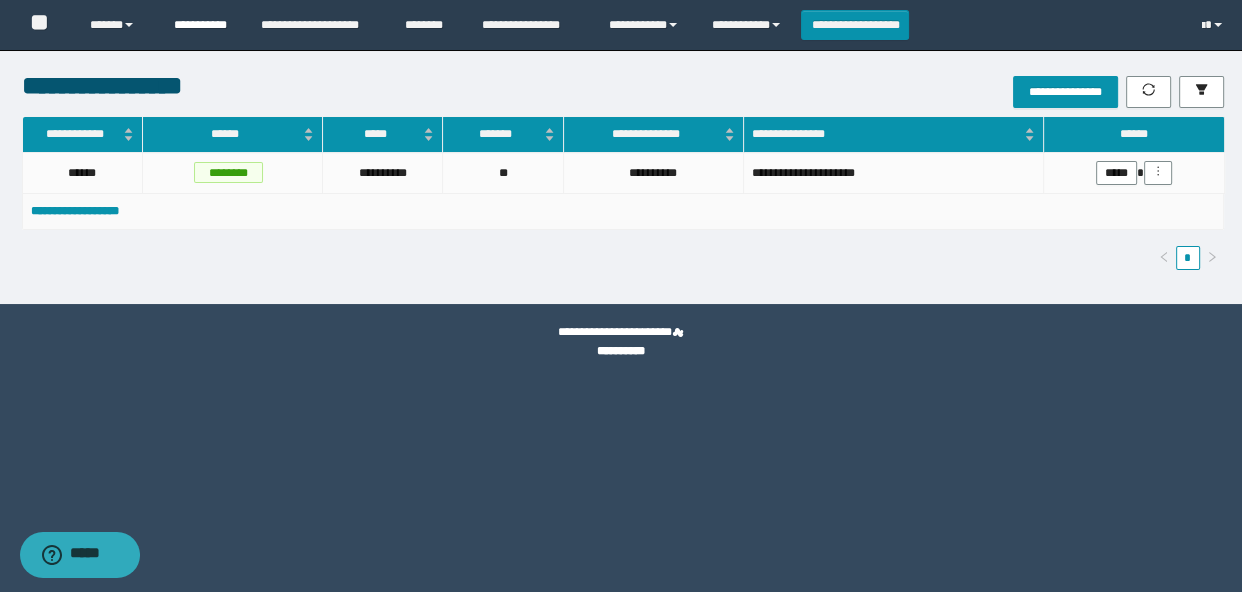 click on "**********" at bounding box center (202, 25) 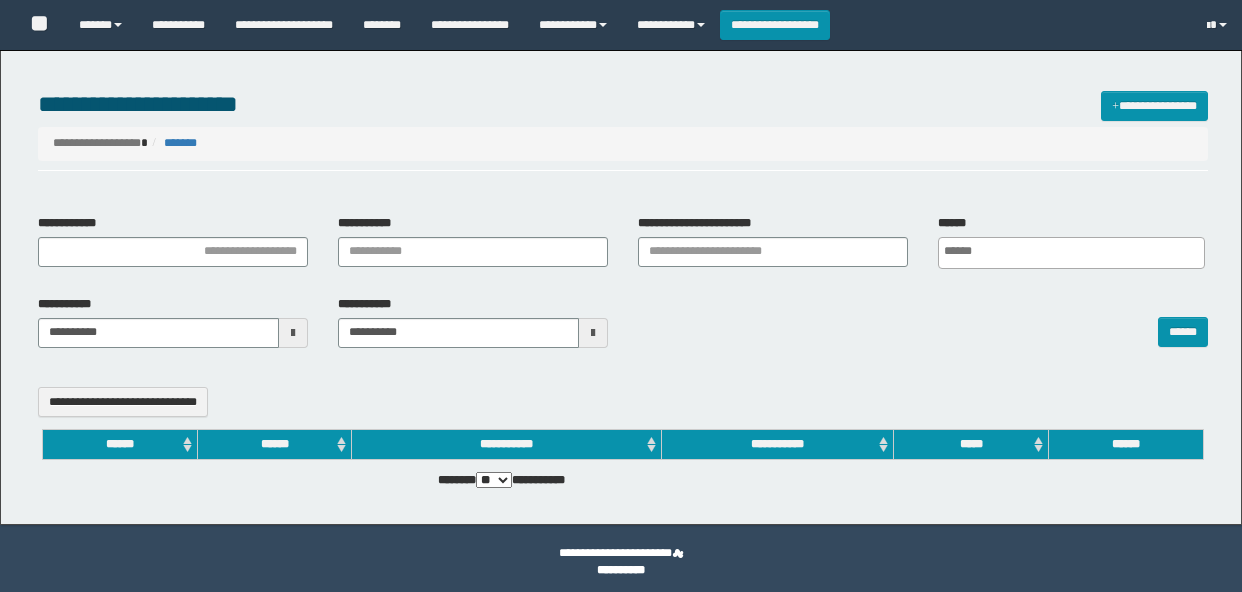 select 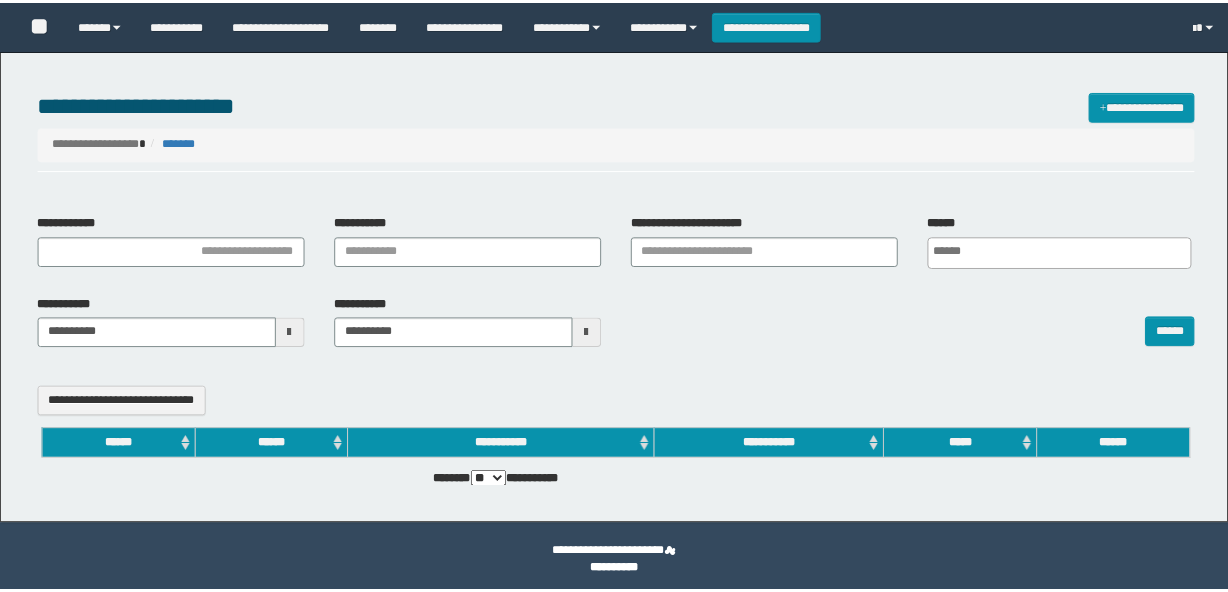 scroll, scrollTop: 0, scrollLeft: 0, axis: both 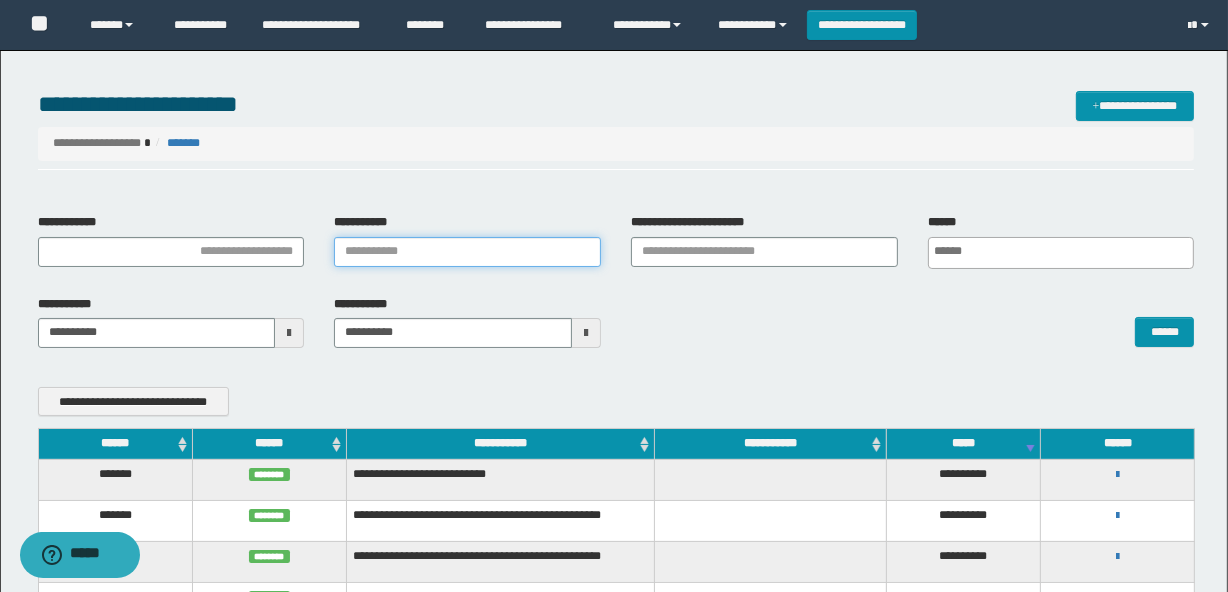 click on "**********" at bounding box center [467, 252] 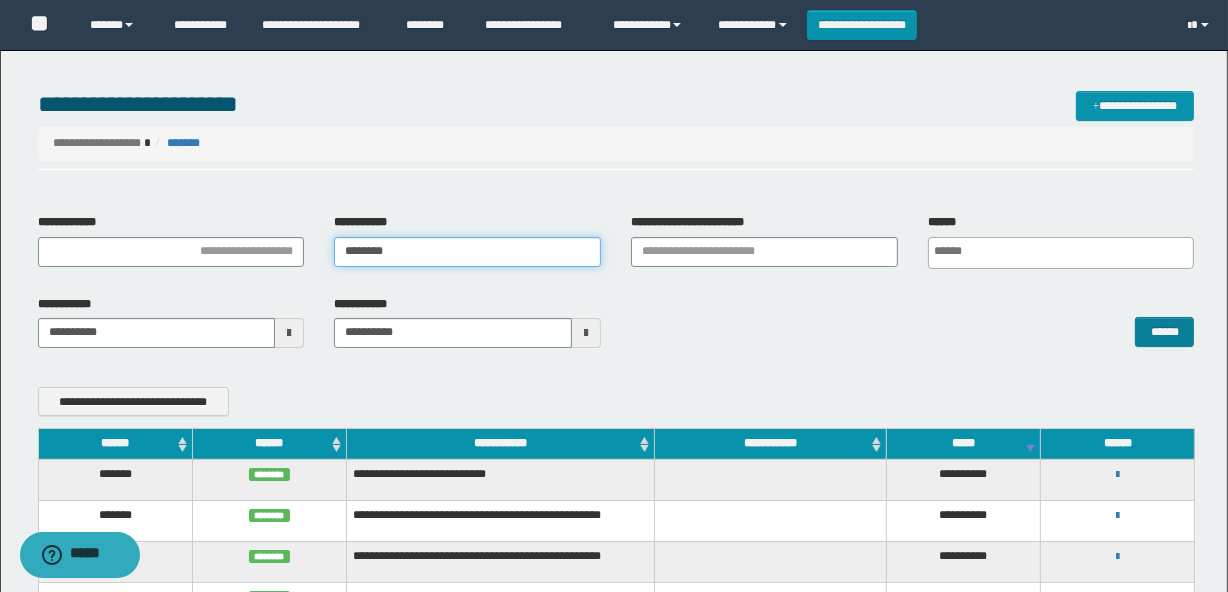 type on "********" 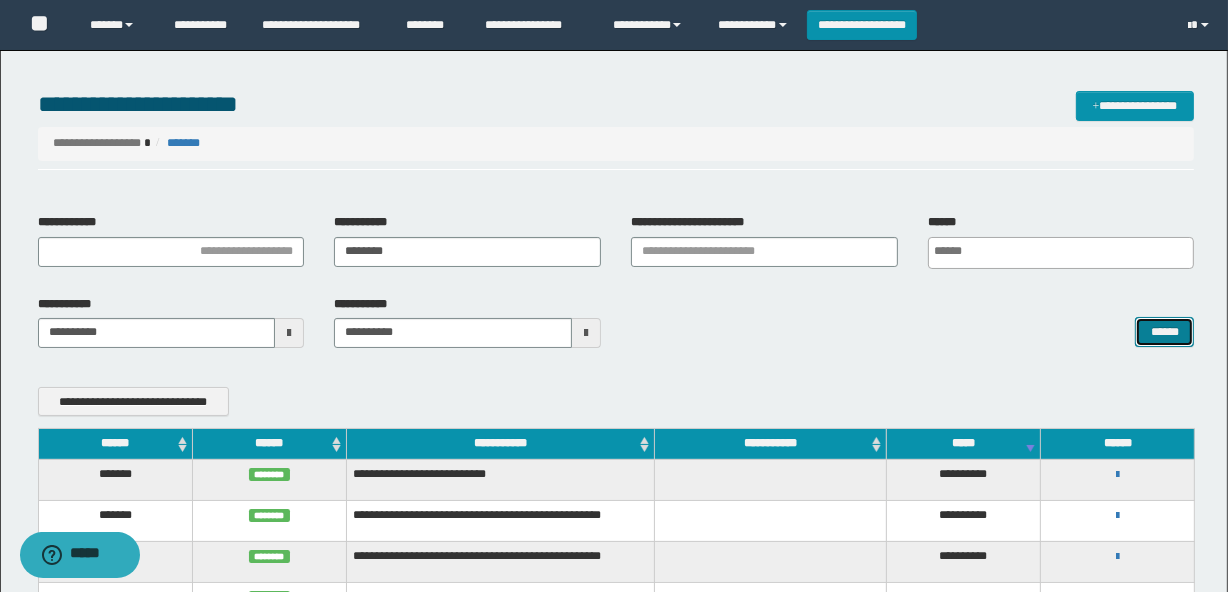 click on "******" at bounding box center [1164, 332] 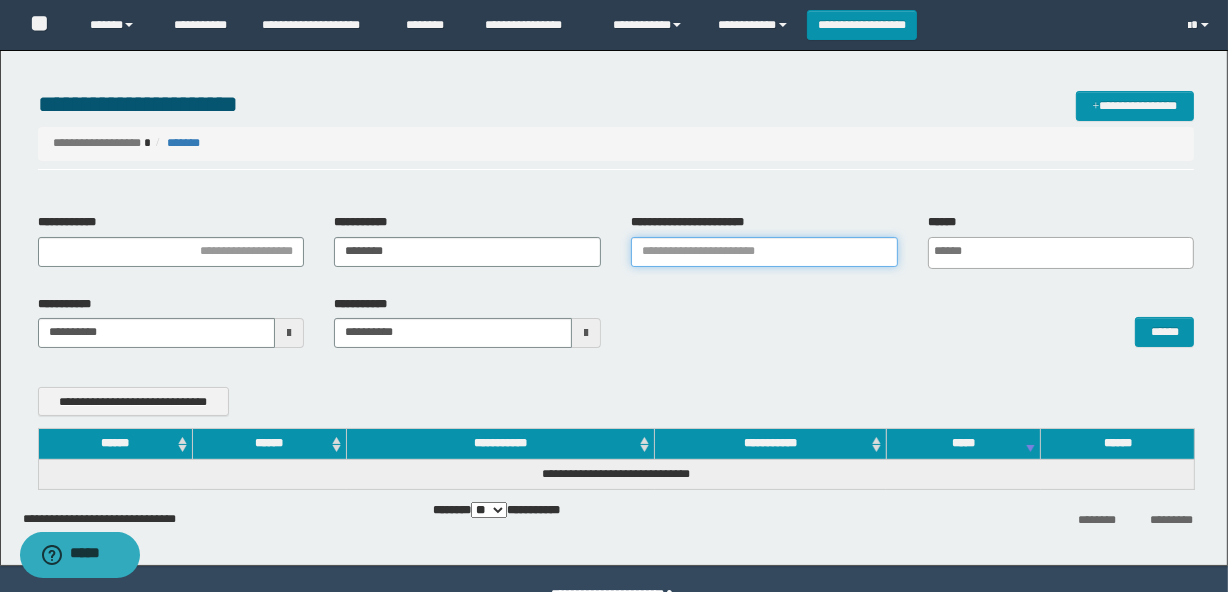 click on "**********" at bounding box center (764, 252) 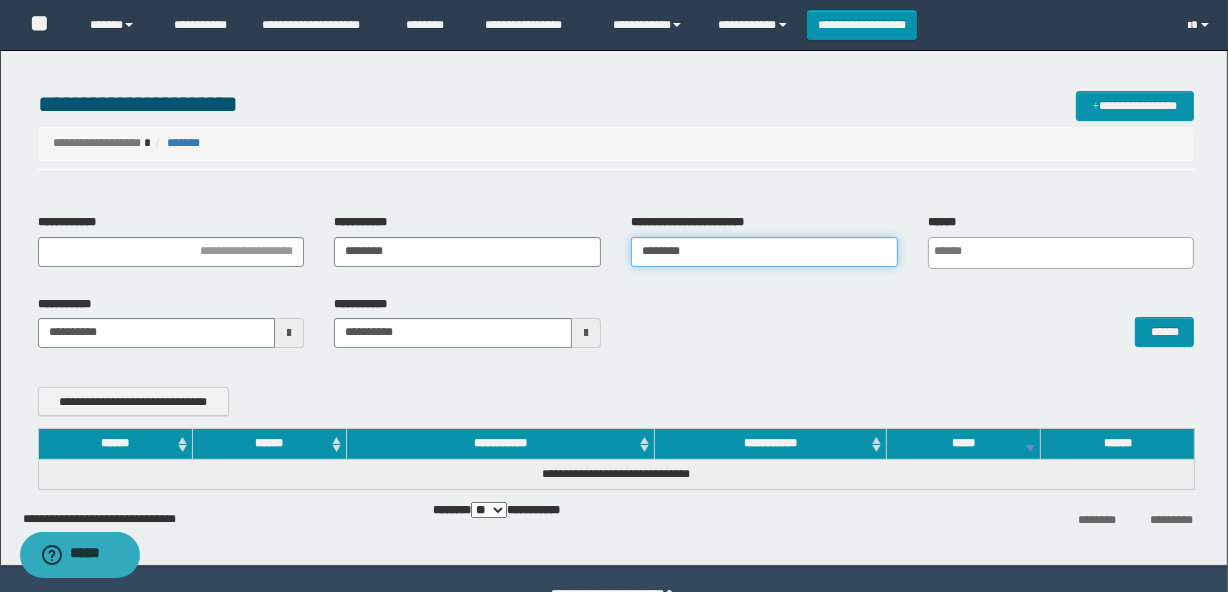 type 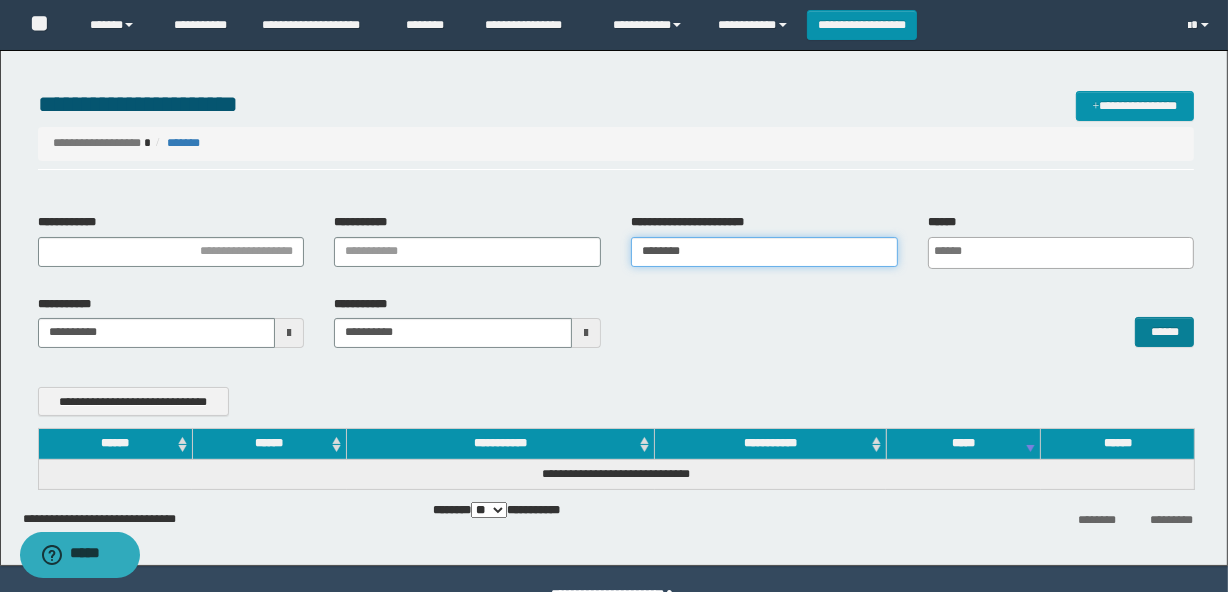 type on "********" 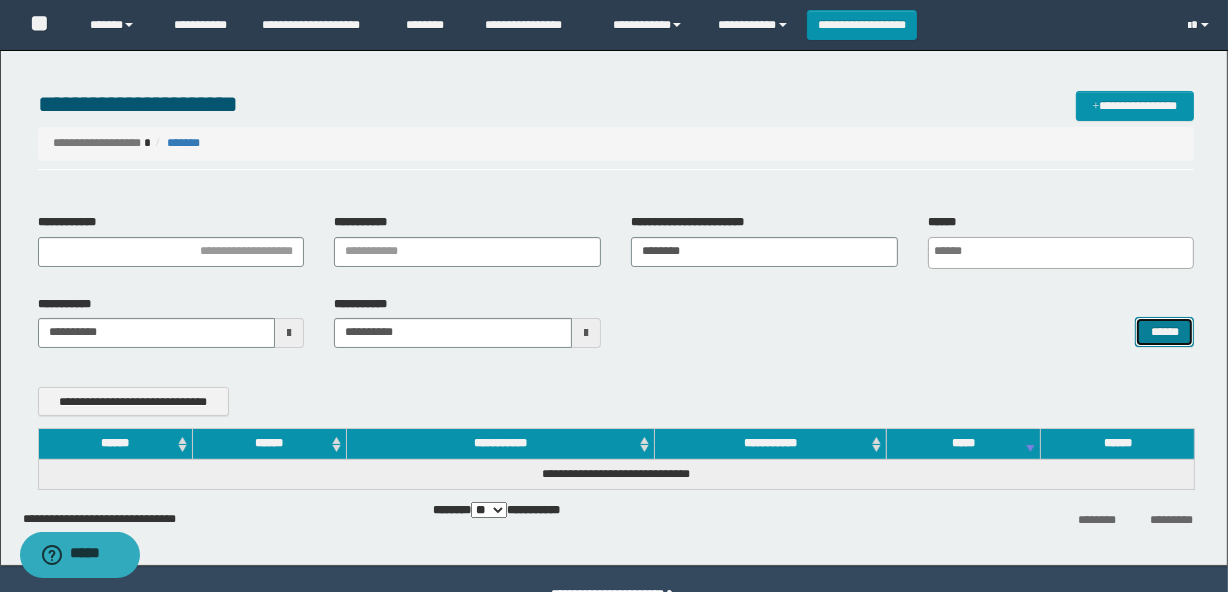 click on "******" at bounding box center (1164, 332) 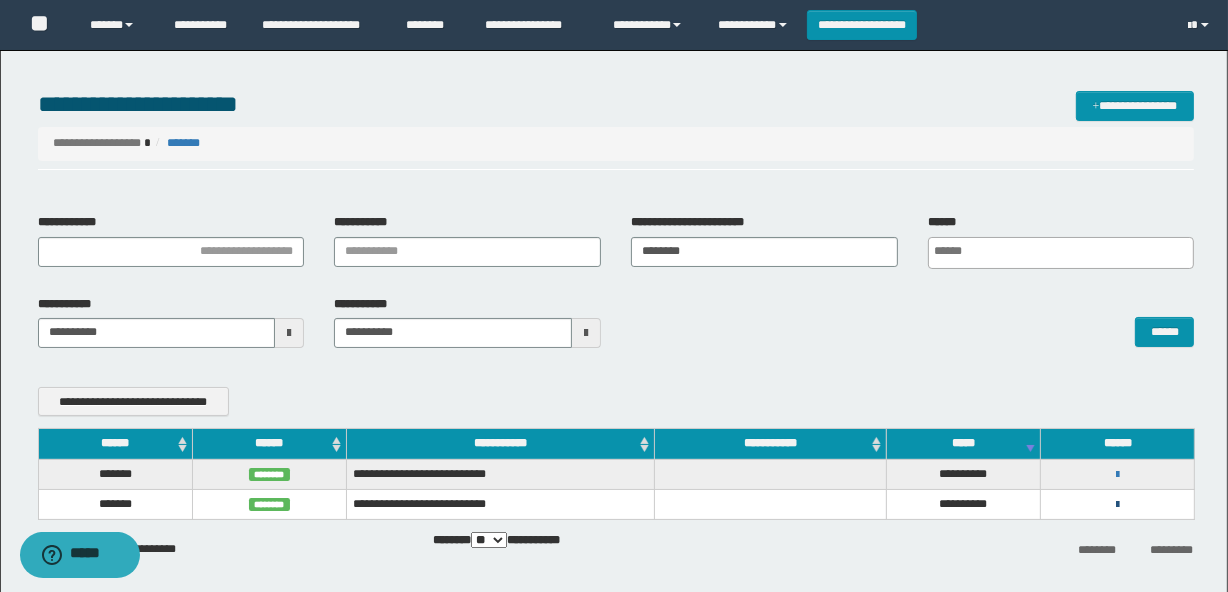 click at bounding box center [1117, 504] 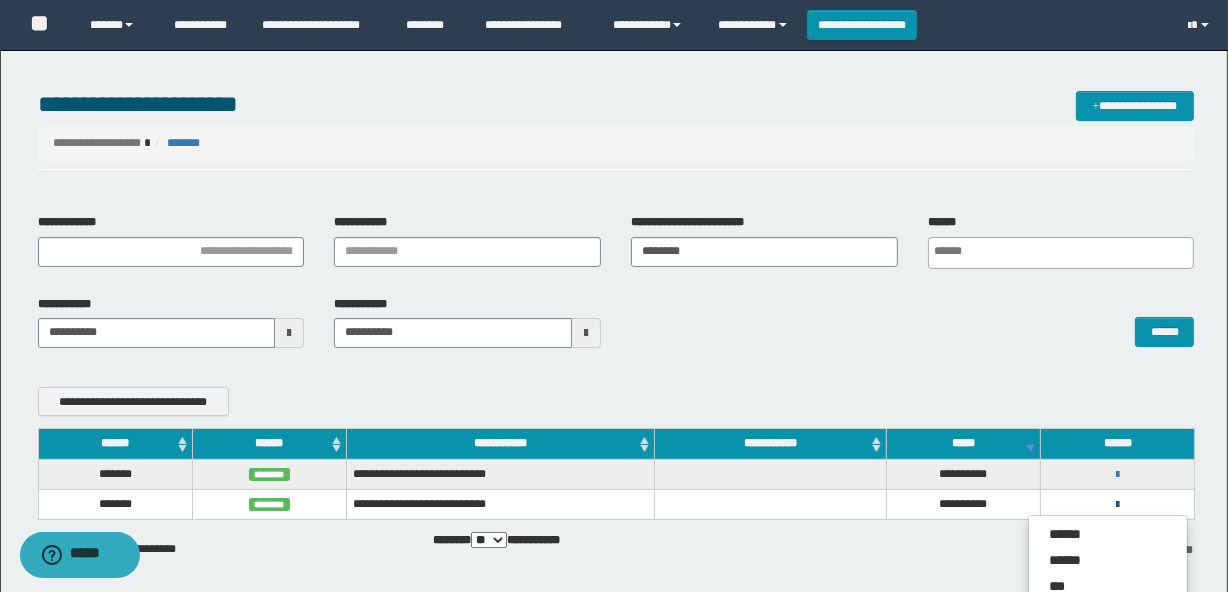 scroll, scrollTop: 90, scrollLeft: 0, axis: vertical 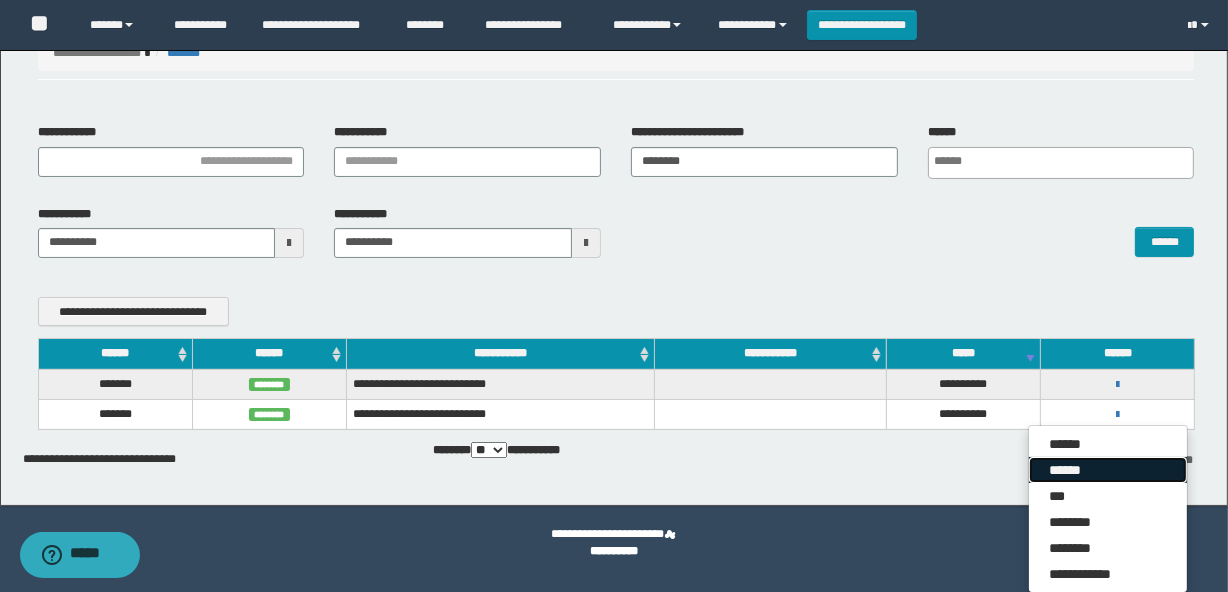 click on "******" at bounding box center (1108, 470) 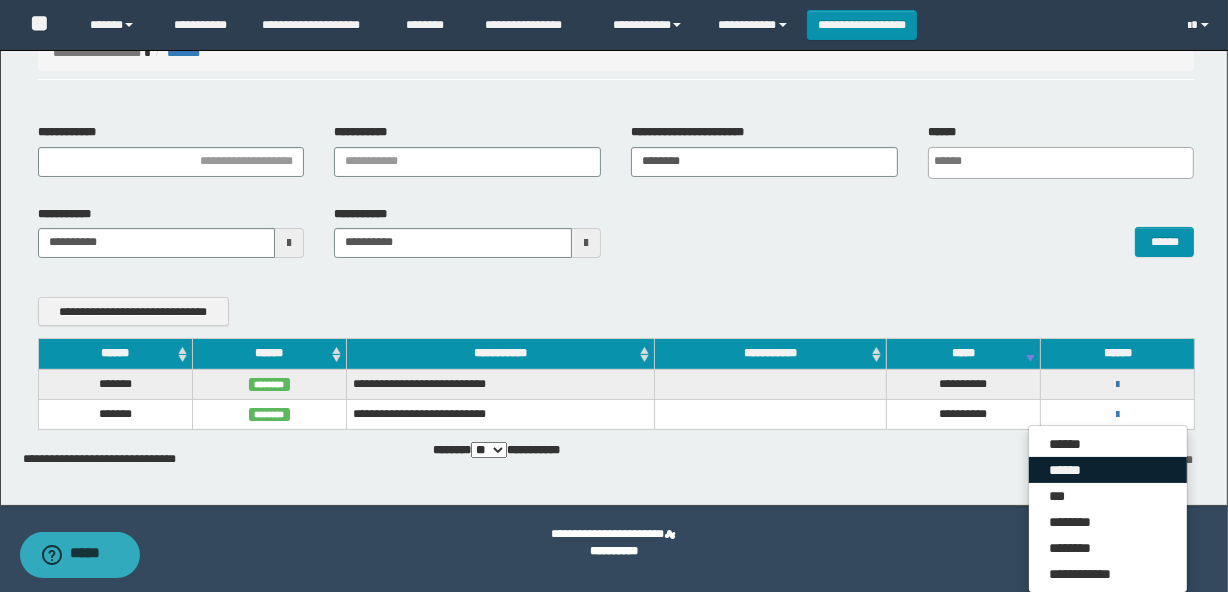 scroll, scrollTop: 79, scrollLeft: 0, axis: vertical 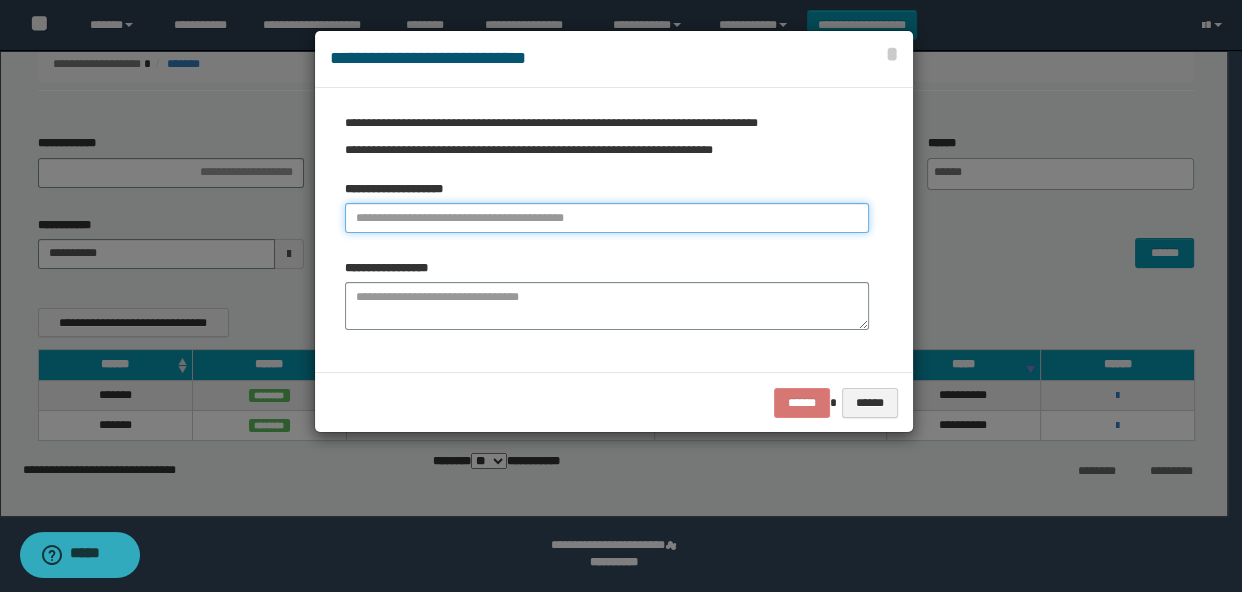 click at bounding box center (607, 218) 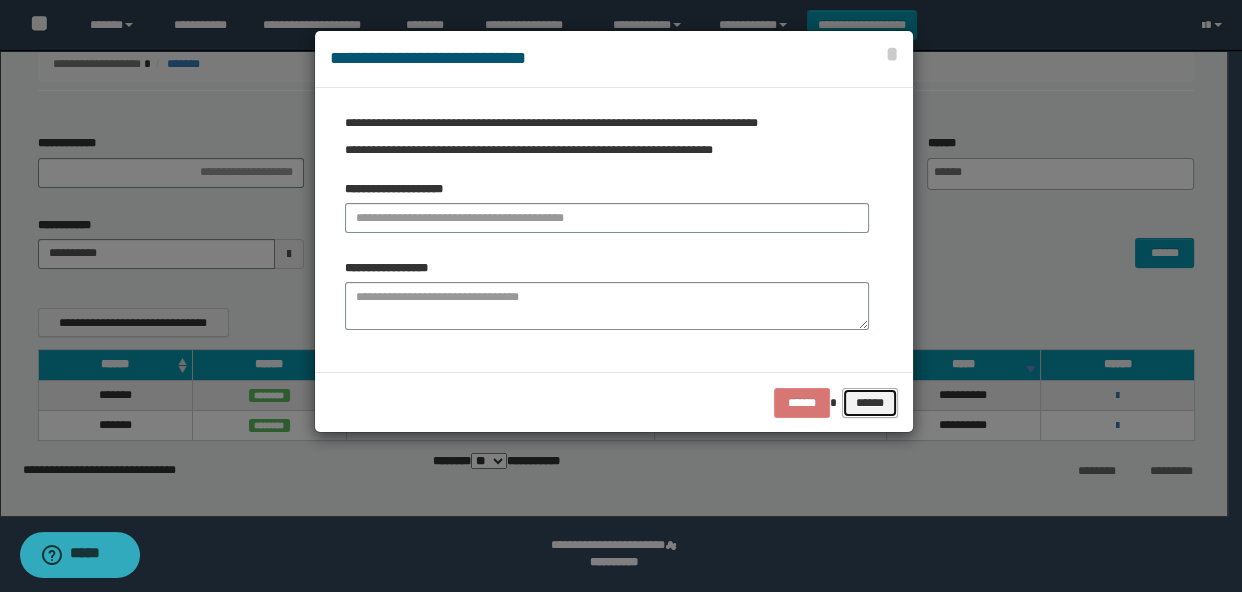 click on "******" at bounding box center [870, 403] 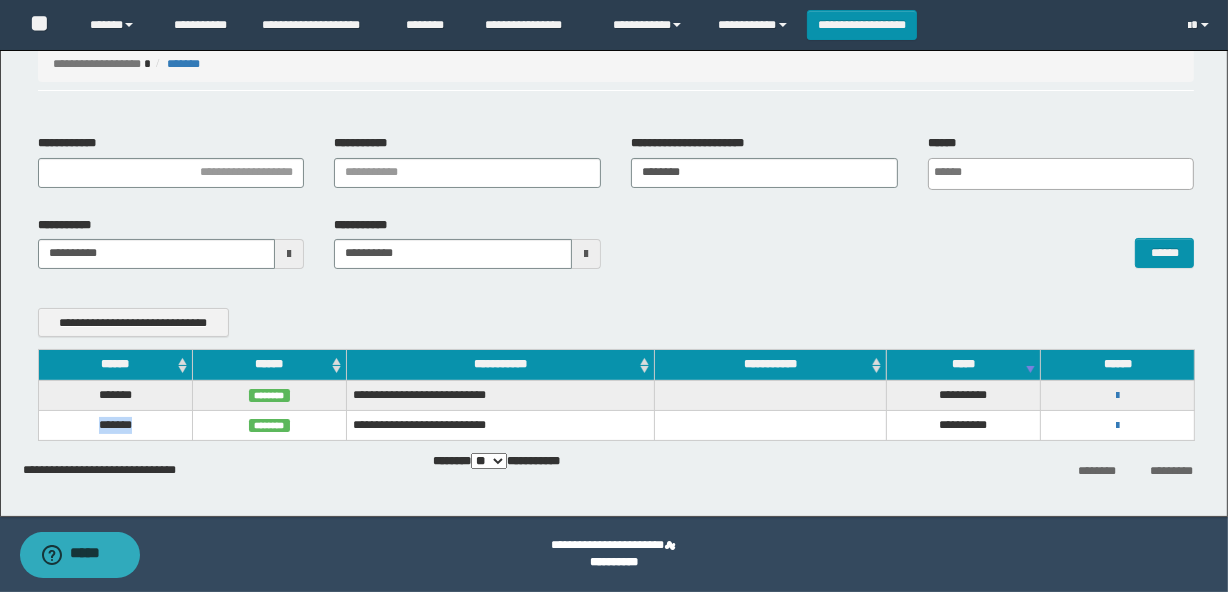 drag, startPoint x: 88, startPoint y: 426, endPoint x: 152, endPoint y: 426, distance: 64 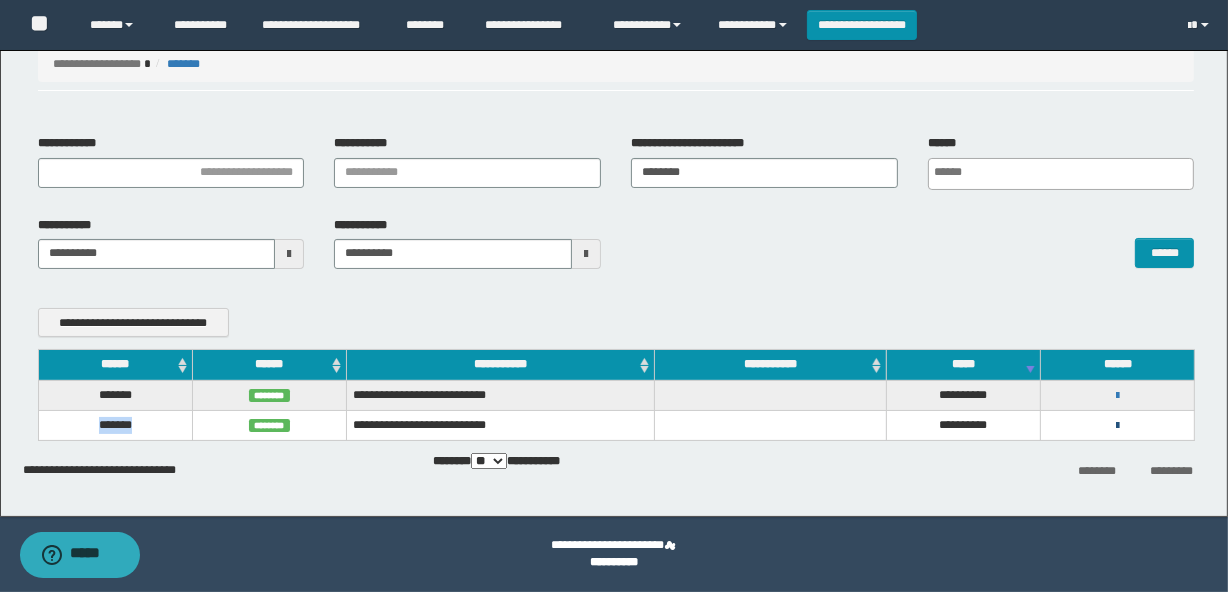 click at bounding box center (1117, 426) 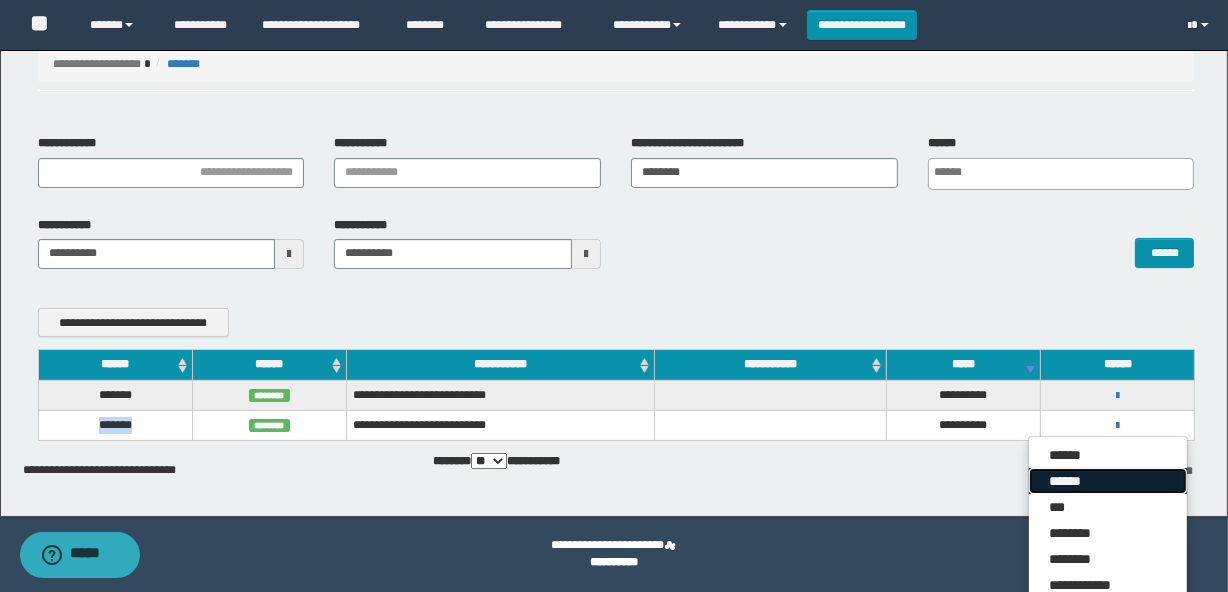 click on "******" at bounding box center (1108, 481) 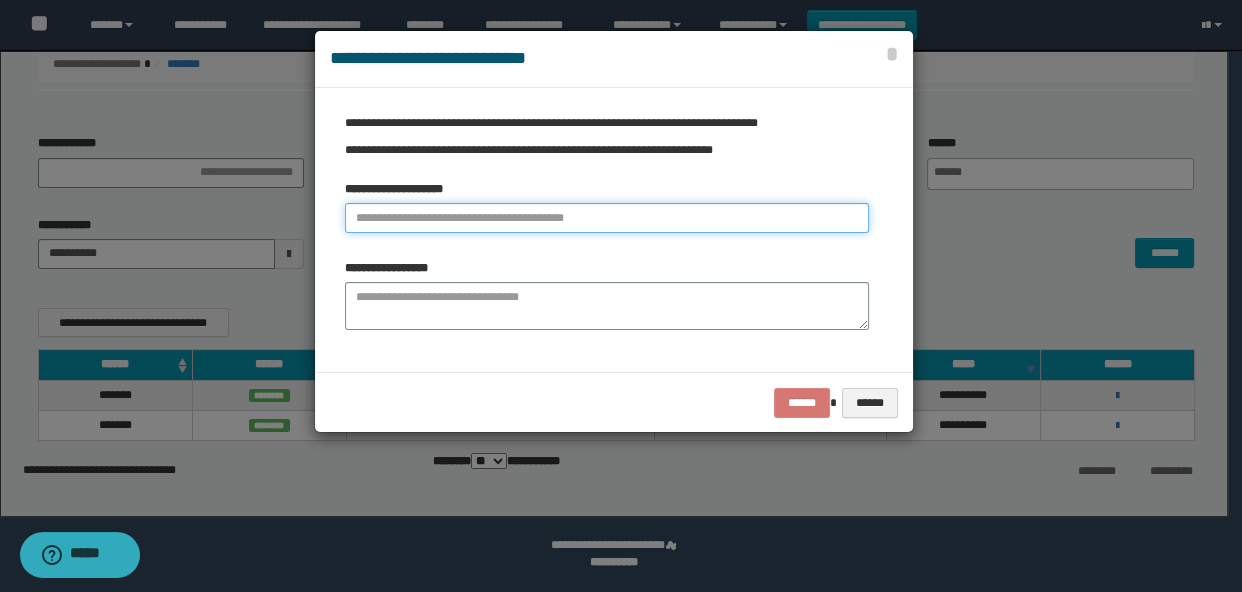 click at bounding box center [607, 218] 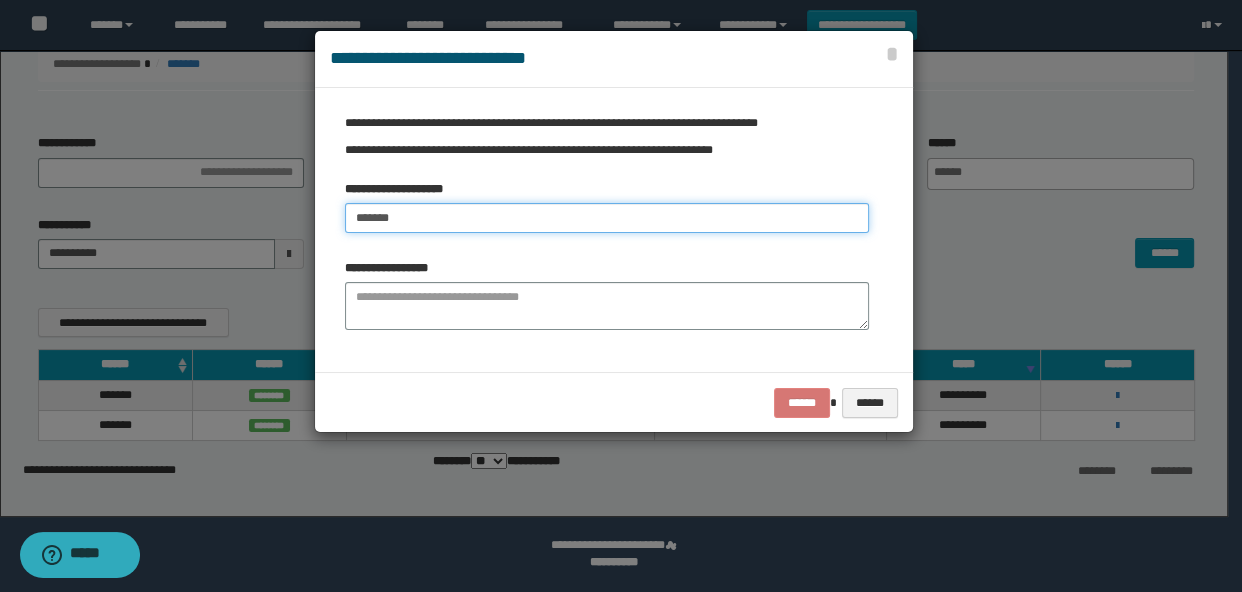 type on "*******" 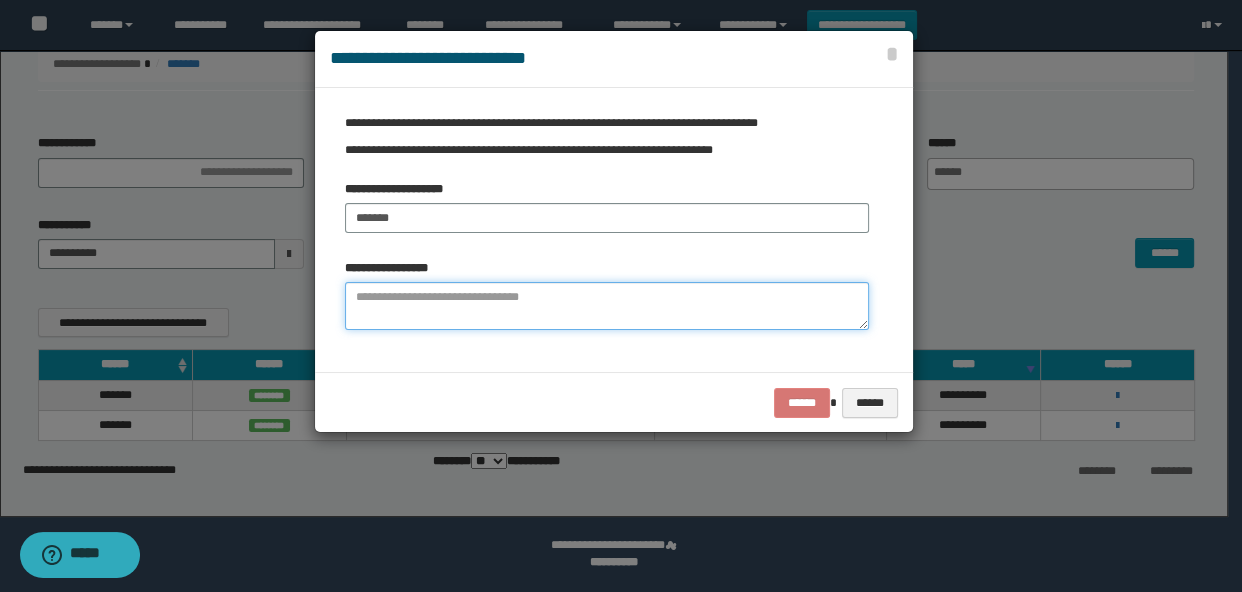 click at bounding box center (607, 306) 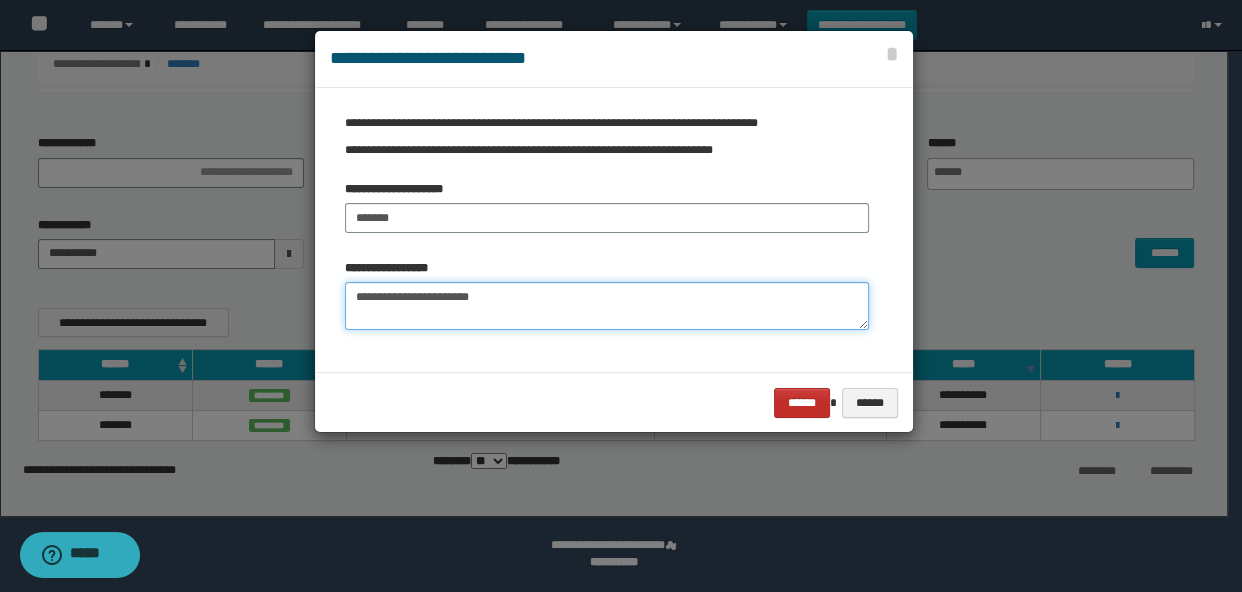 type on "**********" 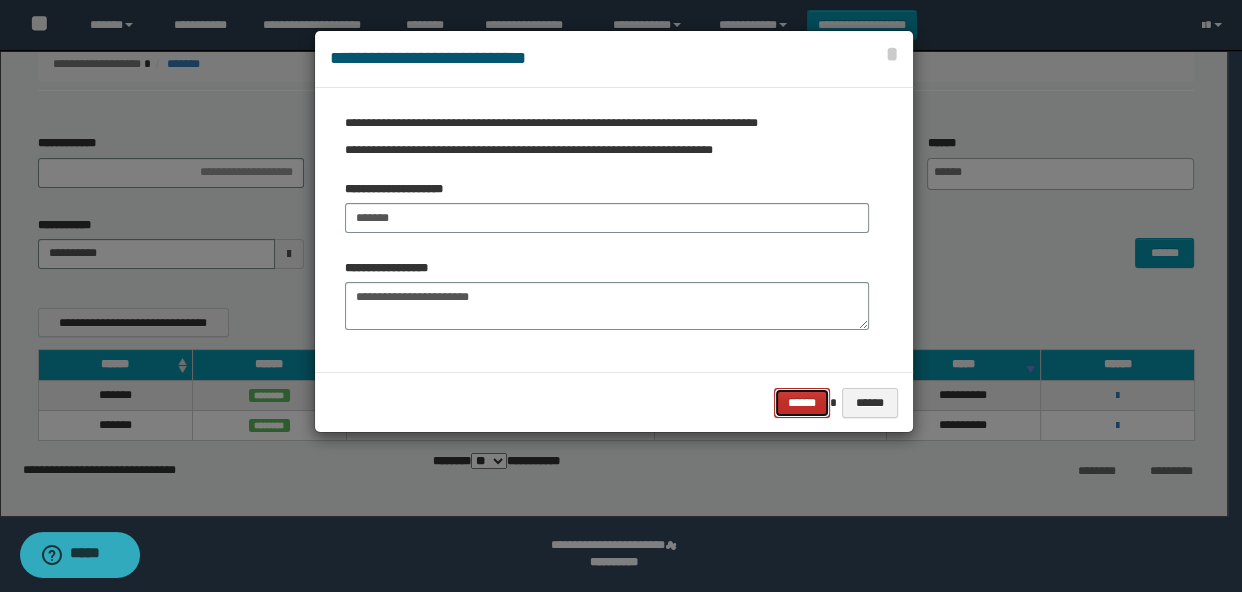 click on "******" at bounding box center [802, 403] 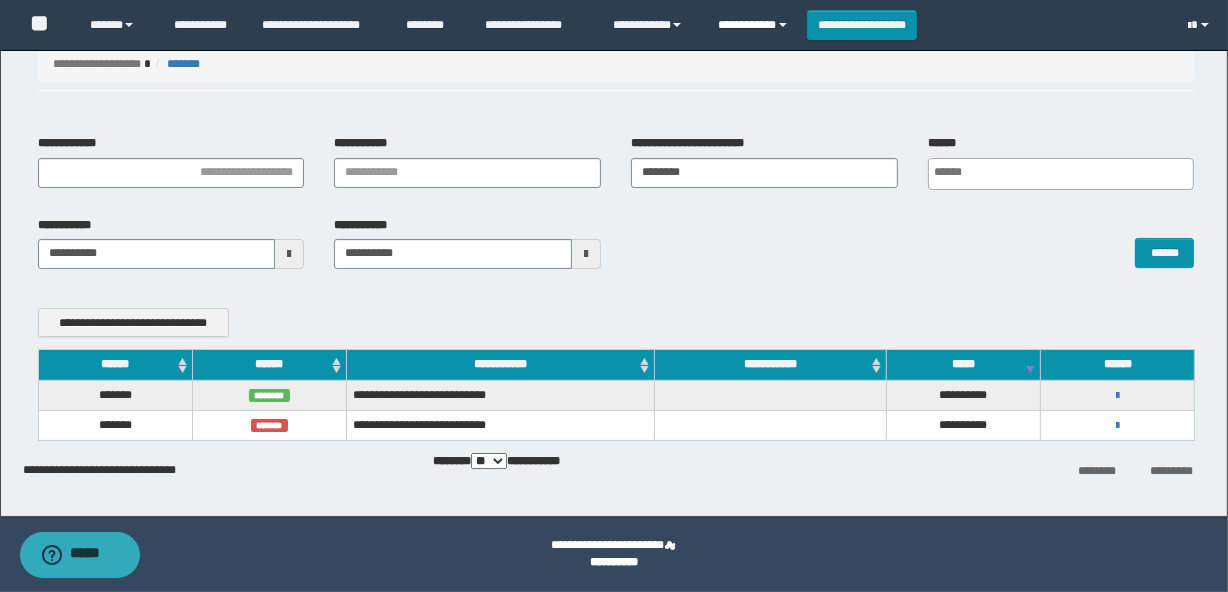click on "**********" at bounding box center [755, 25] 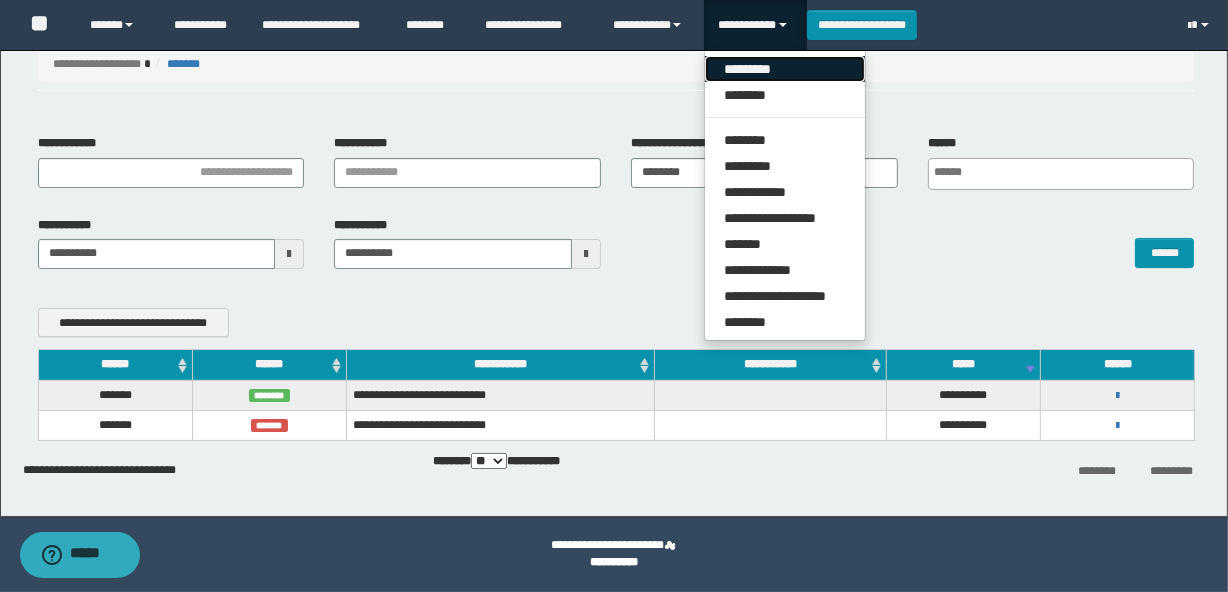 click on "*********" at bounding box center (785, 69) 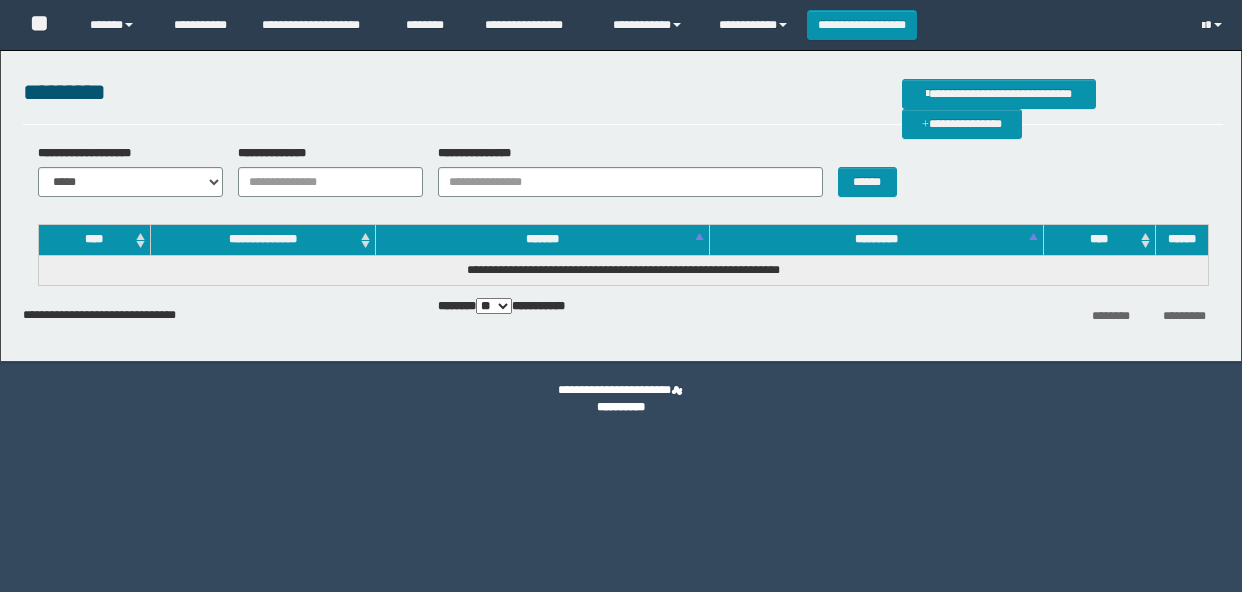 scroll, scrollTop: 0, scrollLeft: 0, axis: both 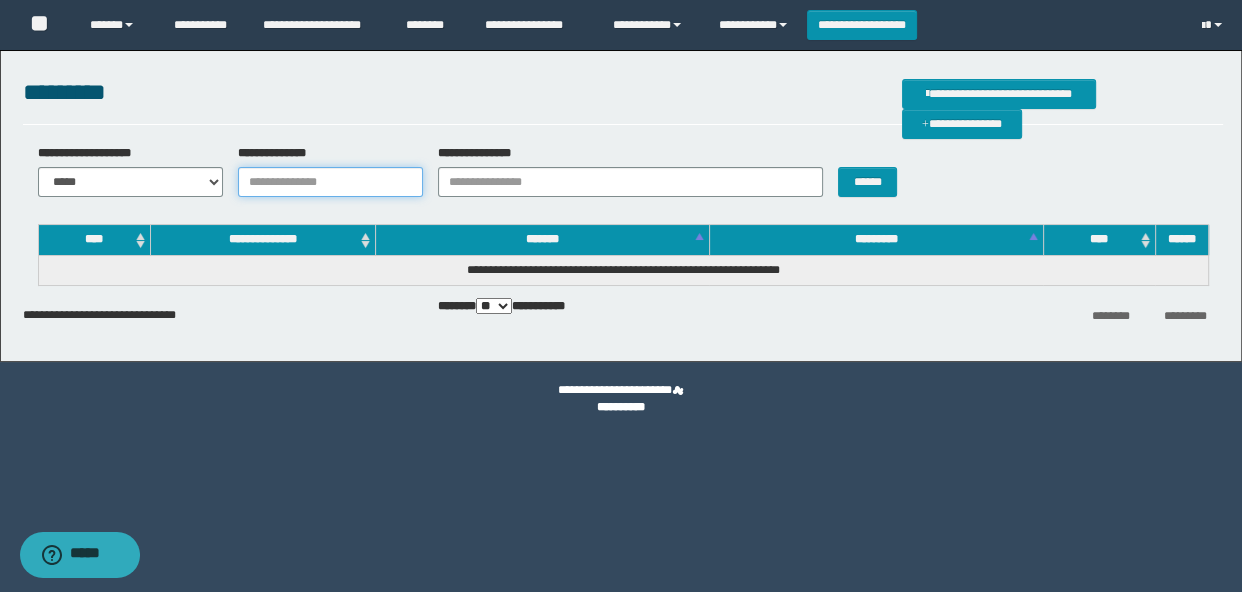 click on "**********" at bounding box center (330, 182) 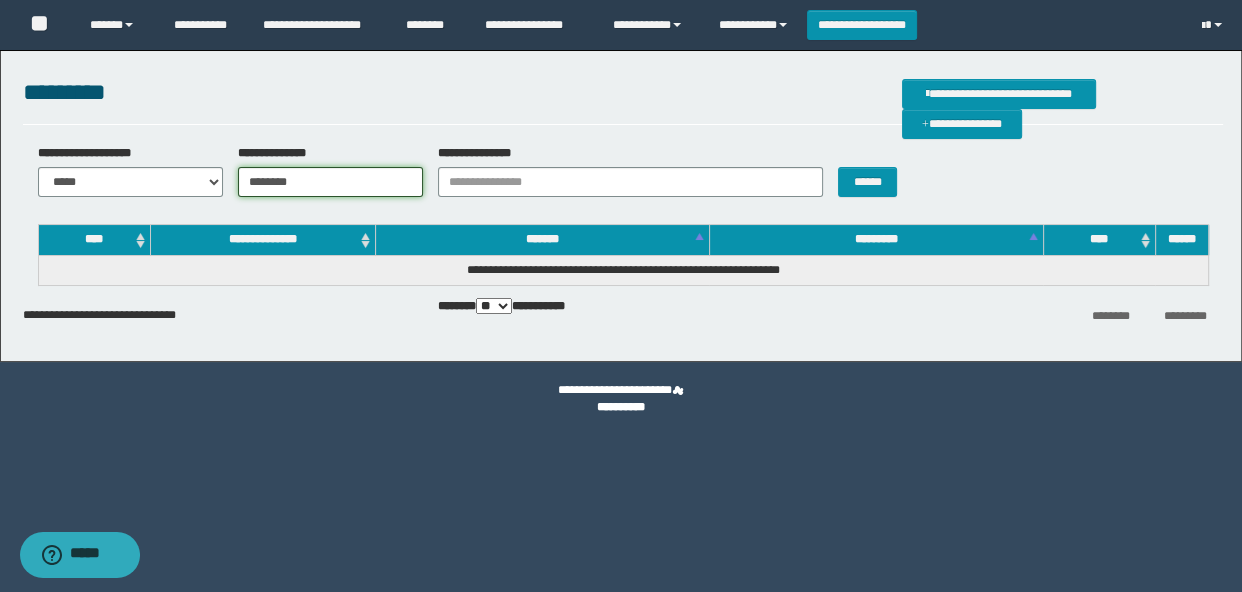 type on "*******" 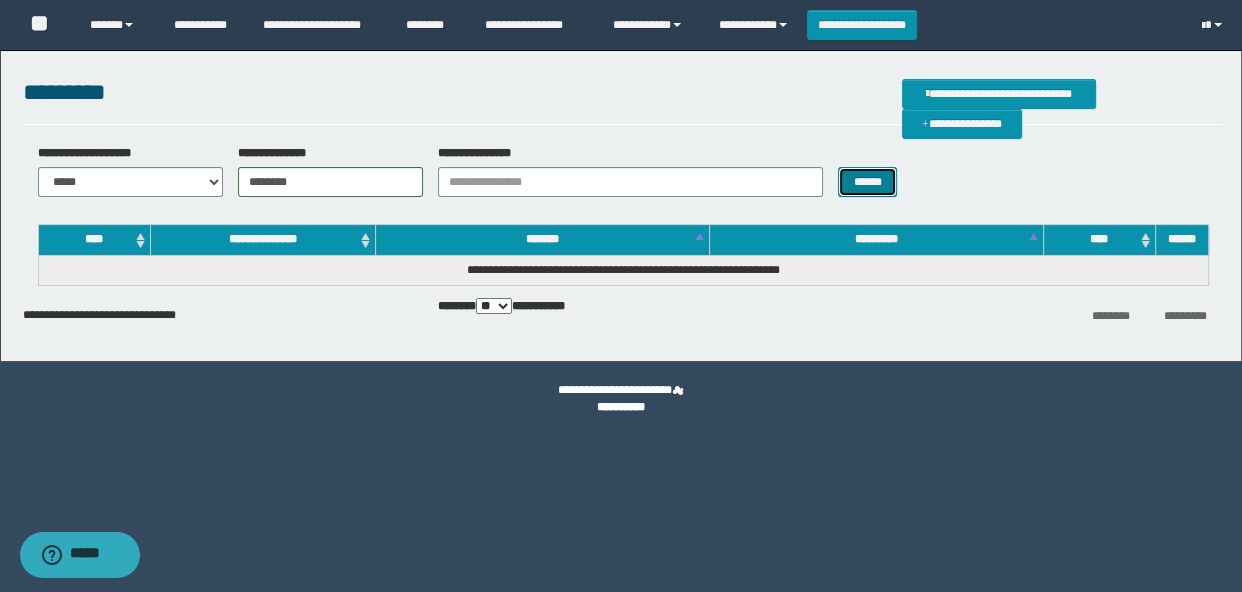 click on "******" at bounding box center [867, 182] 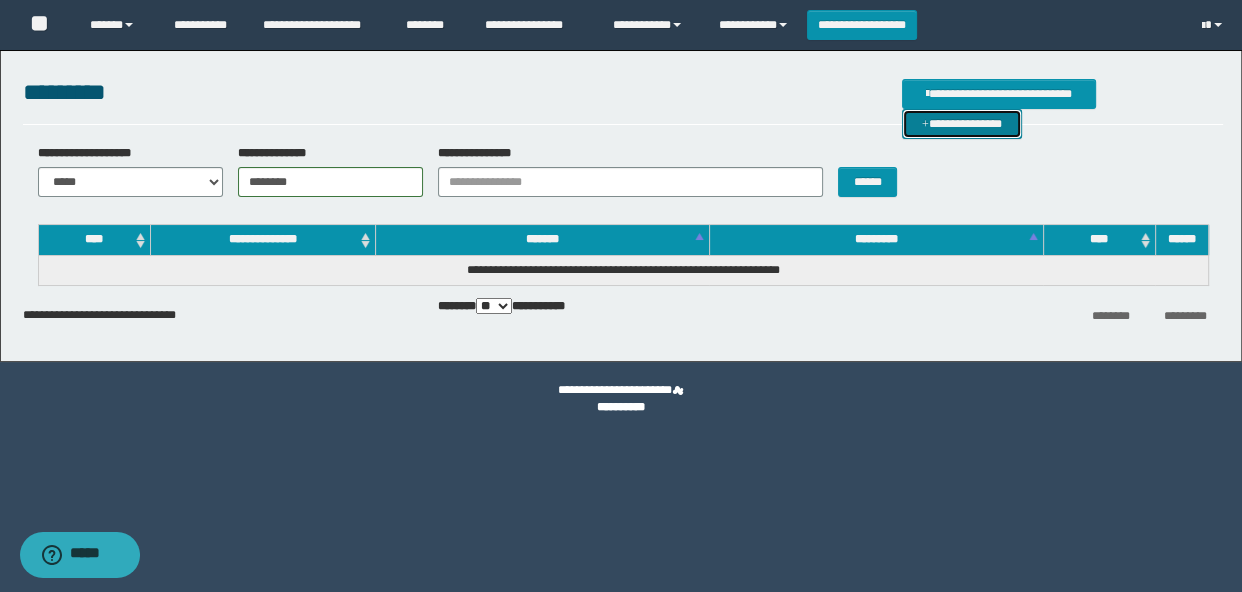 click on "**********" at bounding box center [962, 124] 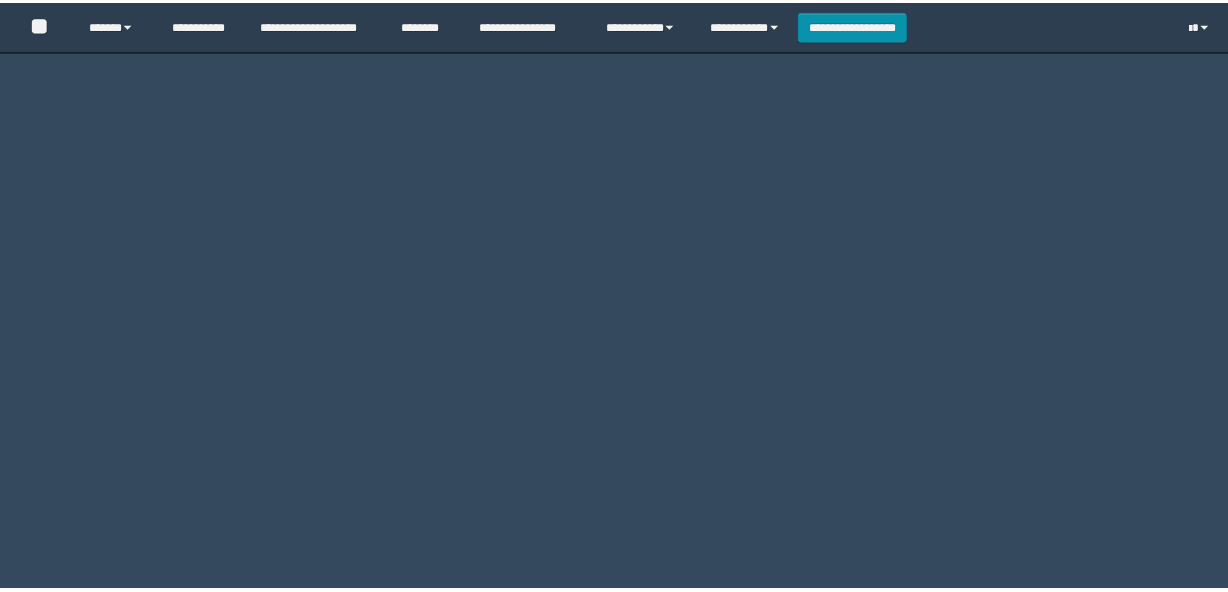 scroll, scrollTop: 0, scrollLeft: 0, axis: both 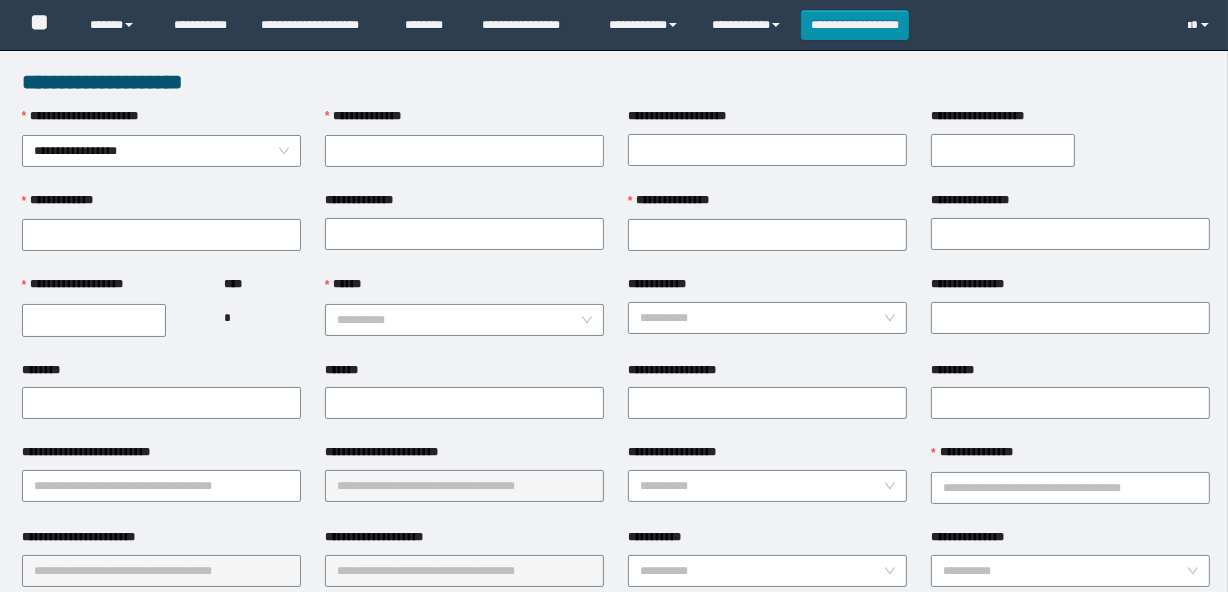click on "**********" at bounding box center [94, 320] 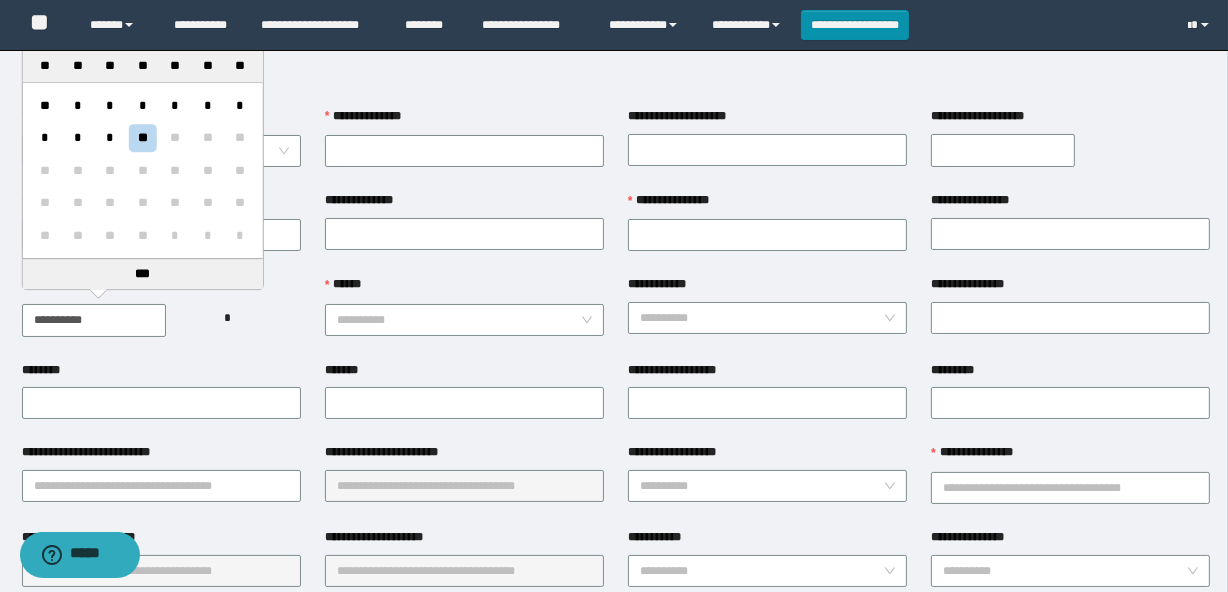 scroll, scrollTop: 0, scrollLeft: 0, axis: both 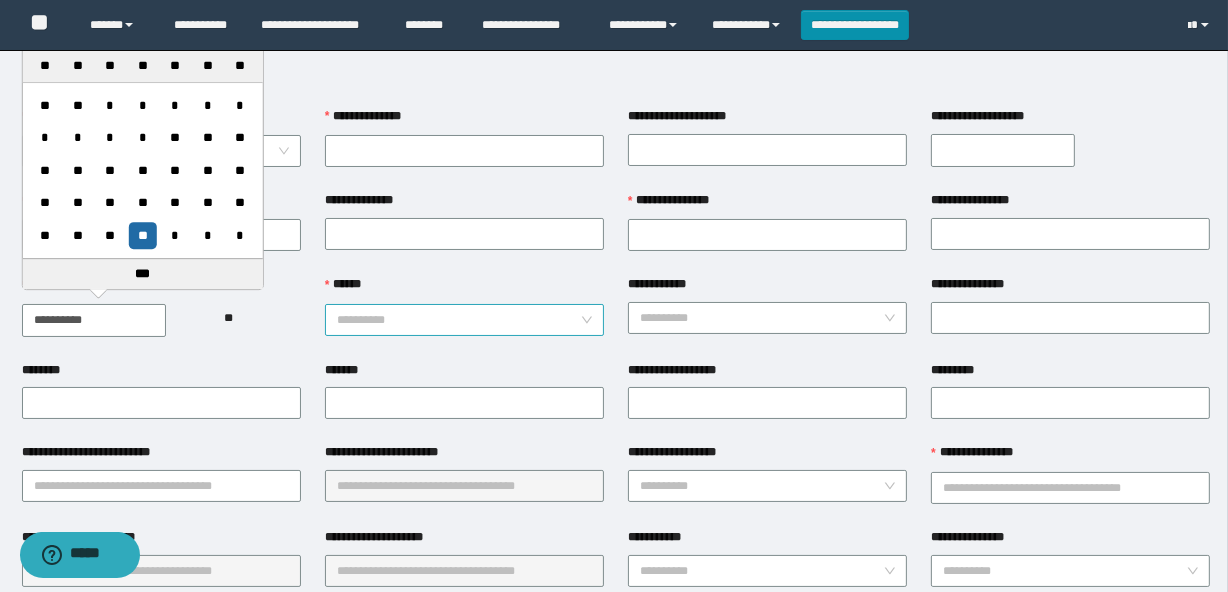 type on "**********" 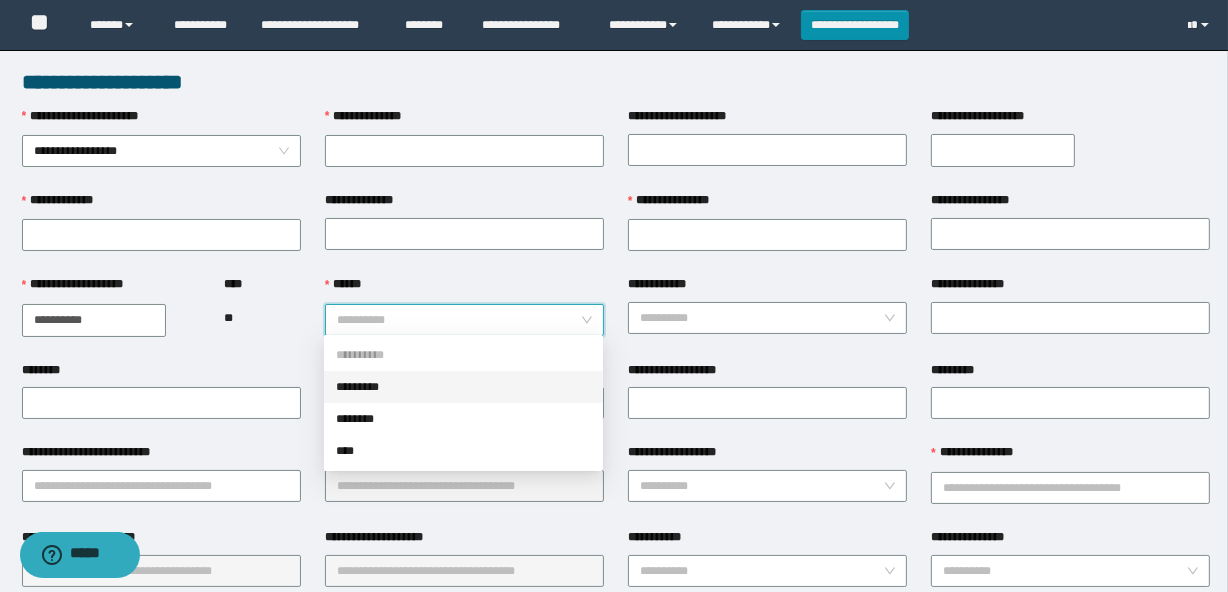 click on "*********" at bounding box center (463, 387) 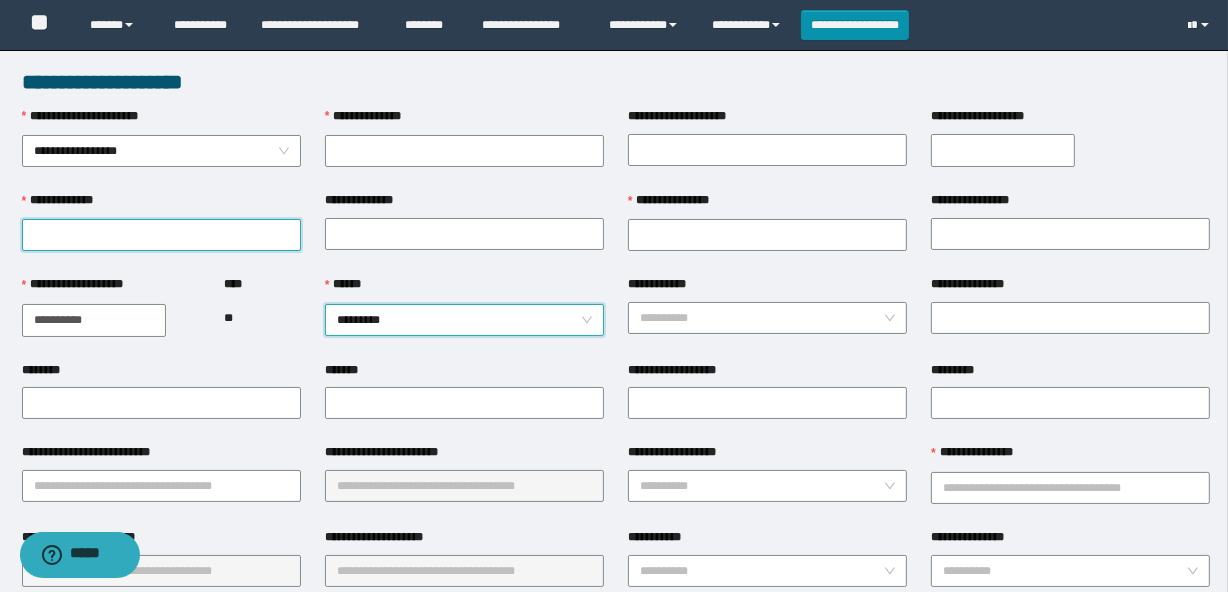 click on "**********" at bounding box center [161, 235] 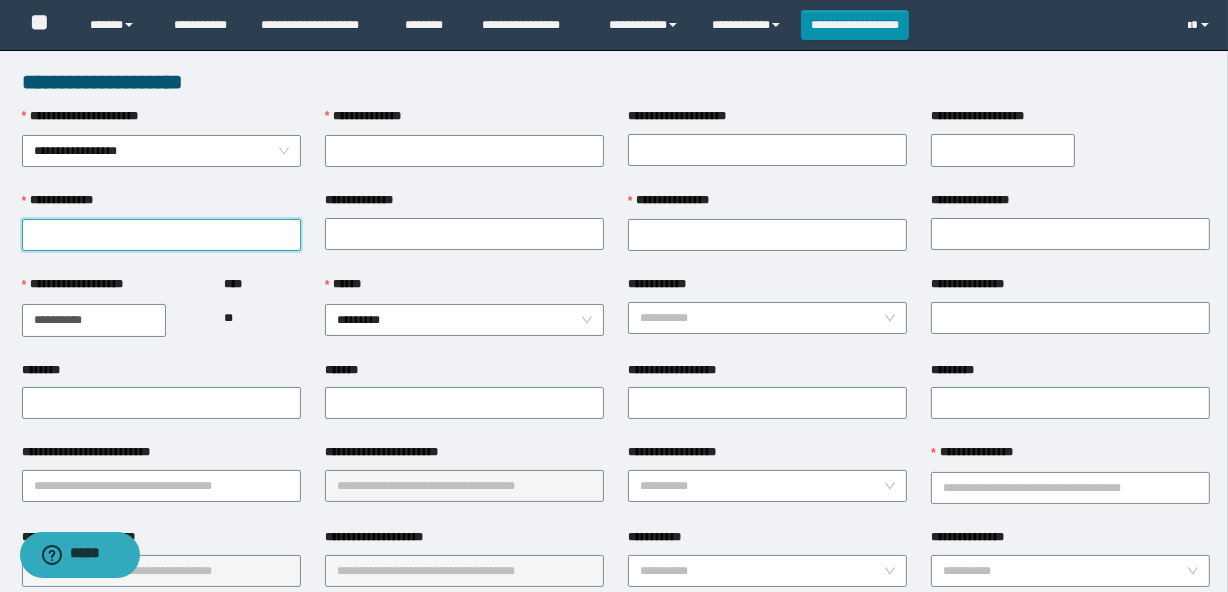 paste on "**********" 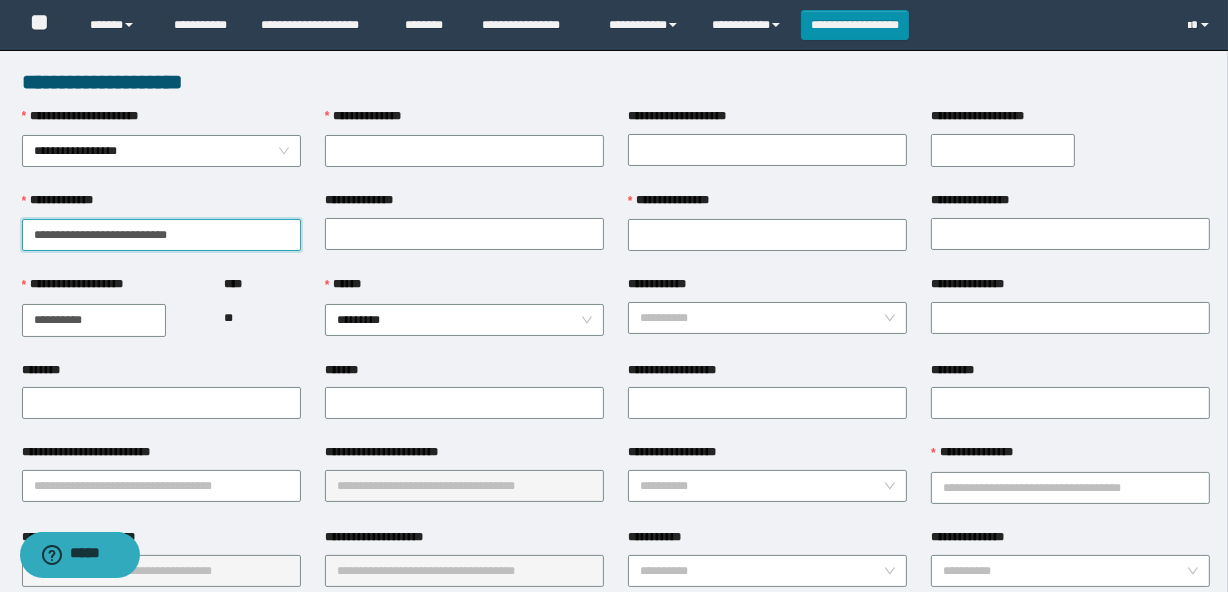 type on "**********" 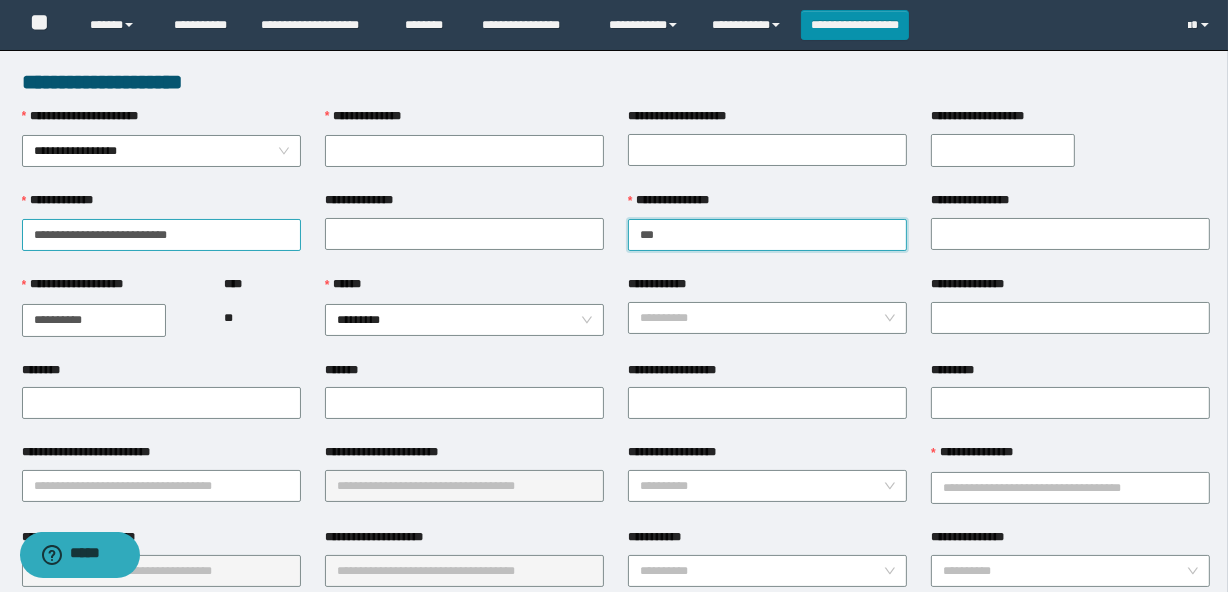 type on "*****" 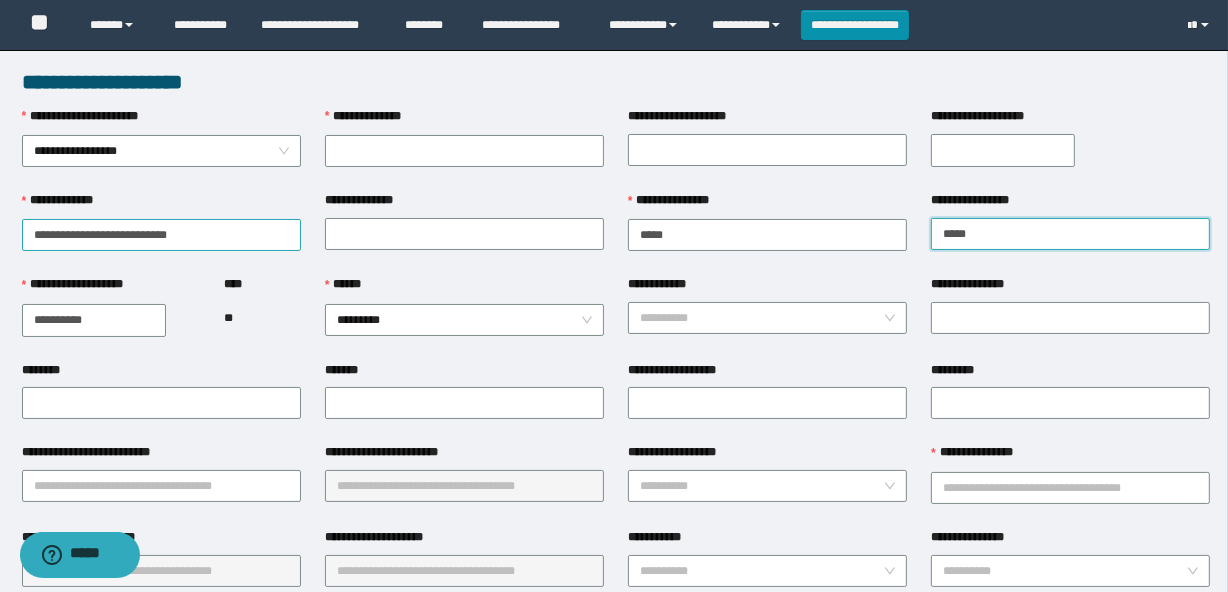 type on "******" 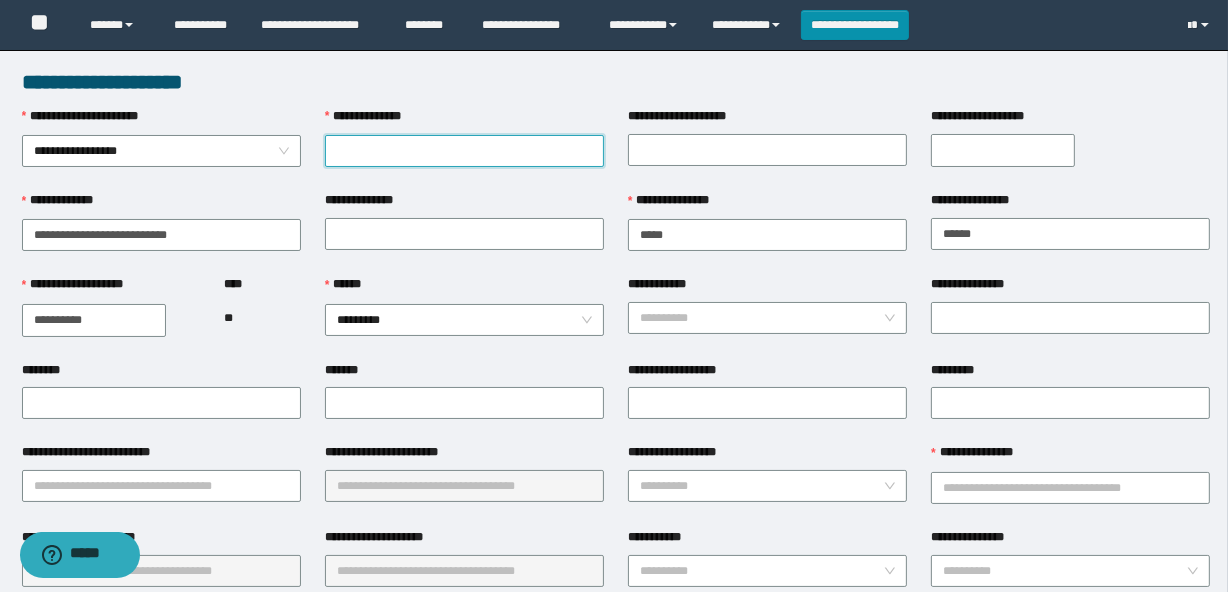click on "**********" at bounding box center [464, 151] 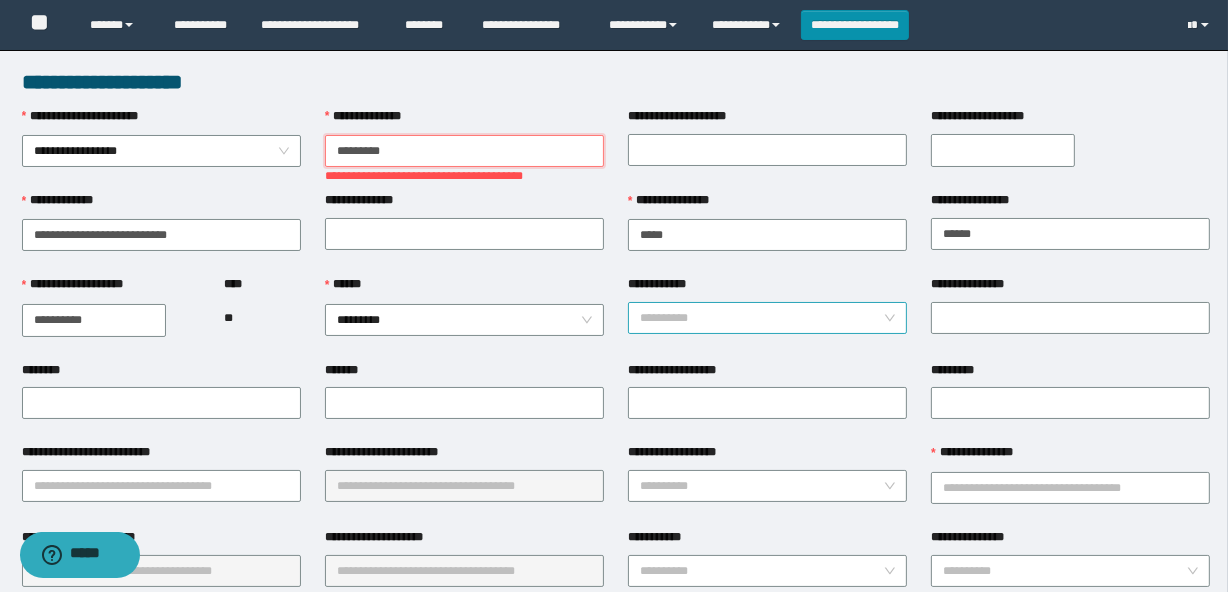type on "*******" 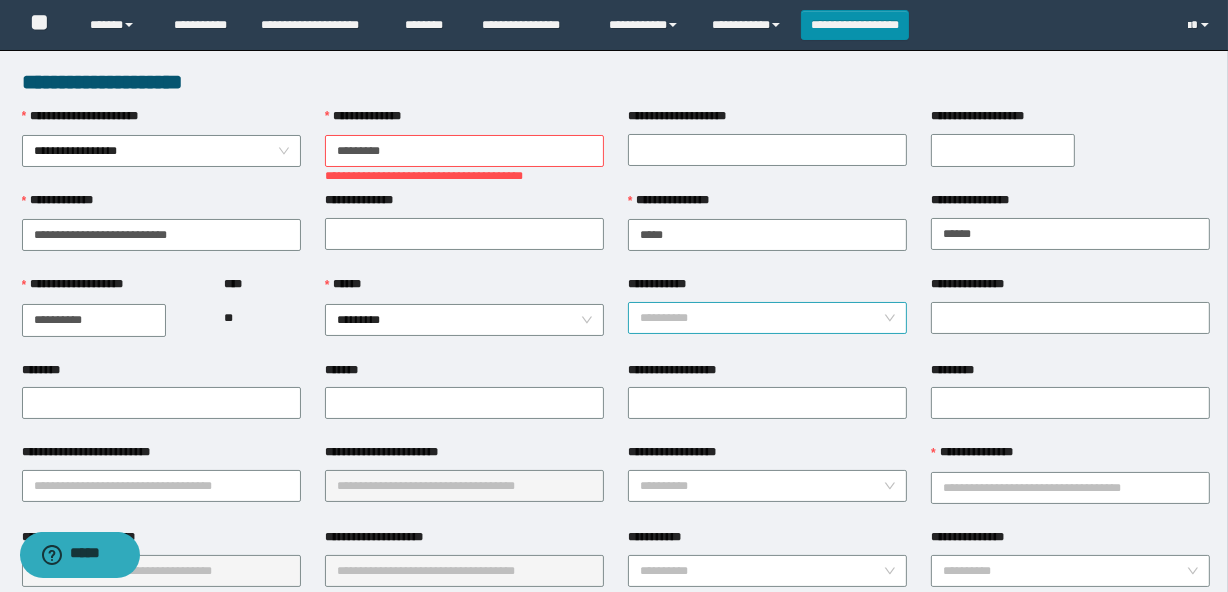 click on "**********" at bounding box center (761, 318) 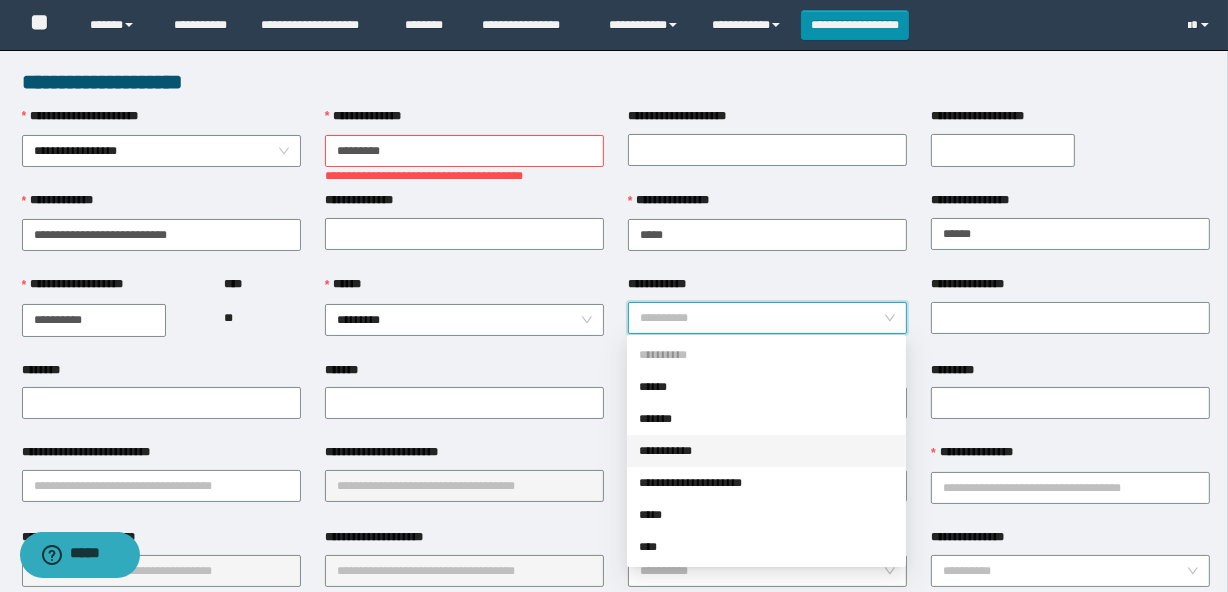 click on "**********" at bounding box center (766, 451) 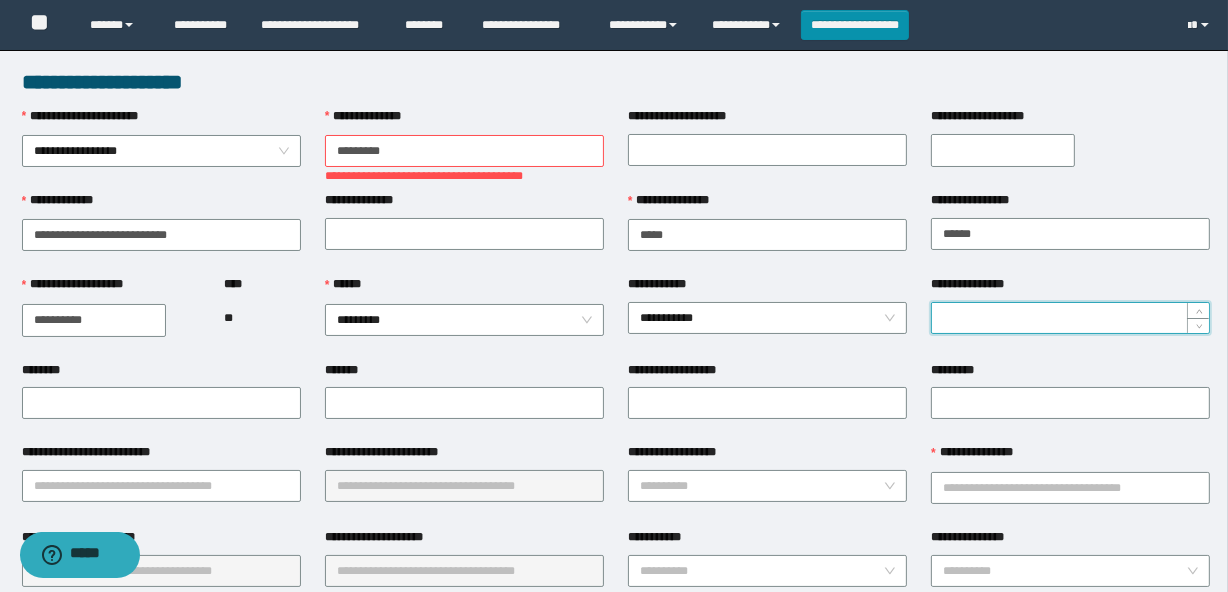 click on "**********" at bounding box center (1070, 318) 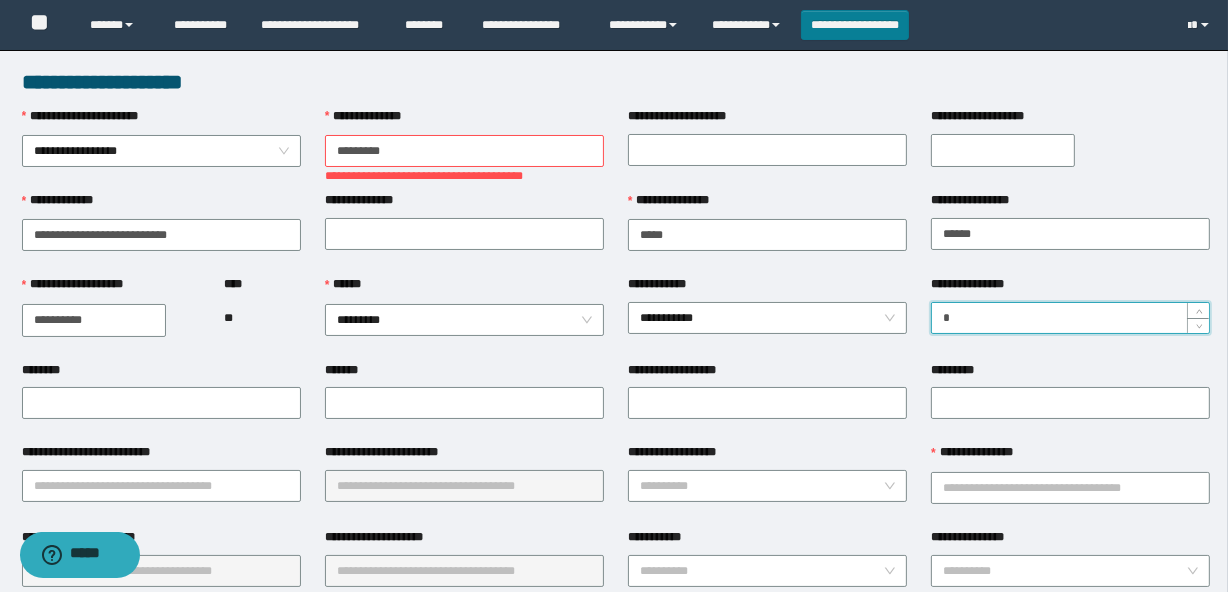 type on "*" 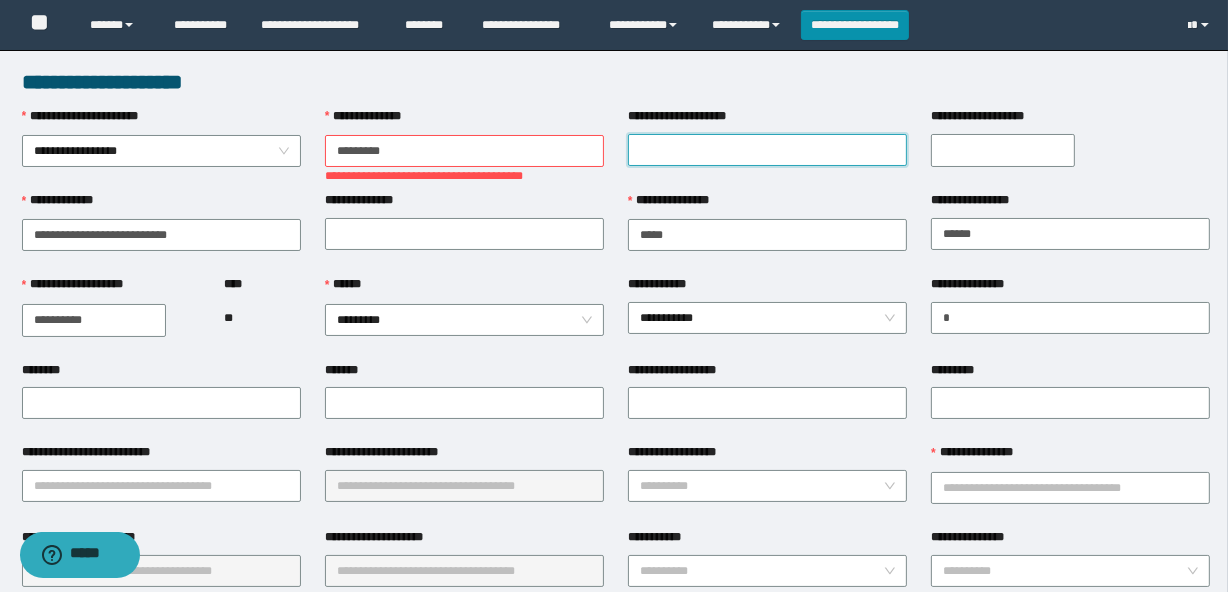 click on "**********" at bounding box center (767, 150) 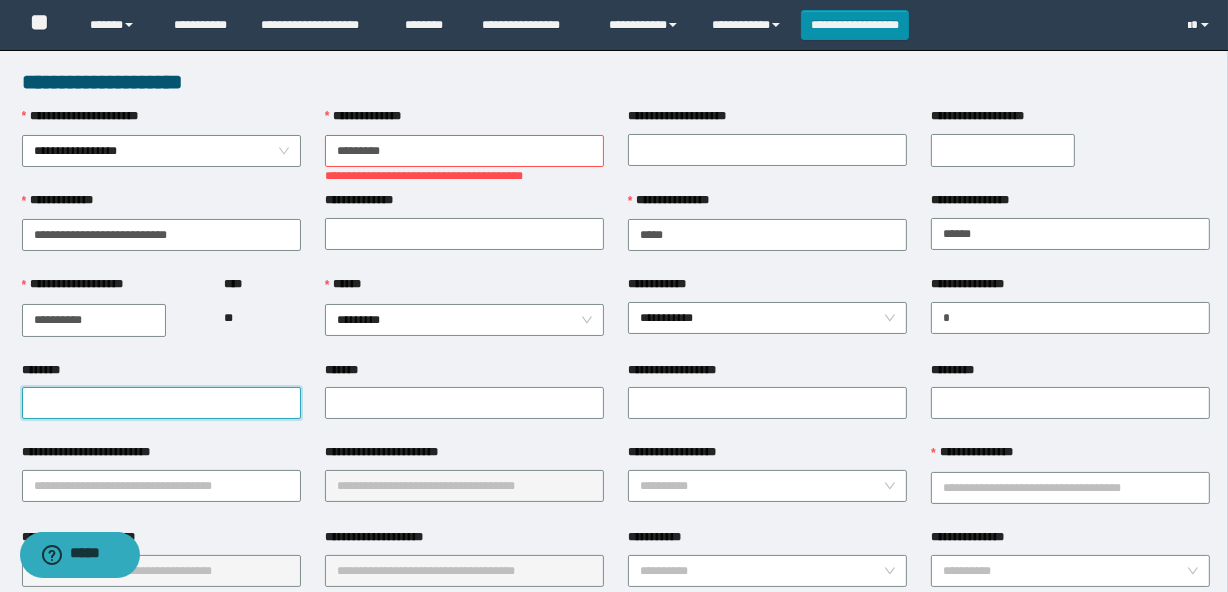 click on "********" at bounding box center [161, 403] 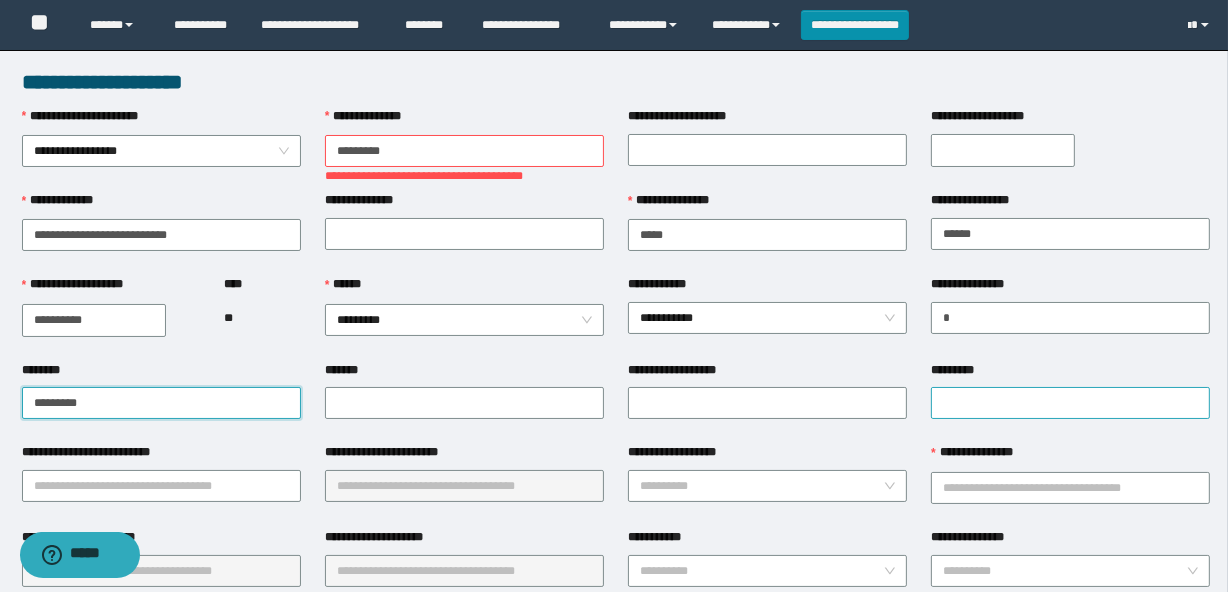 type on "*********" 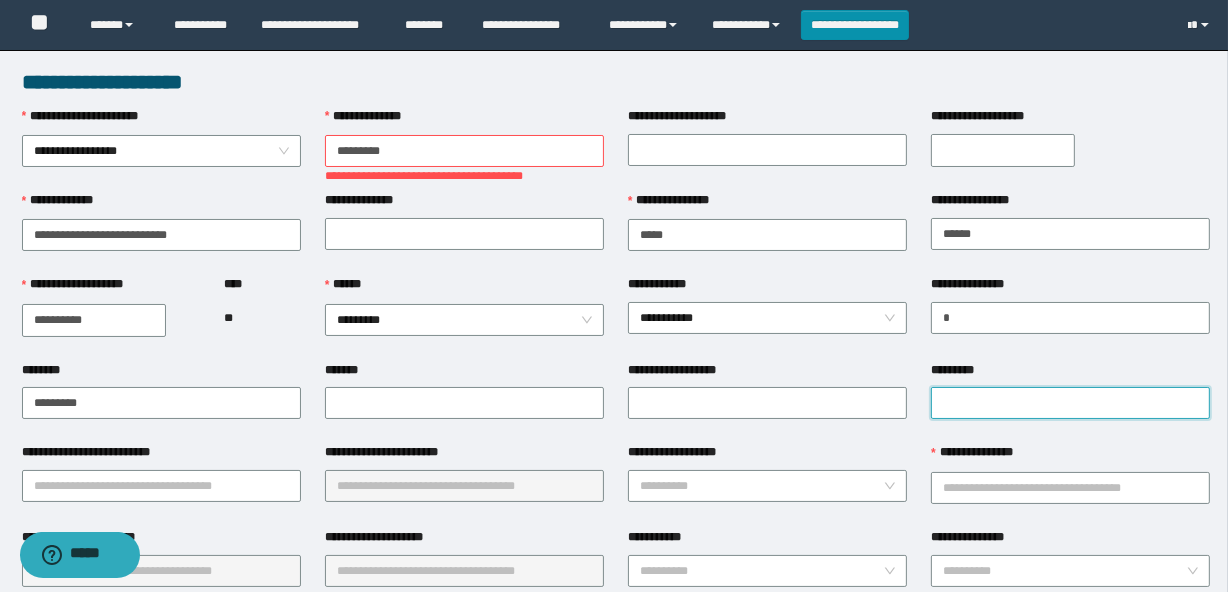 click on "*********" at bounding box center [1070, 403] 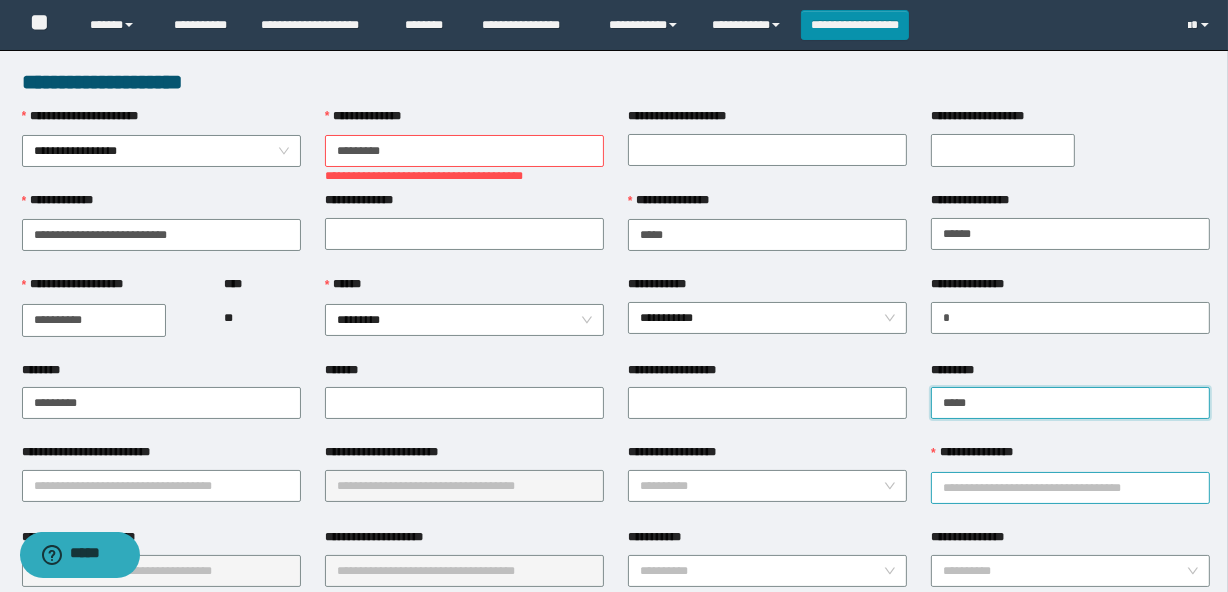 type on "*******" 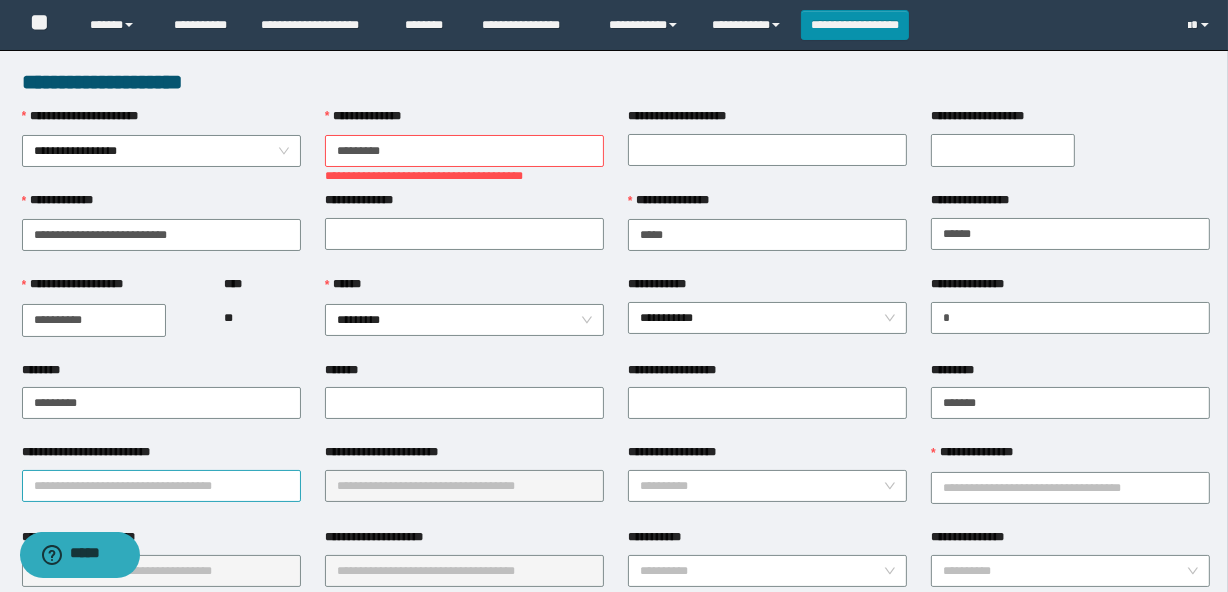 click on "**********" at bounding box center (161, 486) 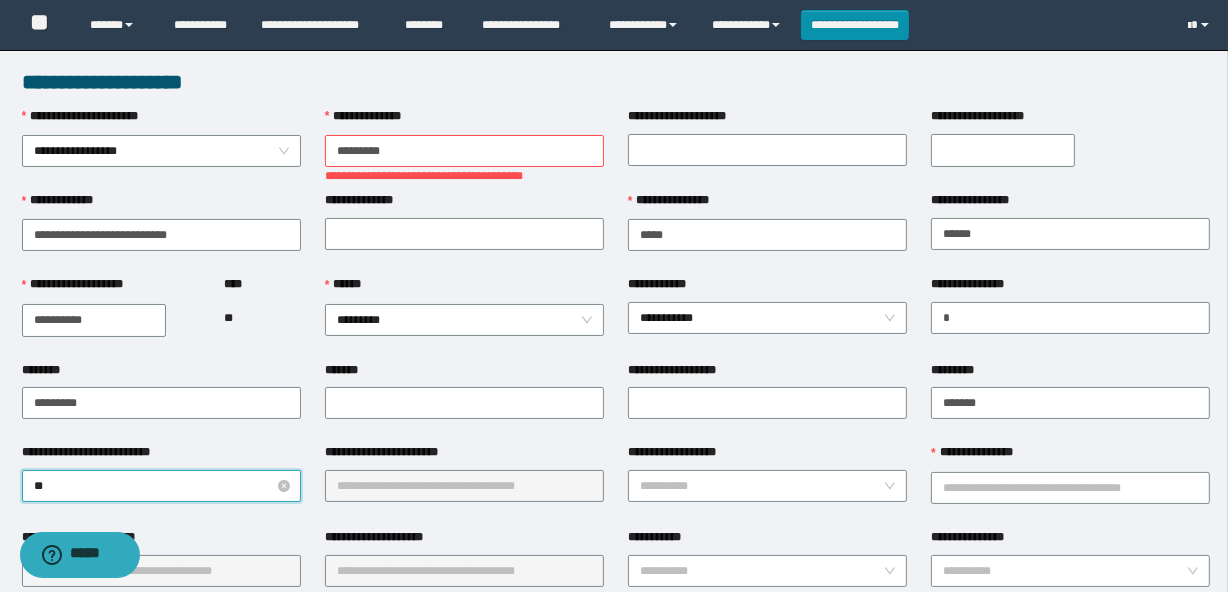 type on "***" 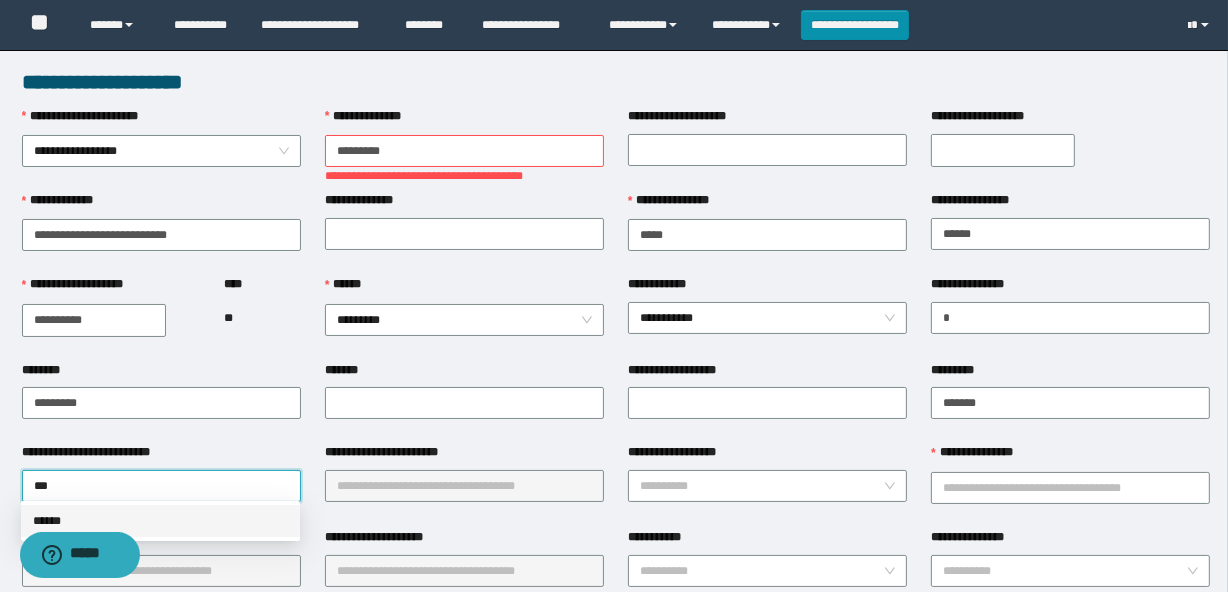 click on "******" at bounding box center (160, 521) 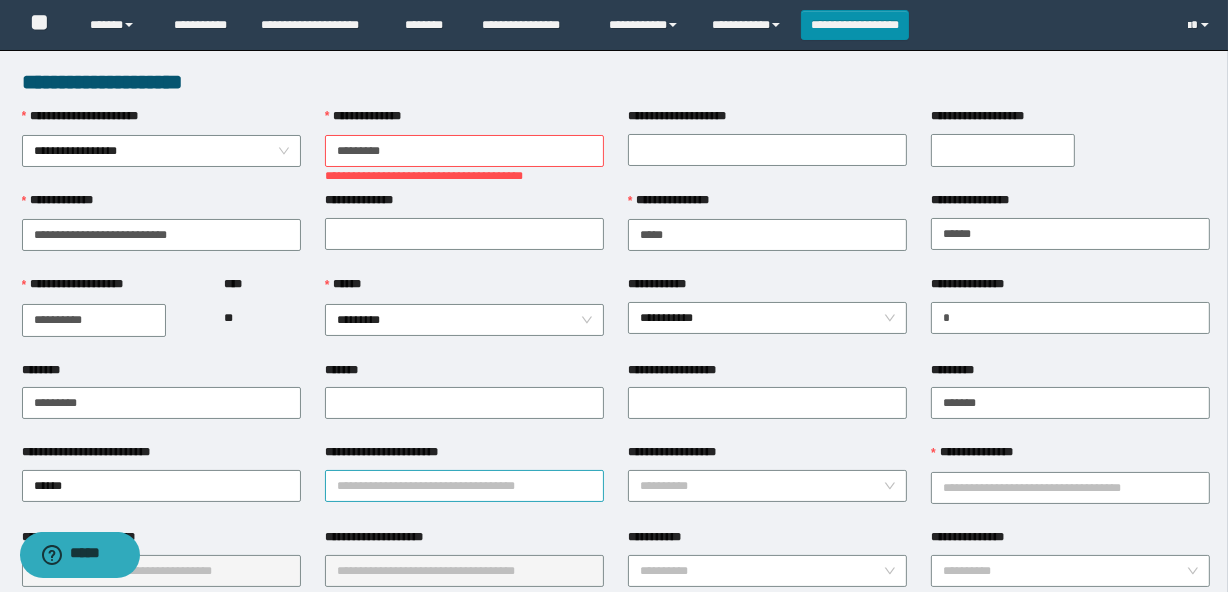 click on "**********" at bounding box center (464, 486) 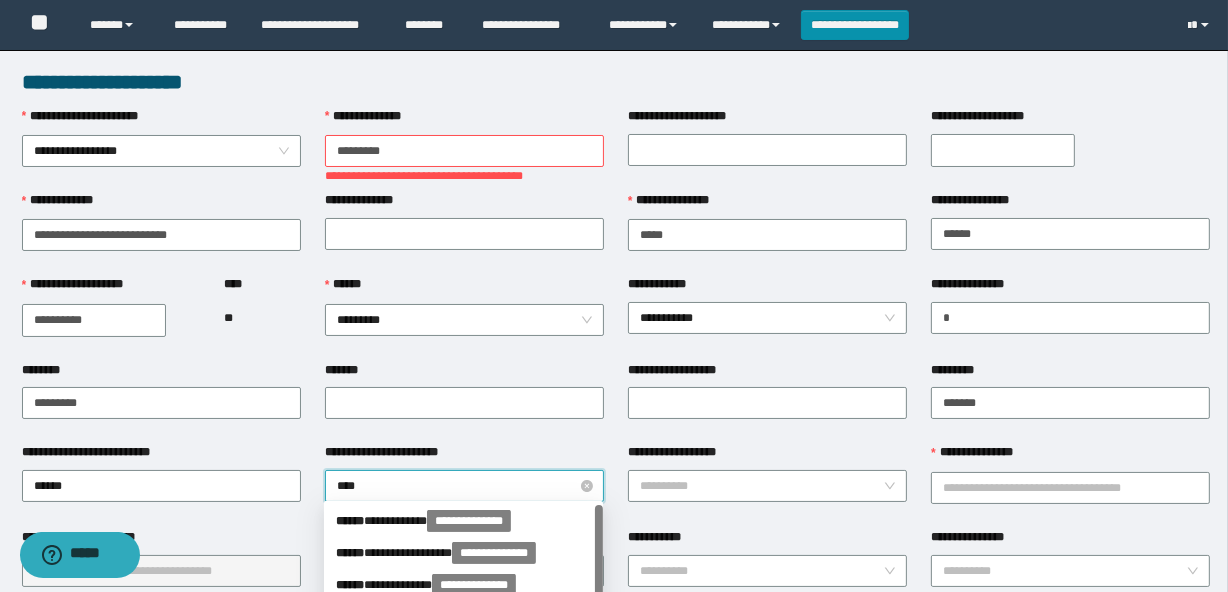 type on "*****" 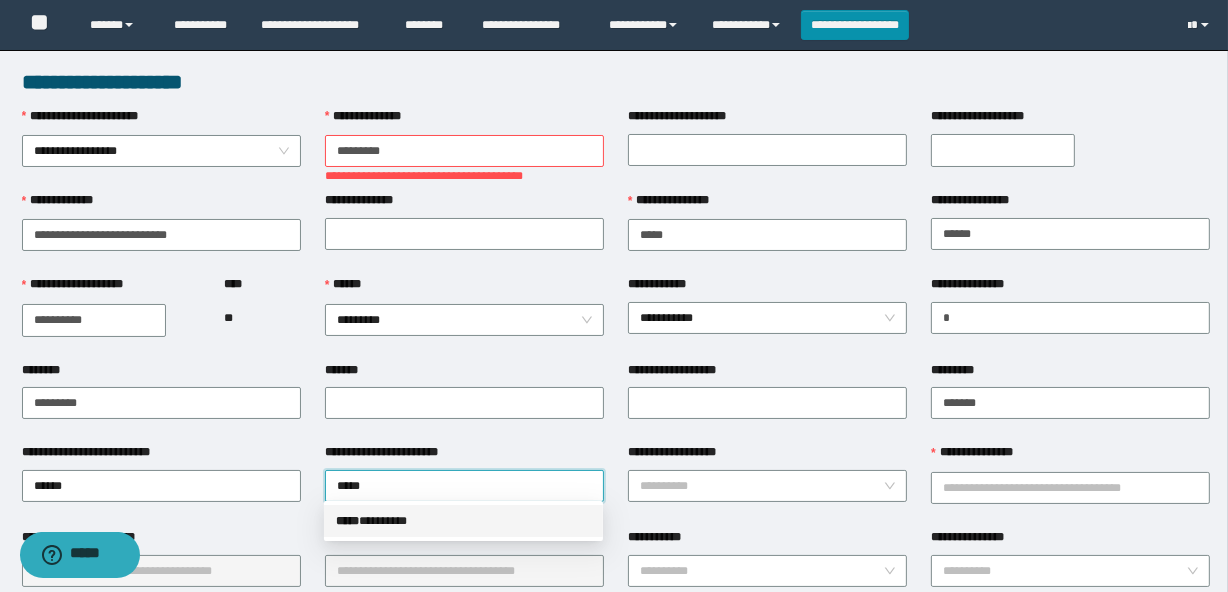 drag, startPoint x: 394, startPoint y: 515, endPoint x: 757, endPoint y: 505, distance: 363.13773 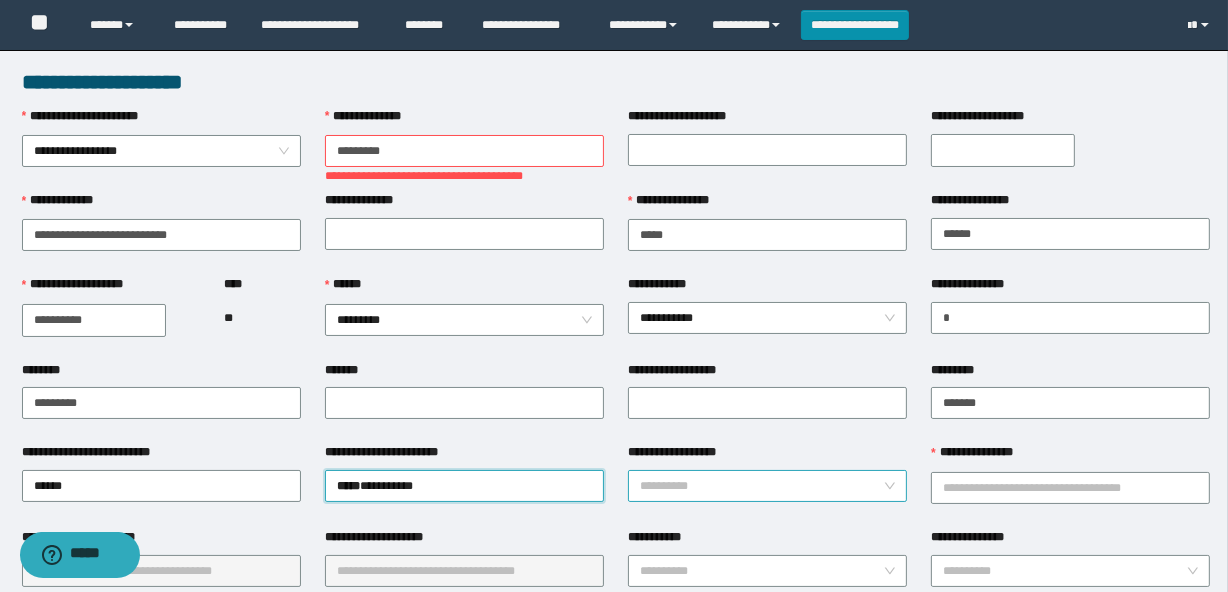 click on "**********" at bounding box center [761, 486] 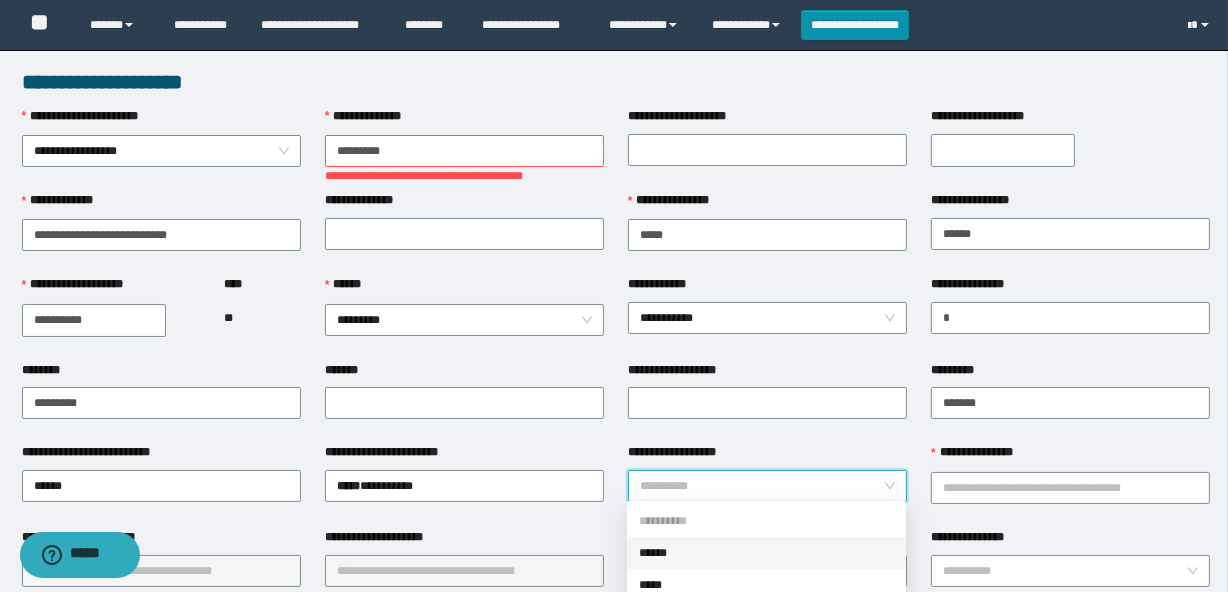 click on "******" at bounding box center (766, 553) 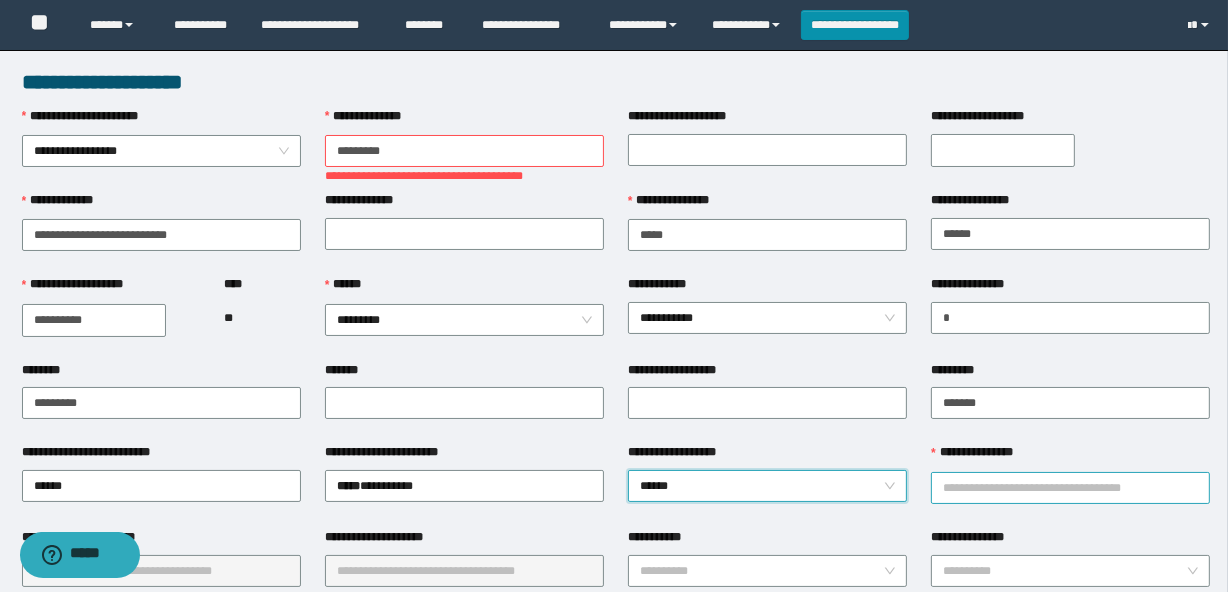 click on "**********" at bounding box center [1070, 488] 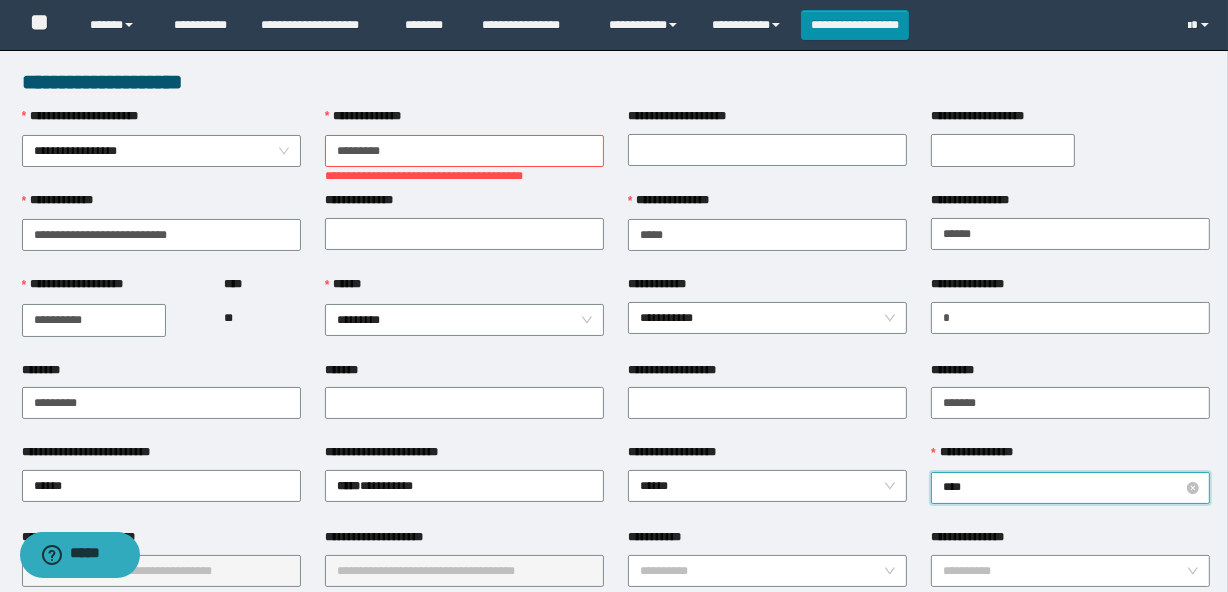 type on "*****" 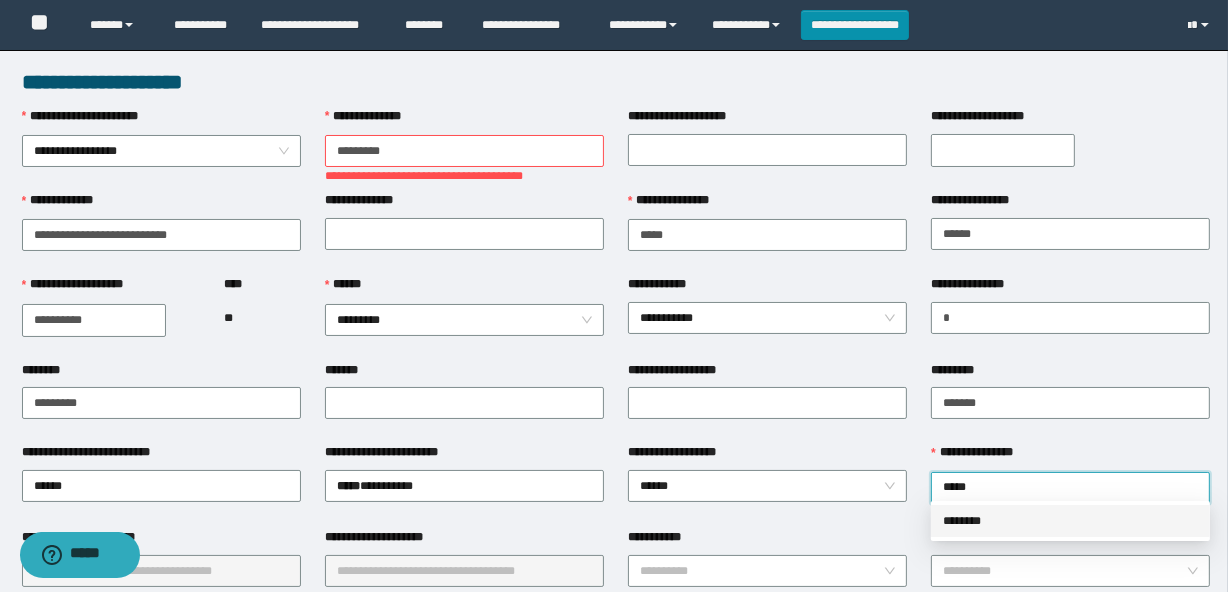 click on "********" at bounding box center [1070, 521] 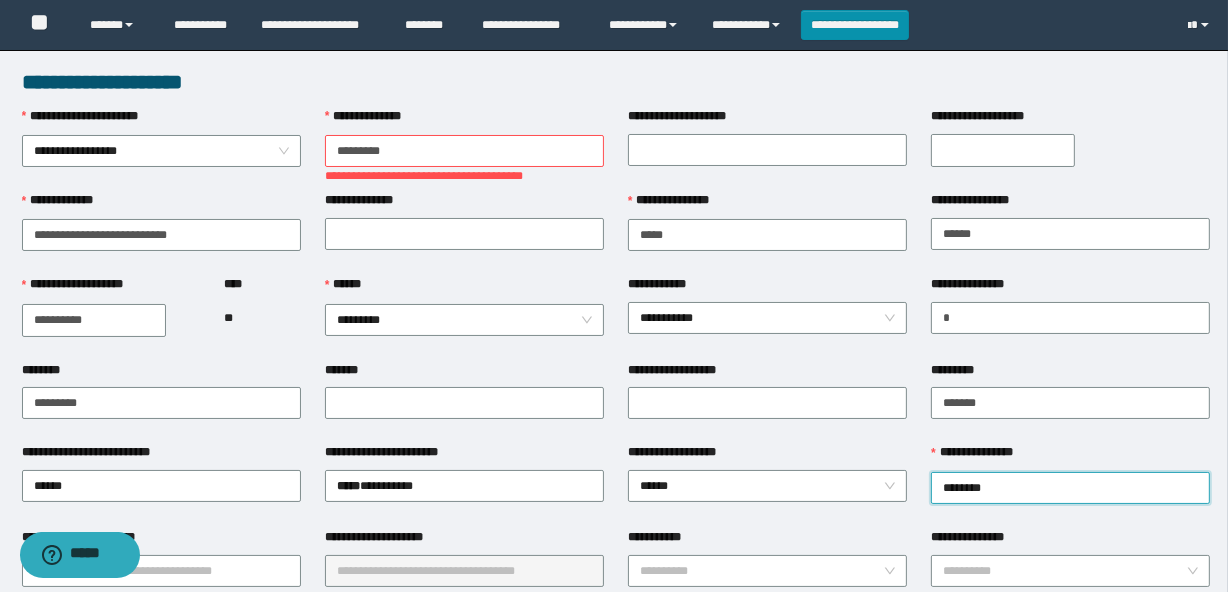 scroll, scrollTop: 90, scrollLeft: 0, axis: vertical 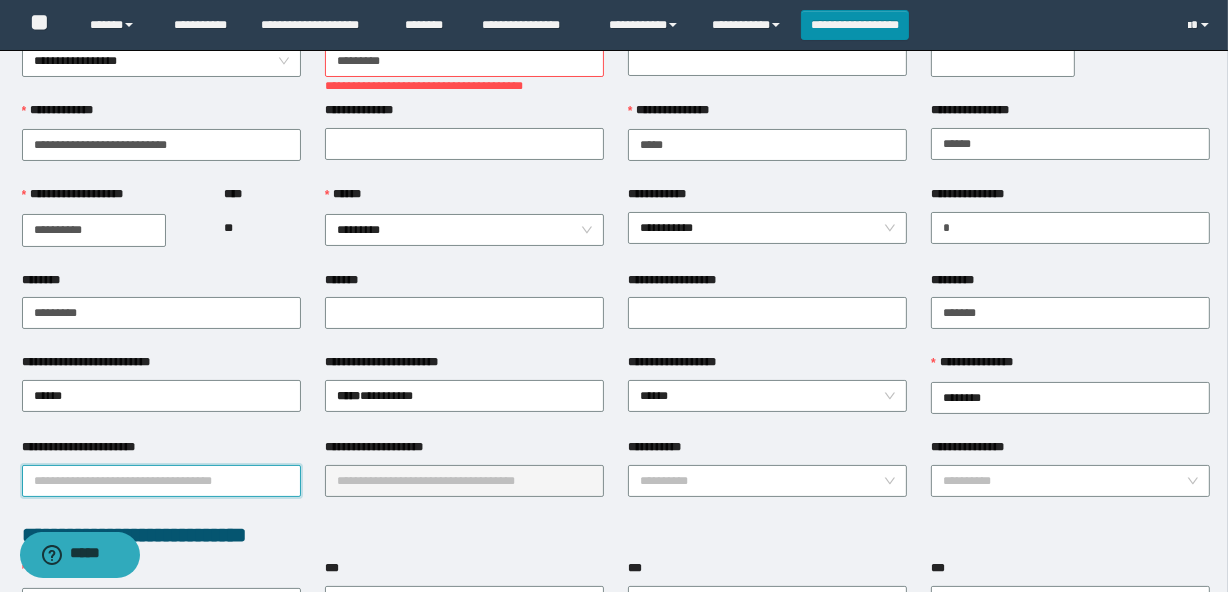click on "**********" at bounding box center [161, 481] 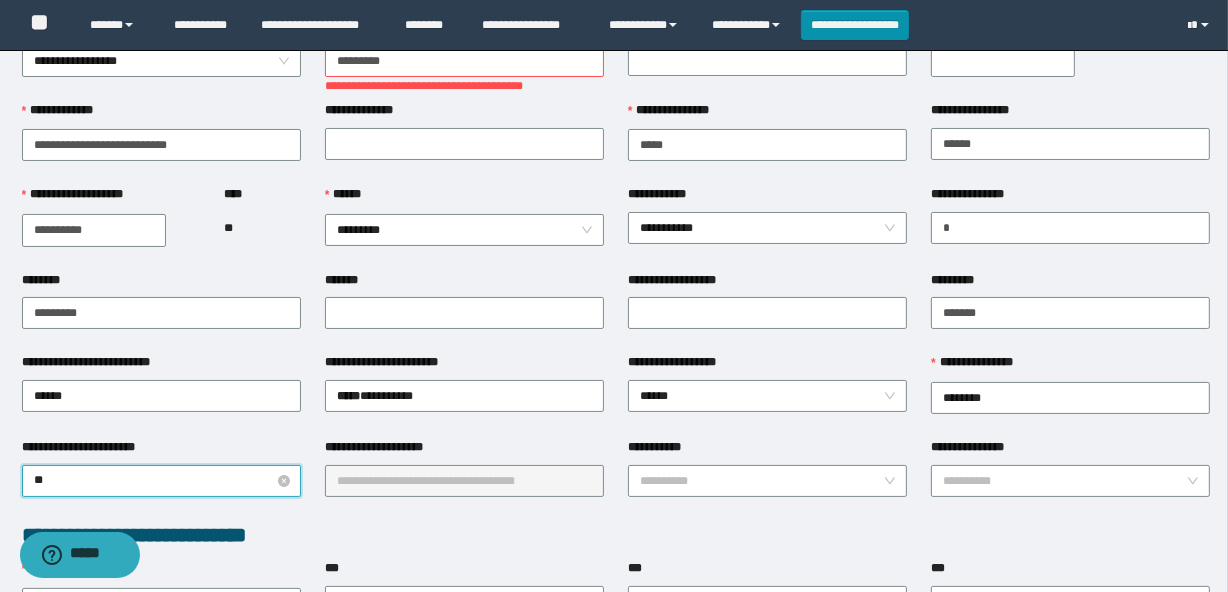 type on "***" 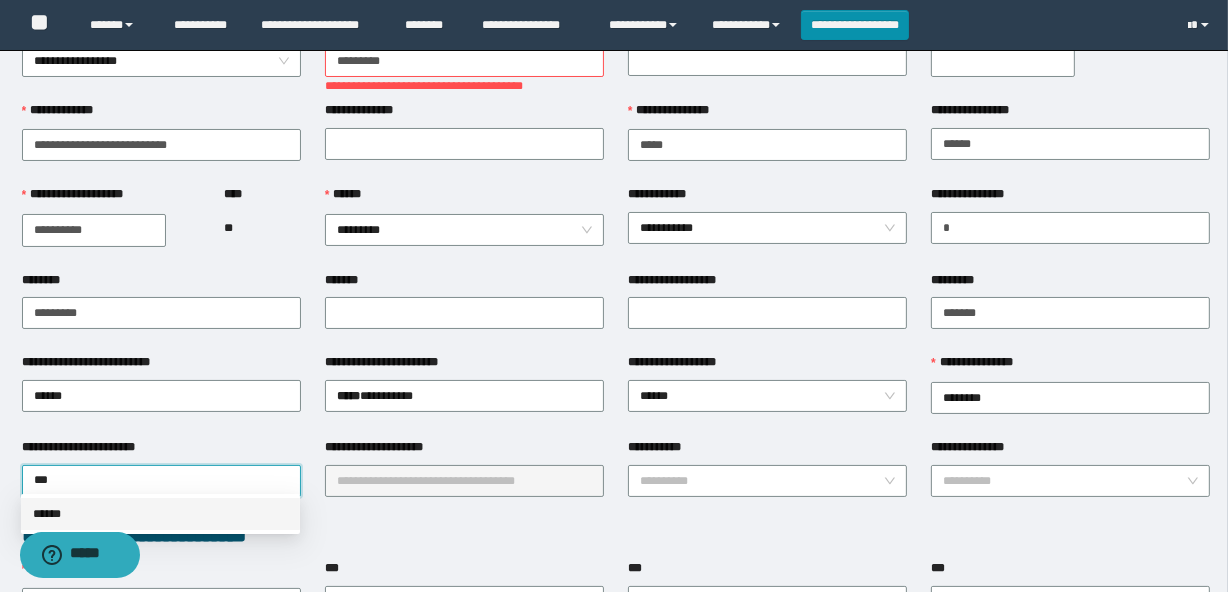click on "******" at bounding box center [160, 514] 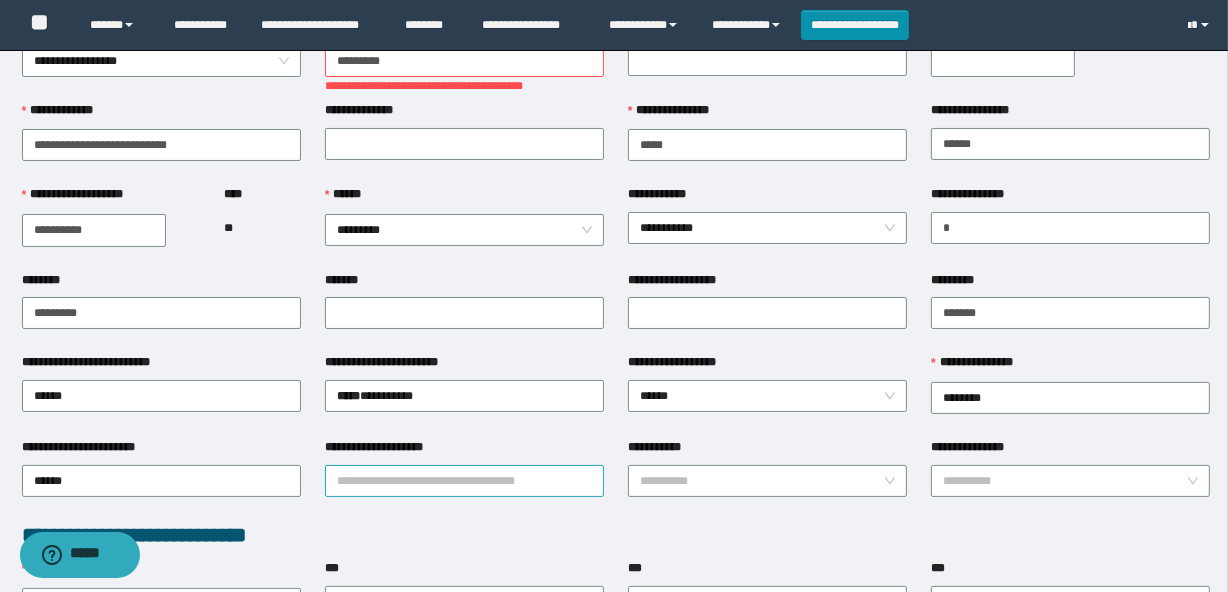 click on "**********" at bounding box center (464, 481) 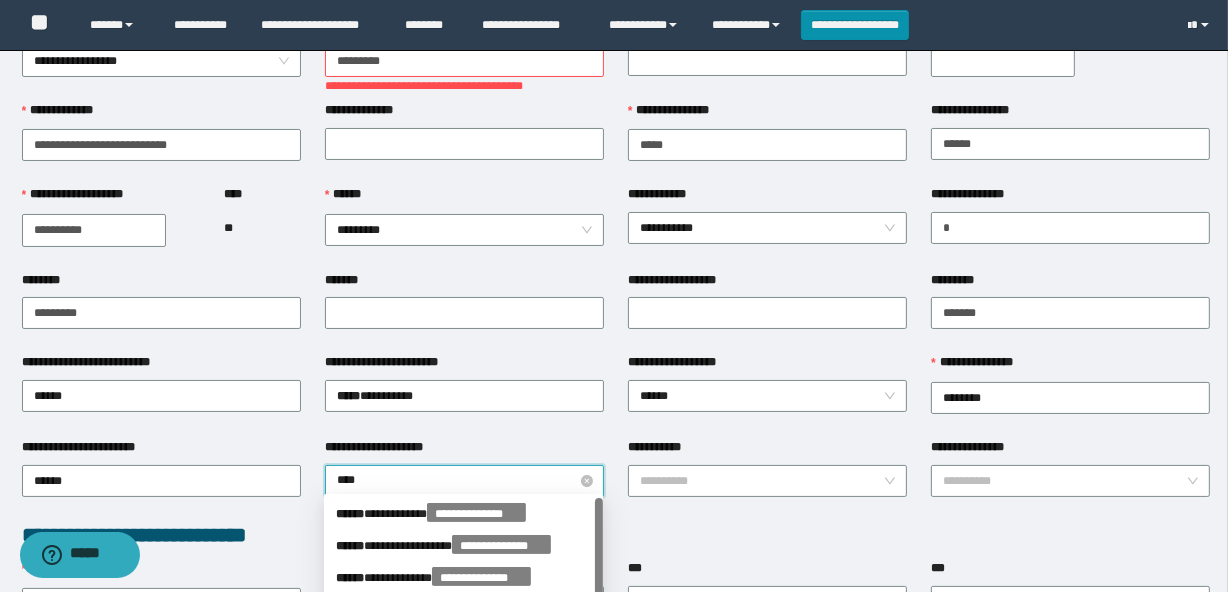 type on "*****" 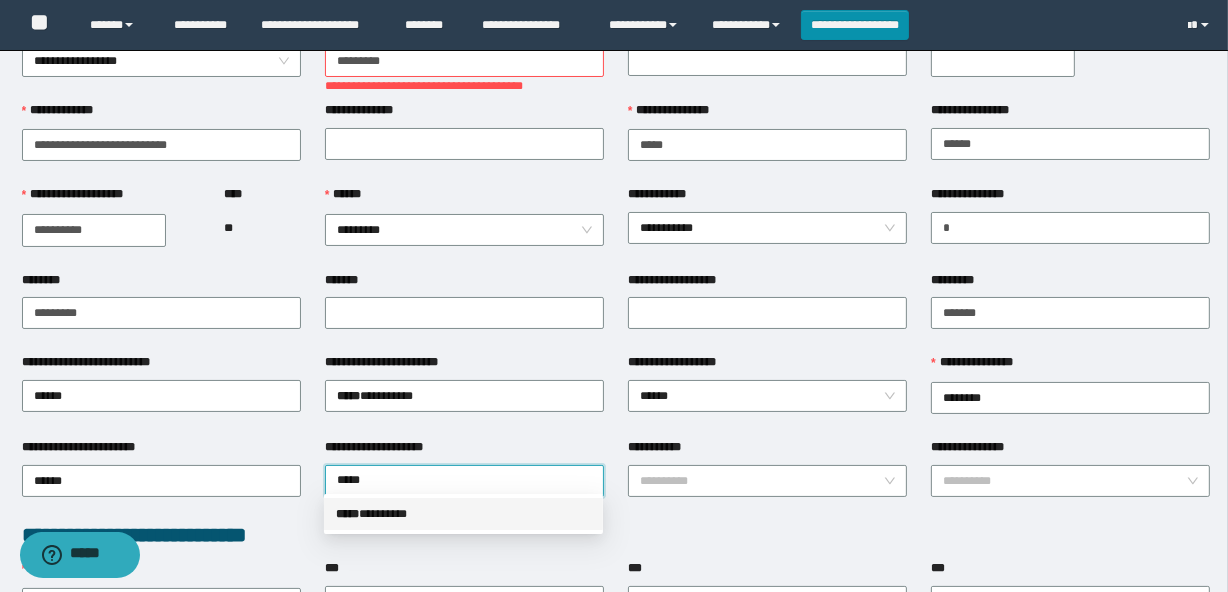 click on "***** * *******" at bounding box center (463, 514) 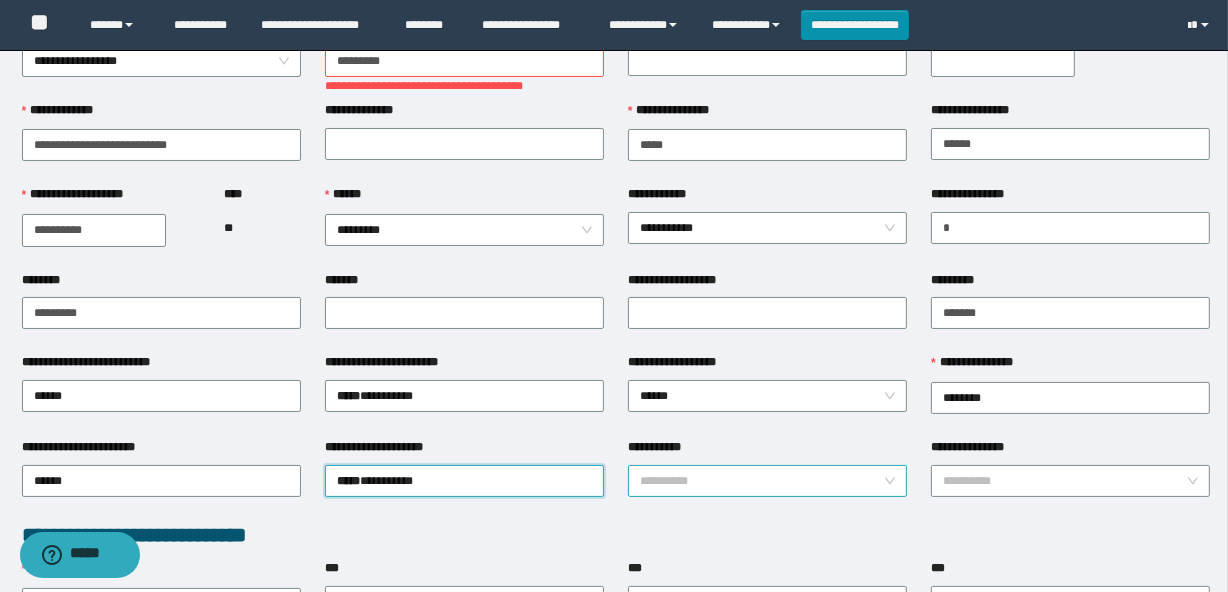 click on "**********" at bounding box center [761, 481] 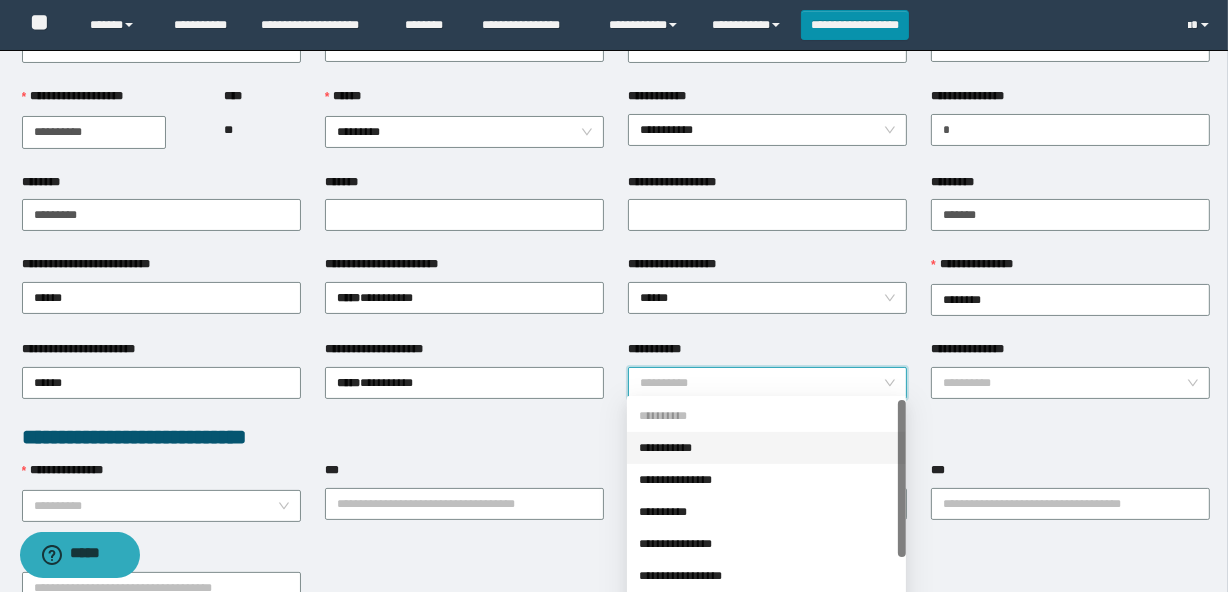 scroll, scrollTop: 272, scrollLeft: 0, axis: vertical 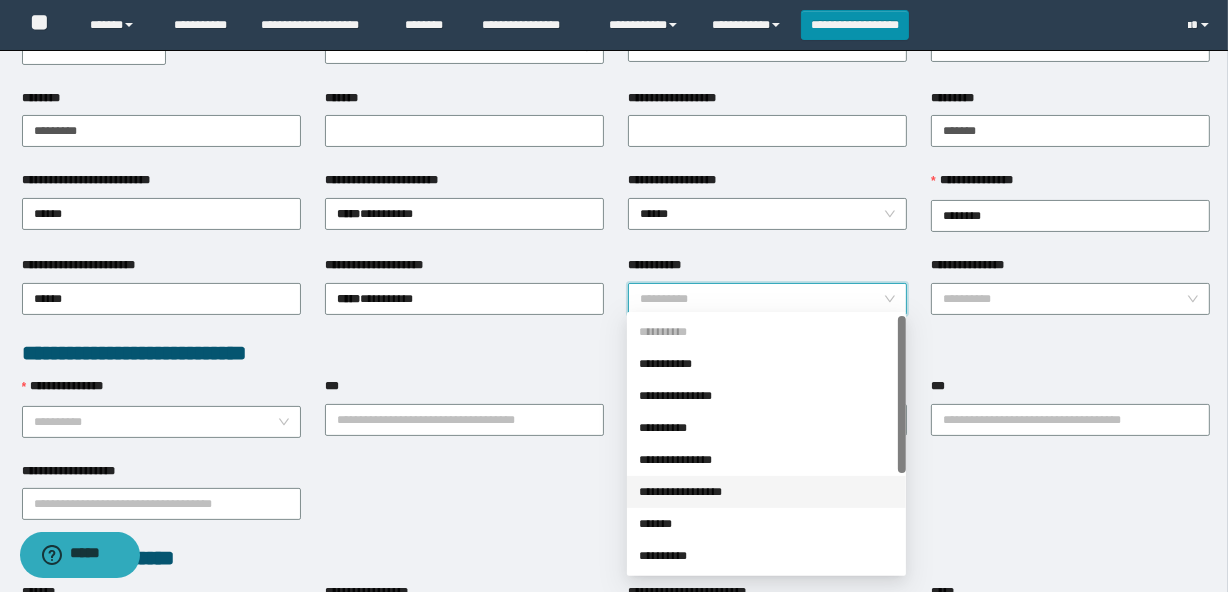 click on "**********" at bounding box center [766, 492] 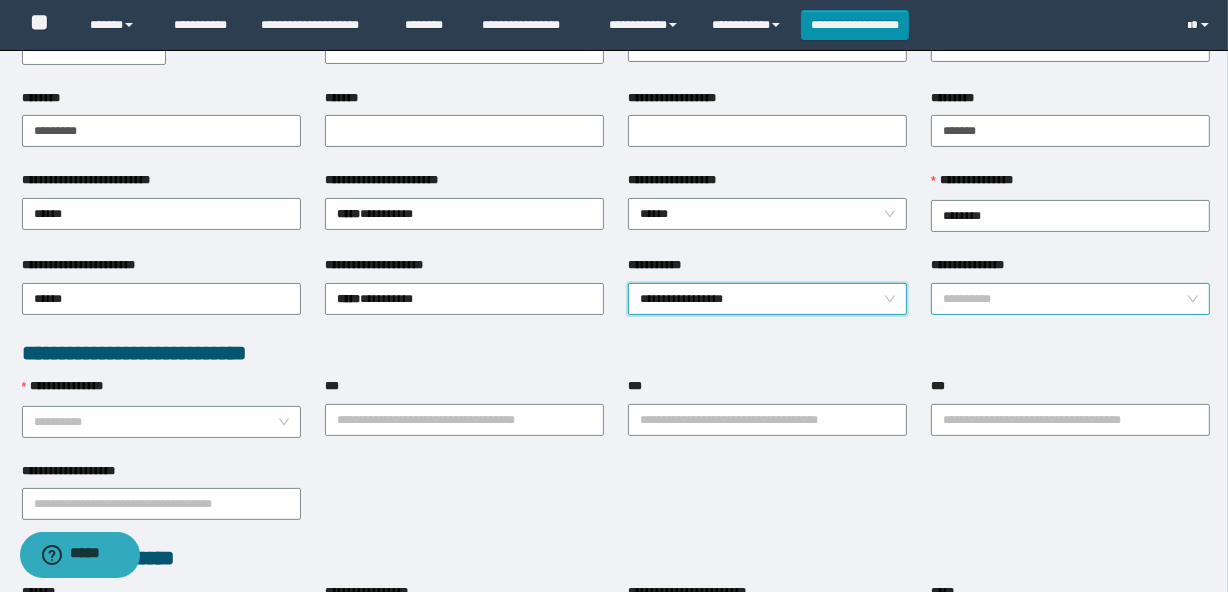 click on "**********" at bounding box center (1064, 299) 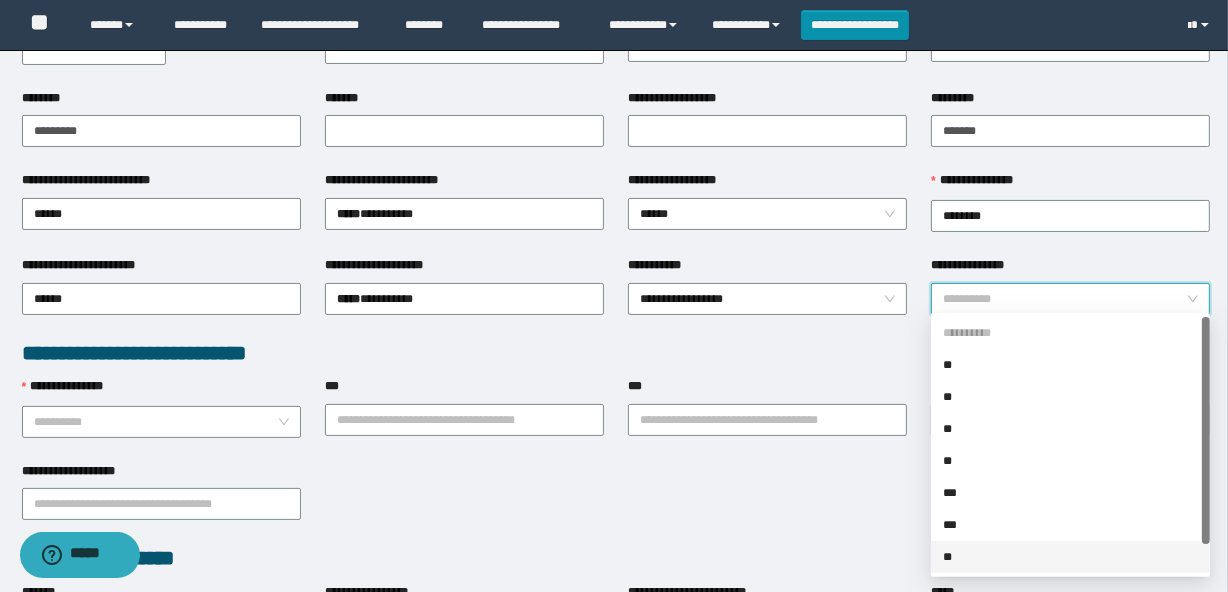 click on "**" at bounding box center [1070, 557] 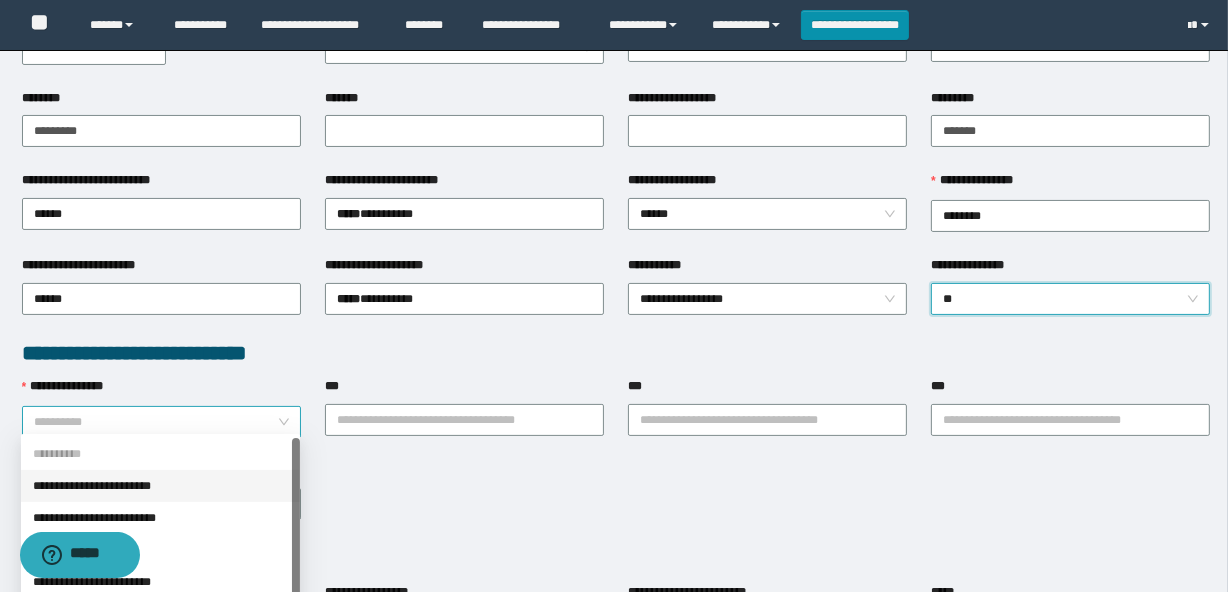 click on "**********" at bounding box center (155, 422) 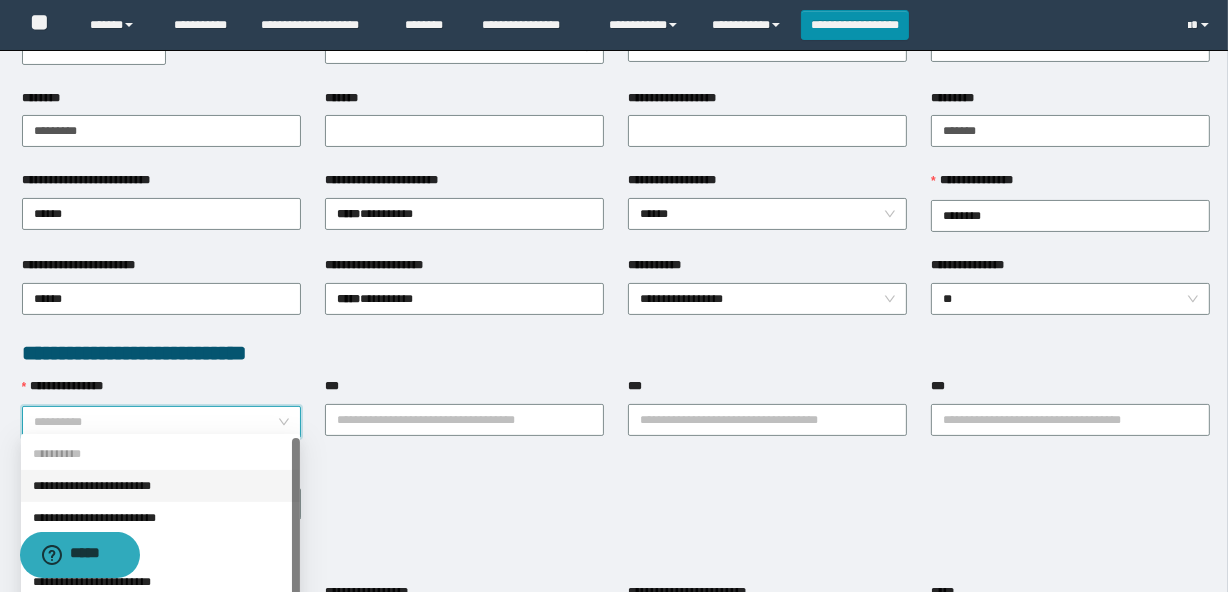 click on "**********" at bounding box center [160, 486] 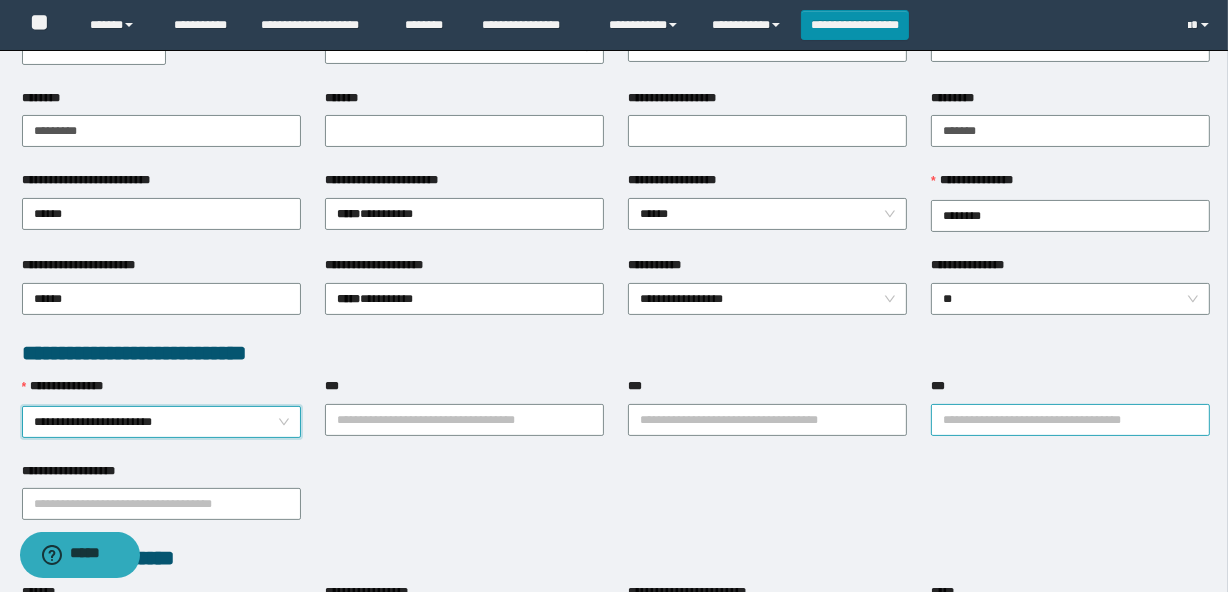 click on "***" at bounding box center (1070, 420) 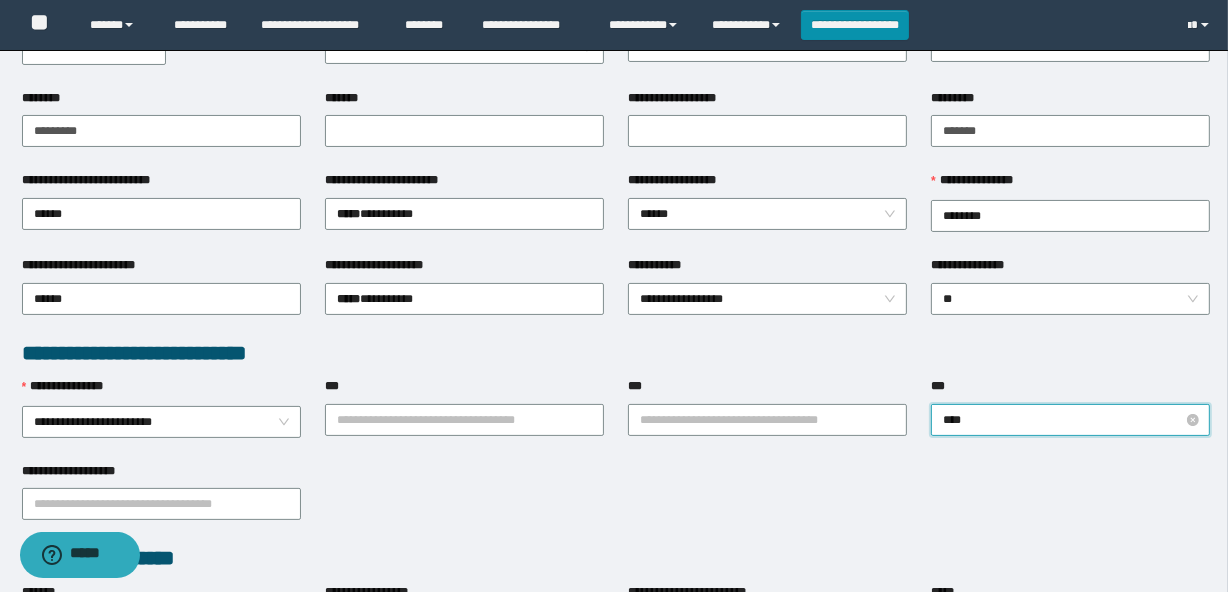 type on "*****" 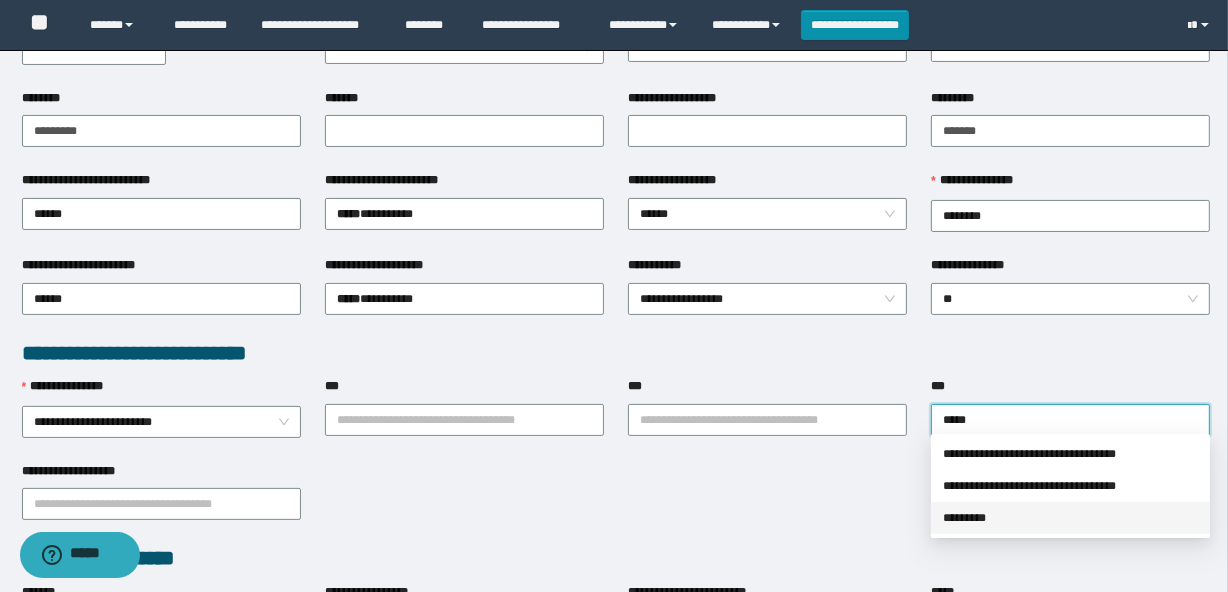 click on "*********" at bounding box center [1070, 518] 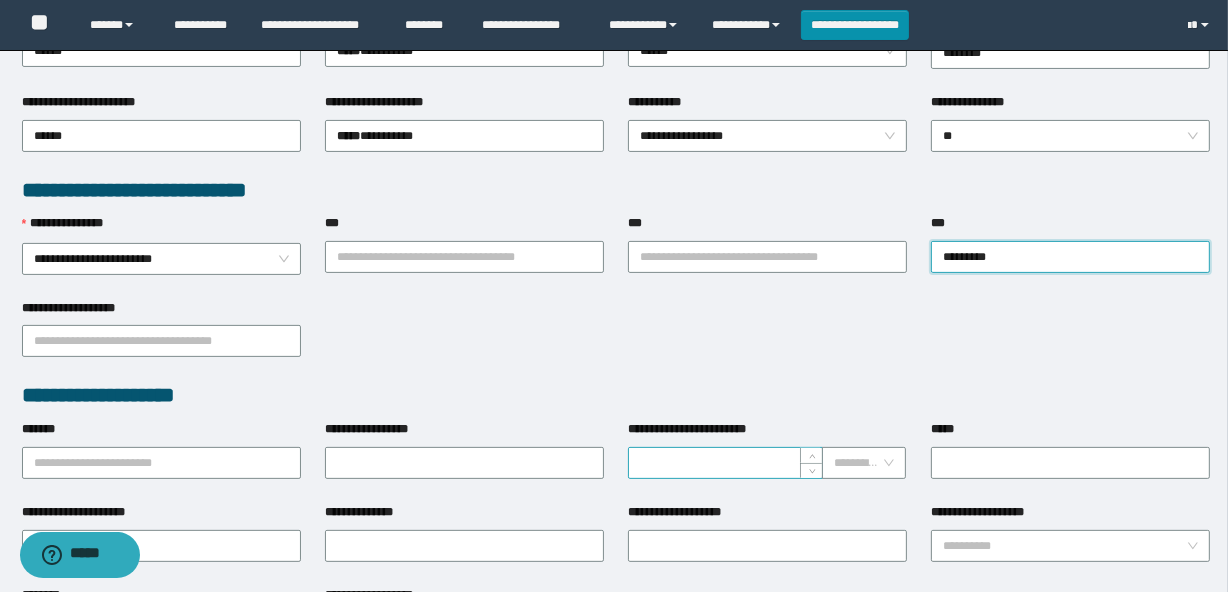 scroll, scrollTop: 454, scrollLeft: 0, axis: vertical 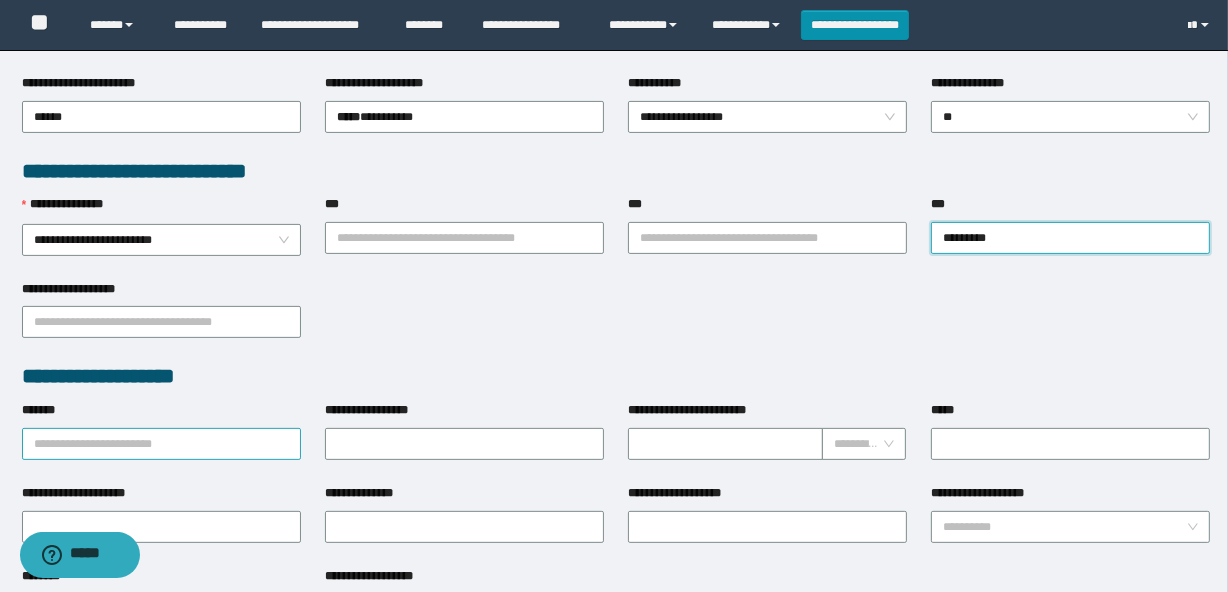 click on "*******" at bounding box center [161, 444] 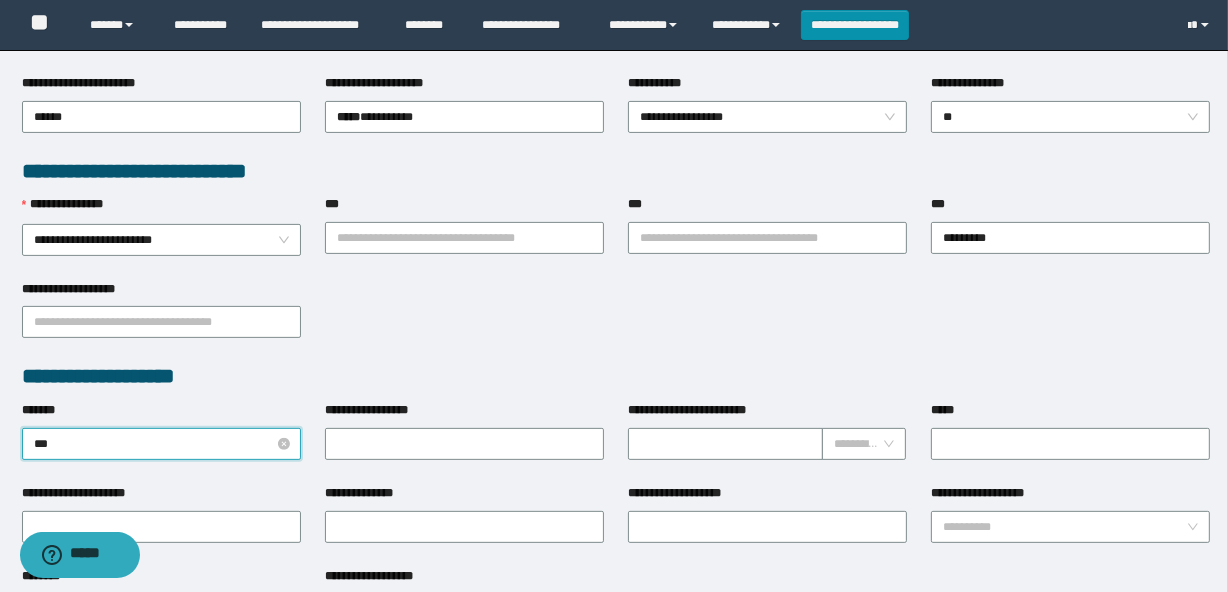 type on "****" 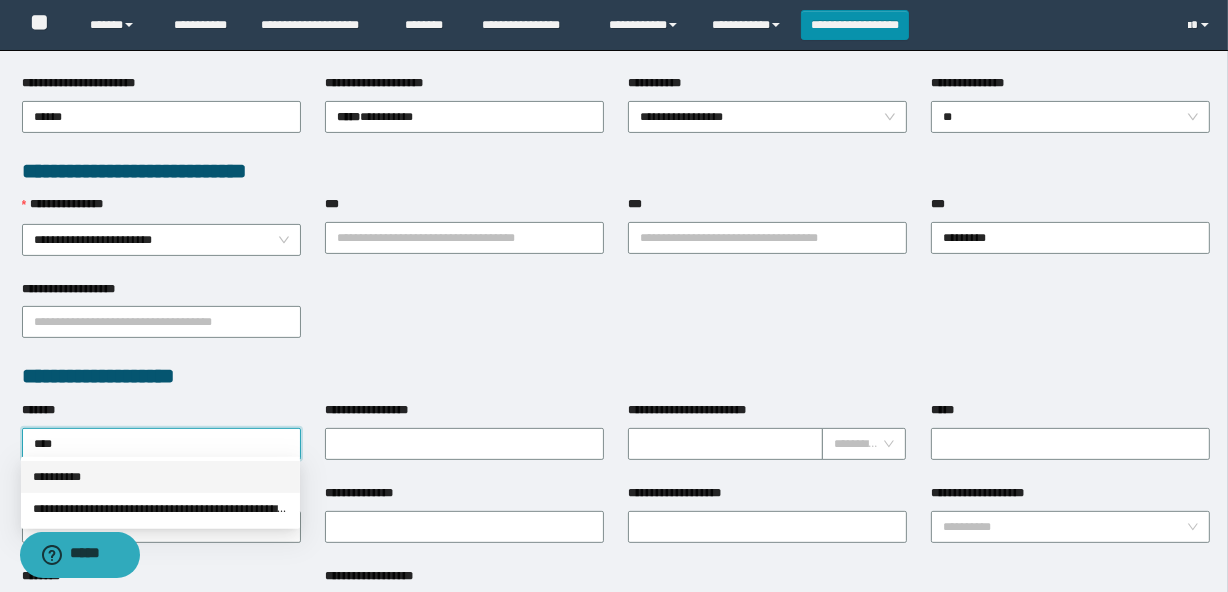 click on "**********" at bounding box center (160, 477) 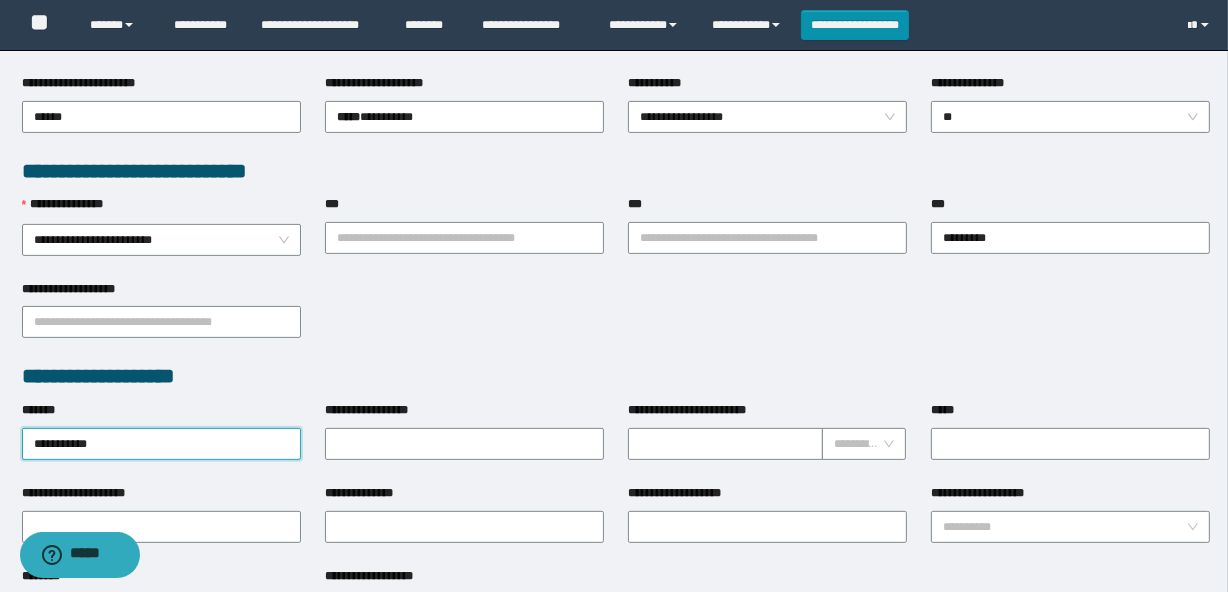 scroll, scrollTop: 0, scrollLeft: 0, axis: both 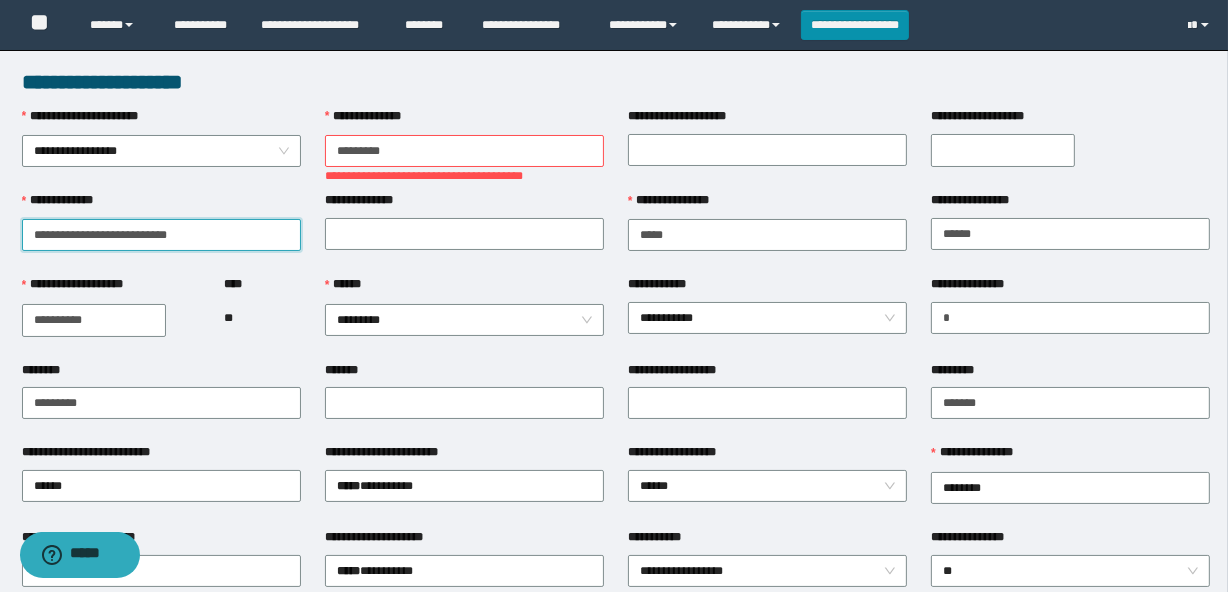 click on "**********" at bounding box center [161, 235] 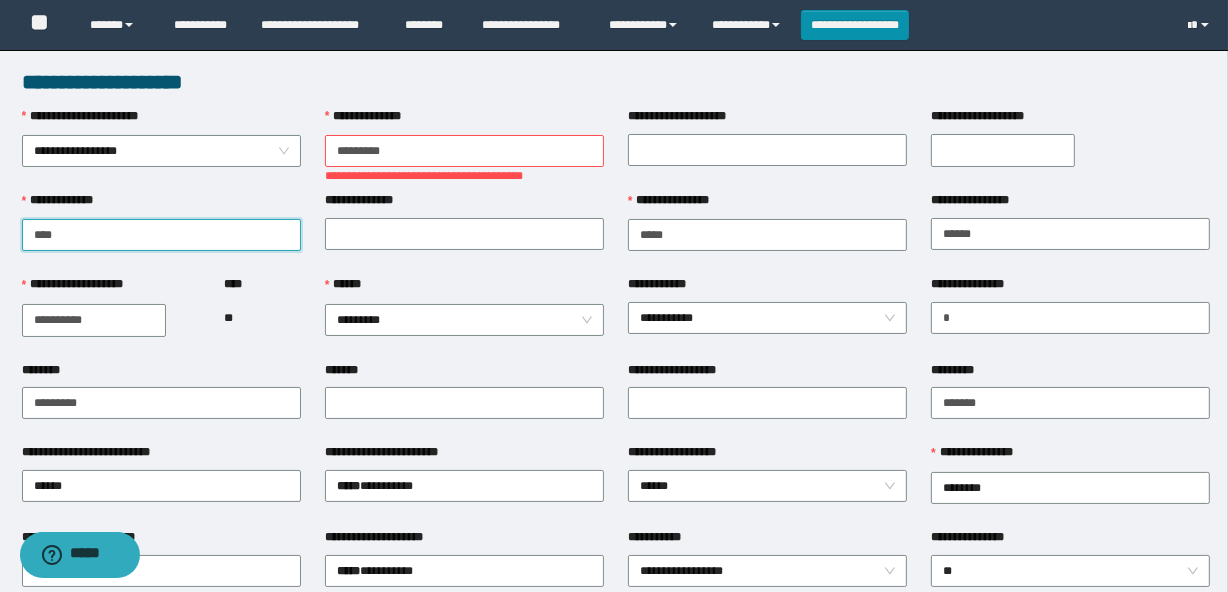 type on "*" 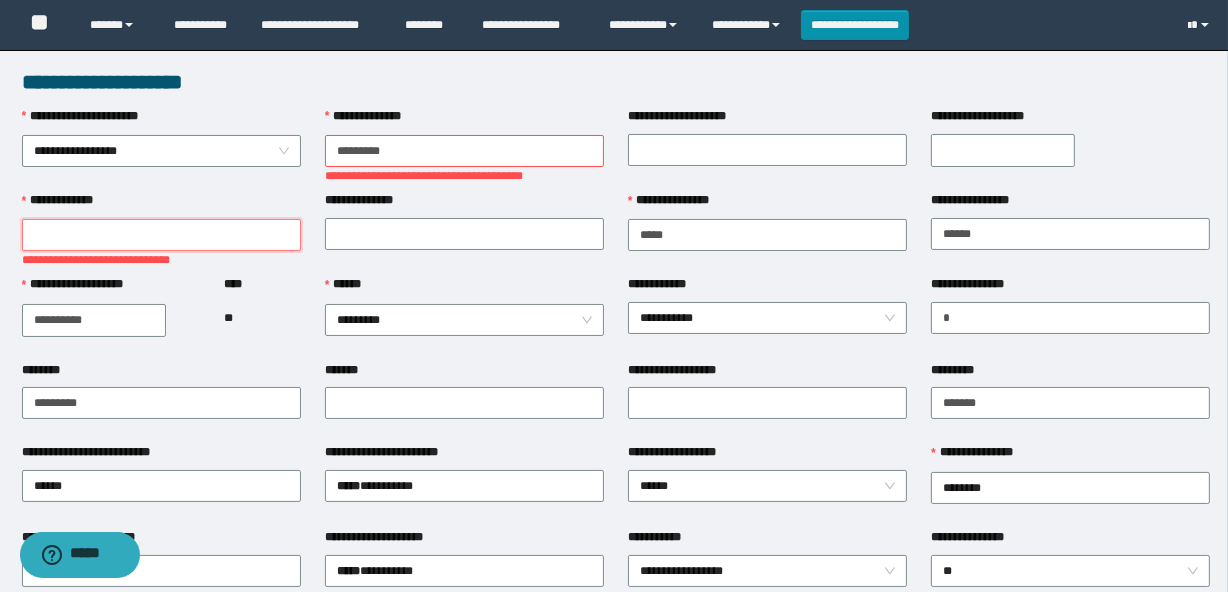 paste on "********" 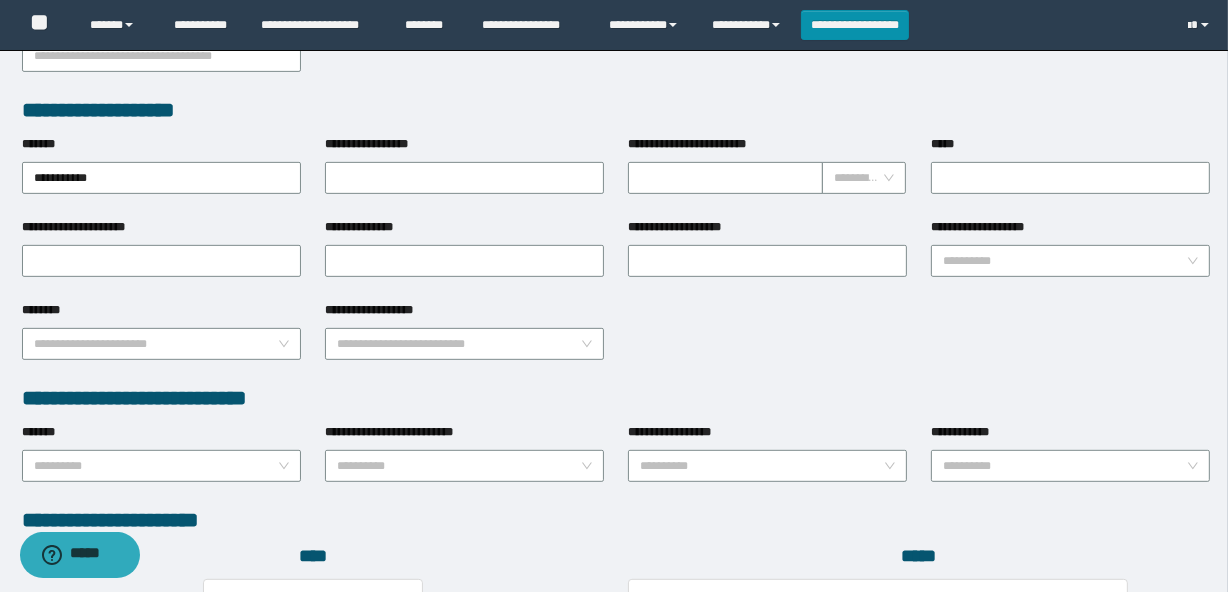 scroll, scrollTop: 727, scrollLeft: 0, axis: vertical 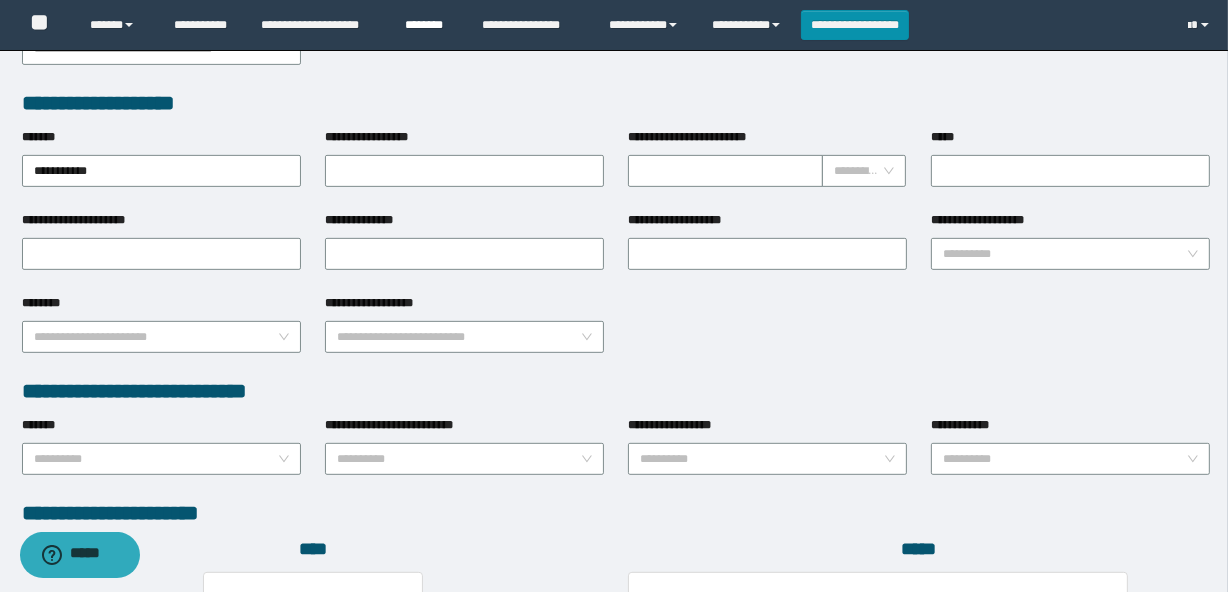 type on "********" 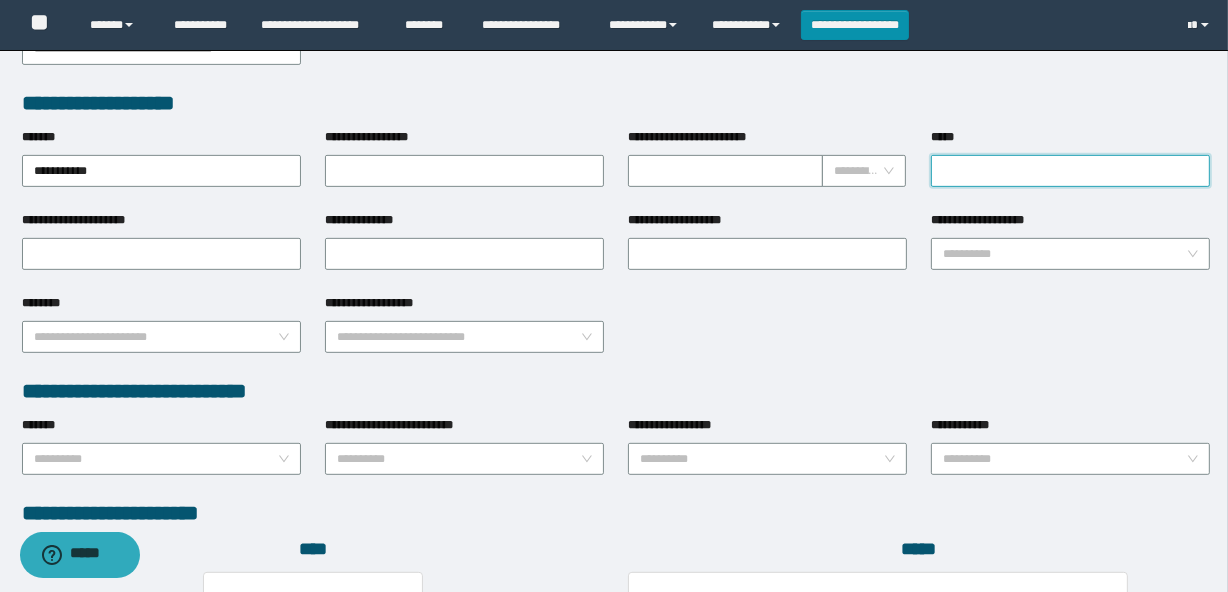click on "*****" at bounding box center (1070, 171) 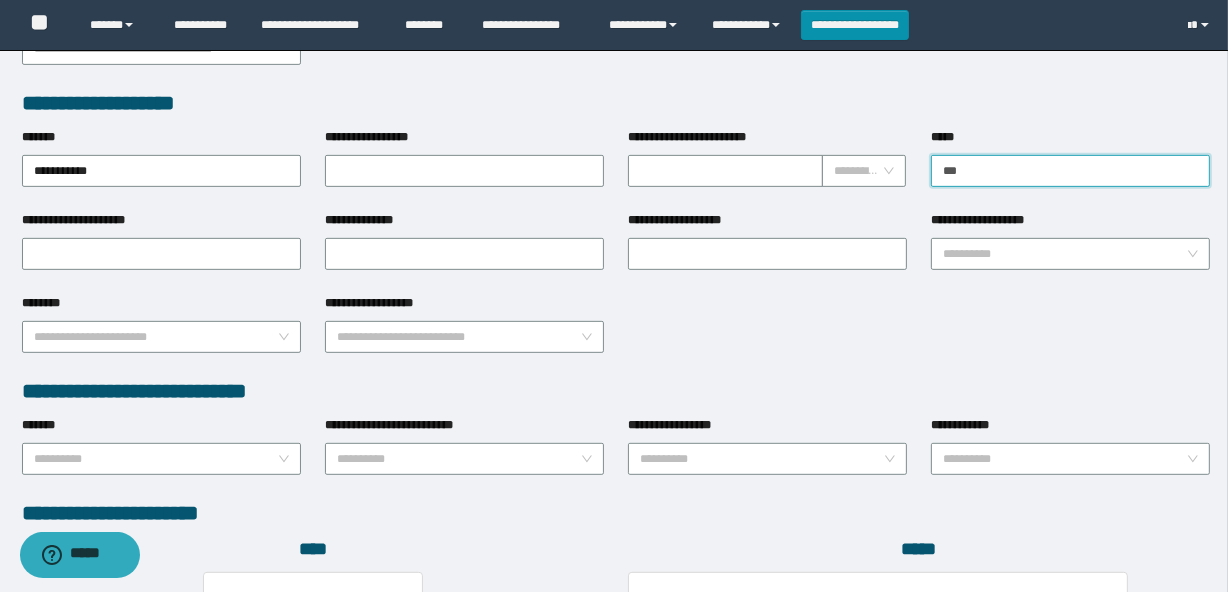type on "*********" 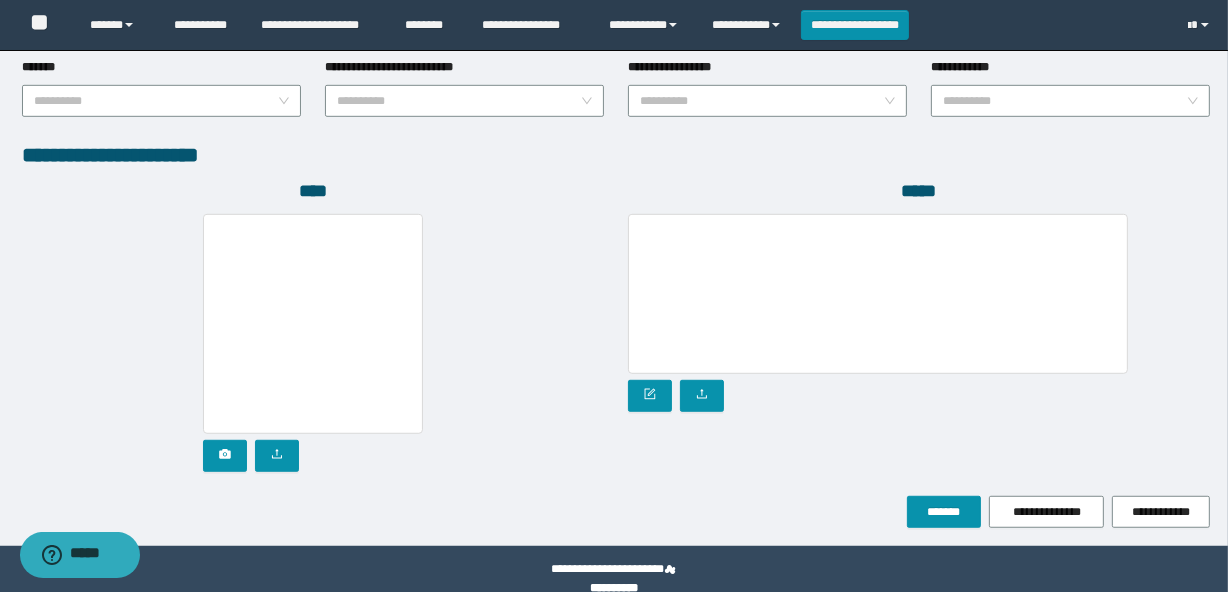 scroll, scrollTop: 1110, scrollLeft: 0, axis: vertical 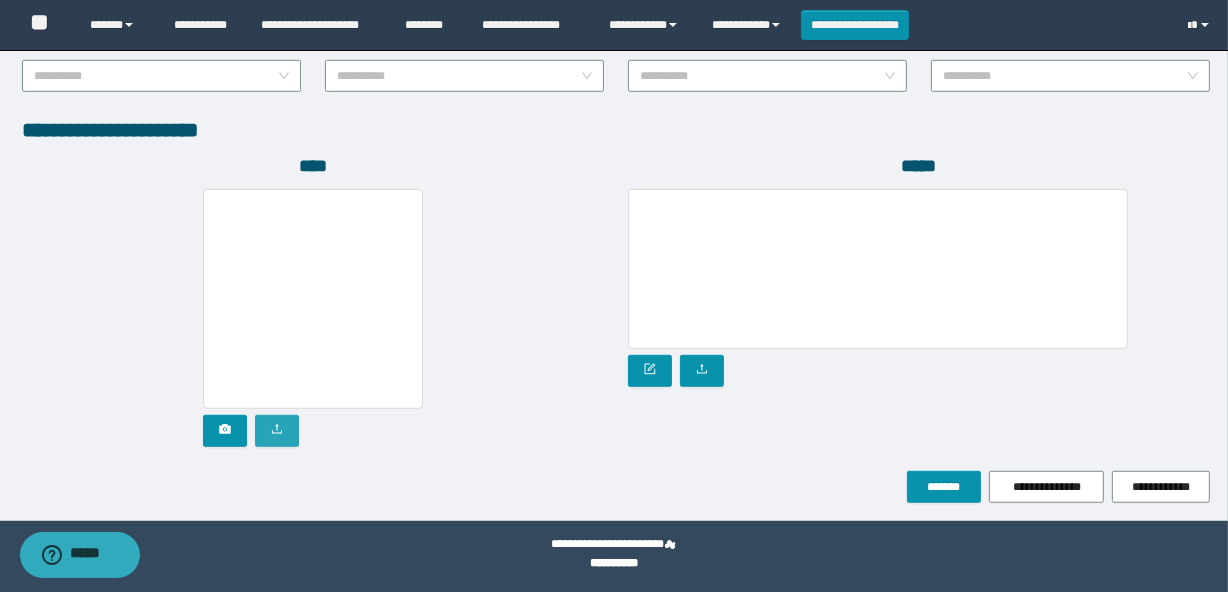 click at bounding box center (277, 431) 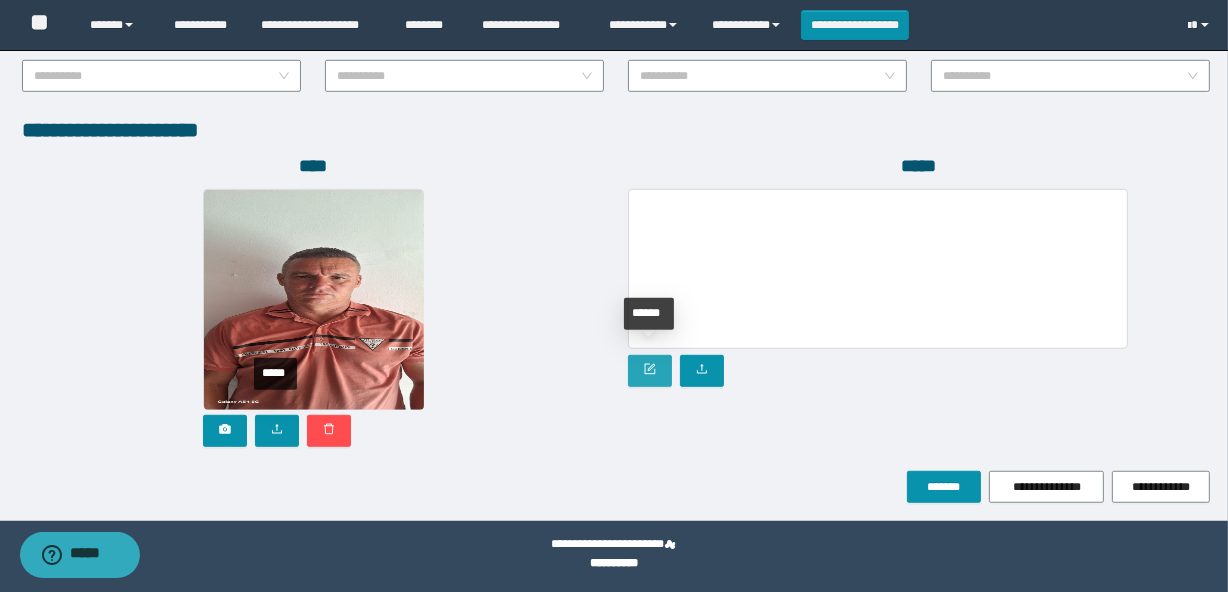 click 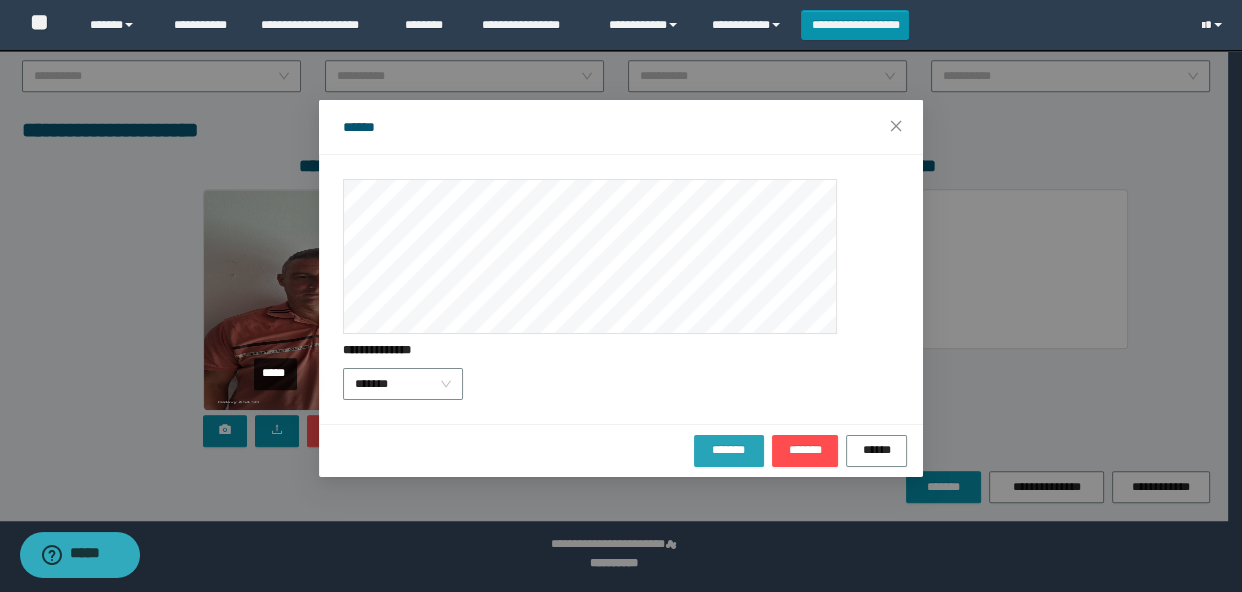 click on "*******" at bounding box center (729, 449) 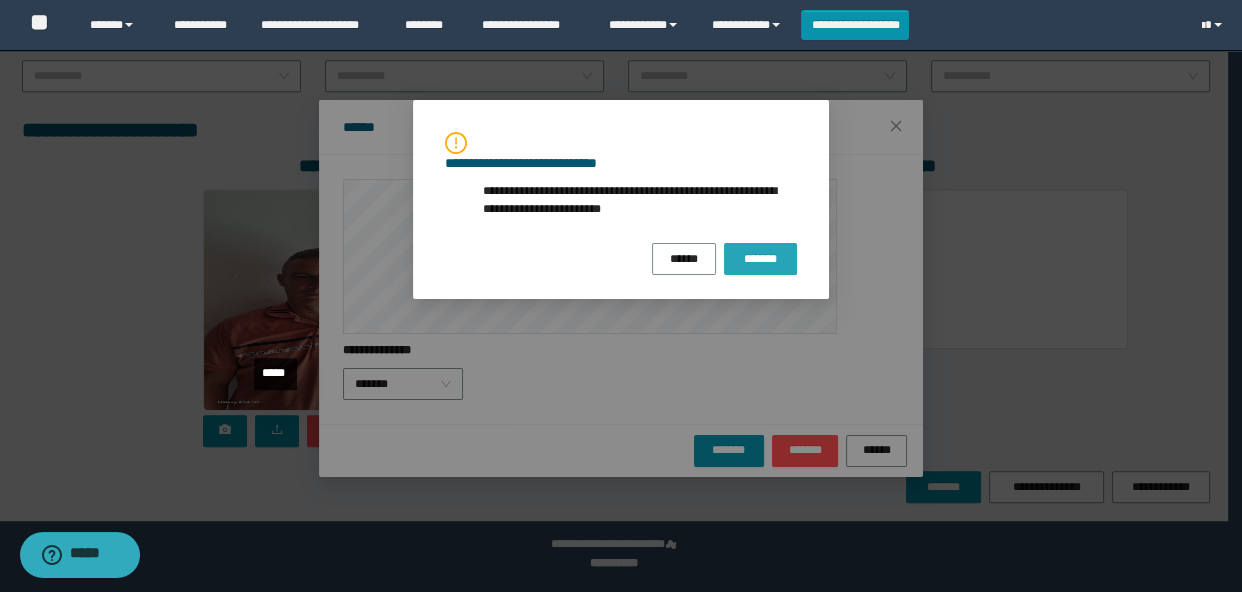 click on "*******" at bounding box center (760, 259) 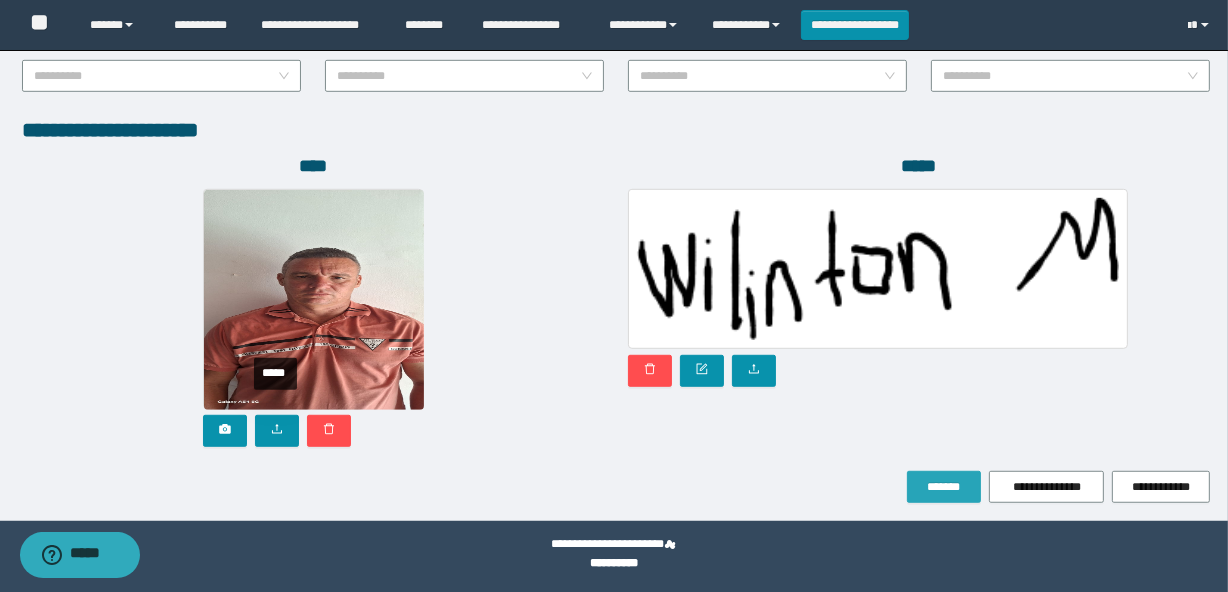 click on "*******" at bounding box center (944, 487) 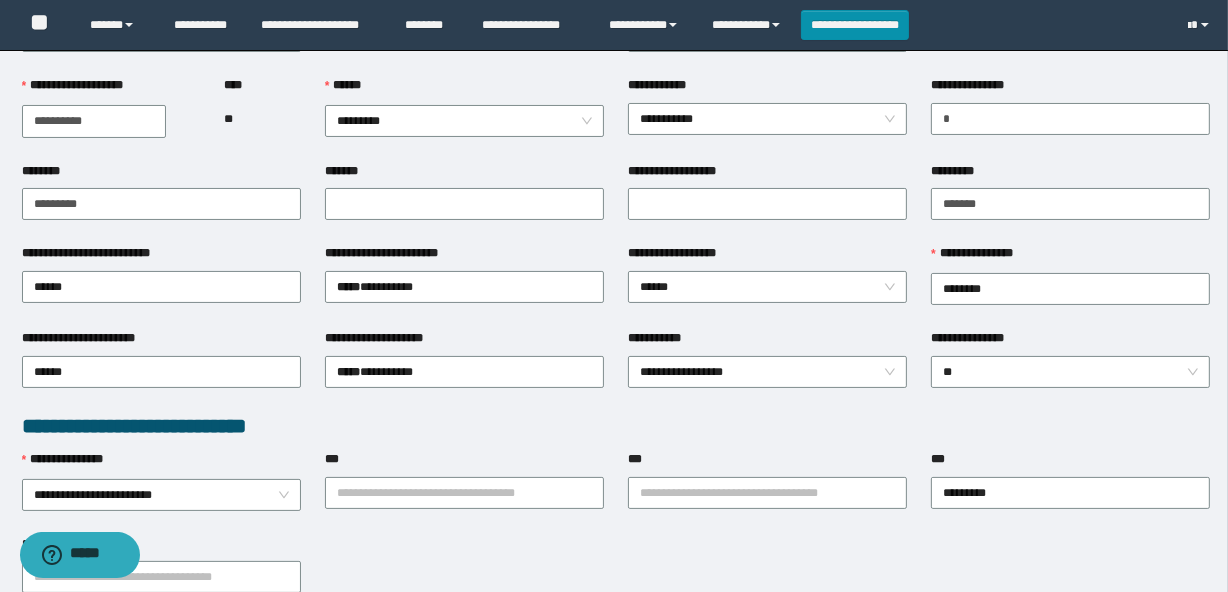scroll, scrollTop: 0, scrollLeft: 0, axis: both 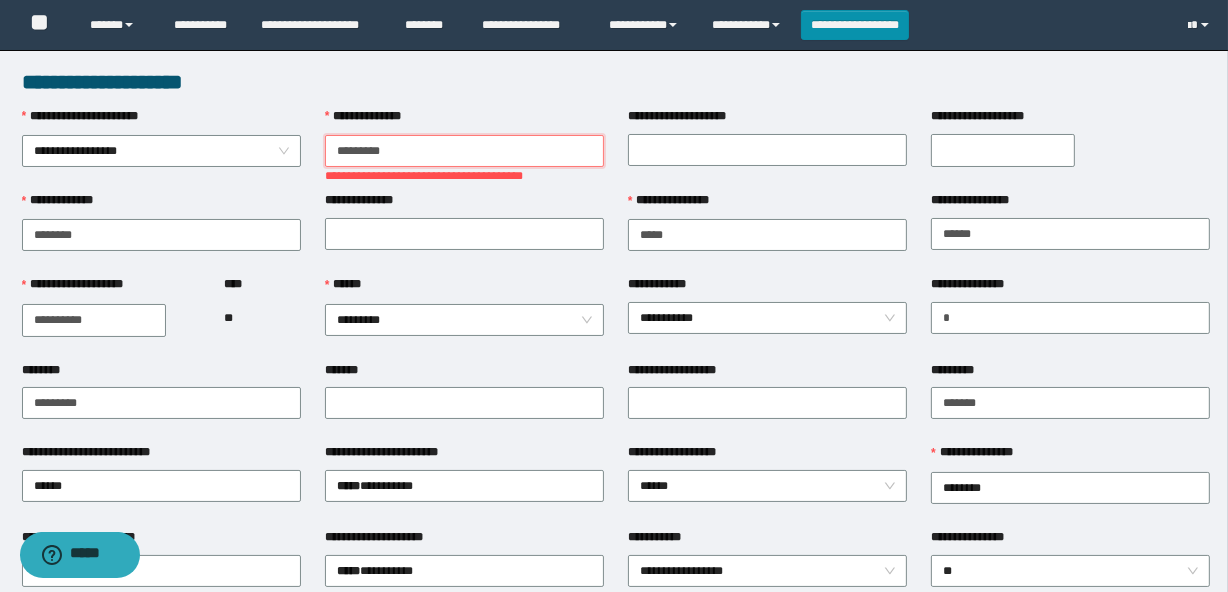 click on "*******" at bounding box center [464, 151] 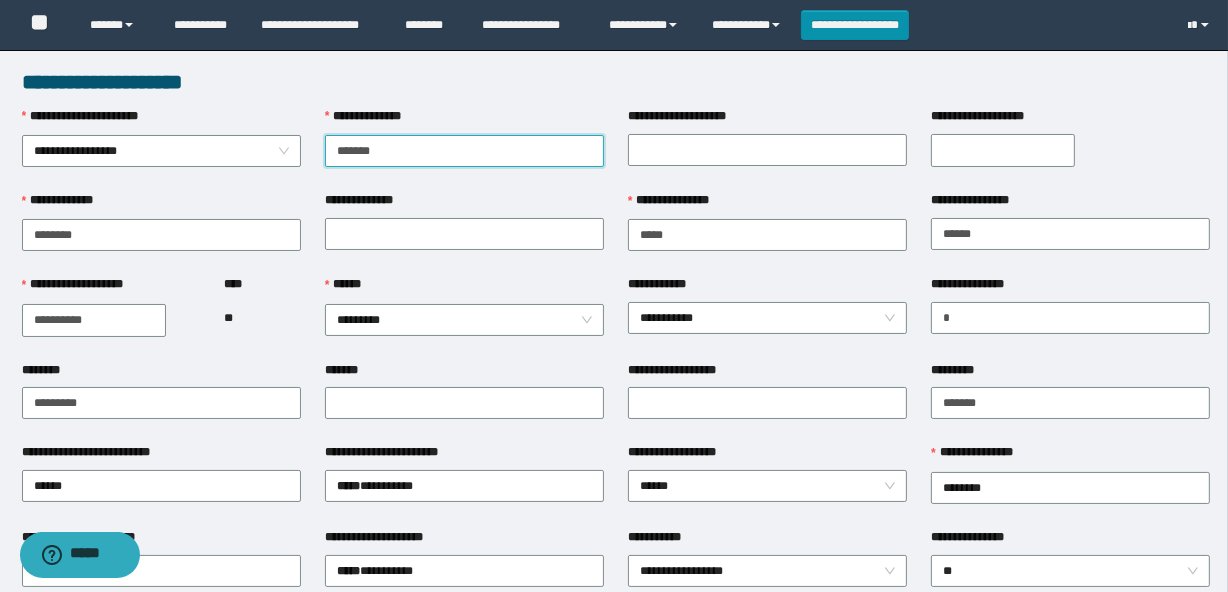click on "*******" at bounding box center (464, 151) 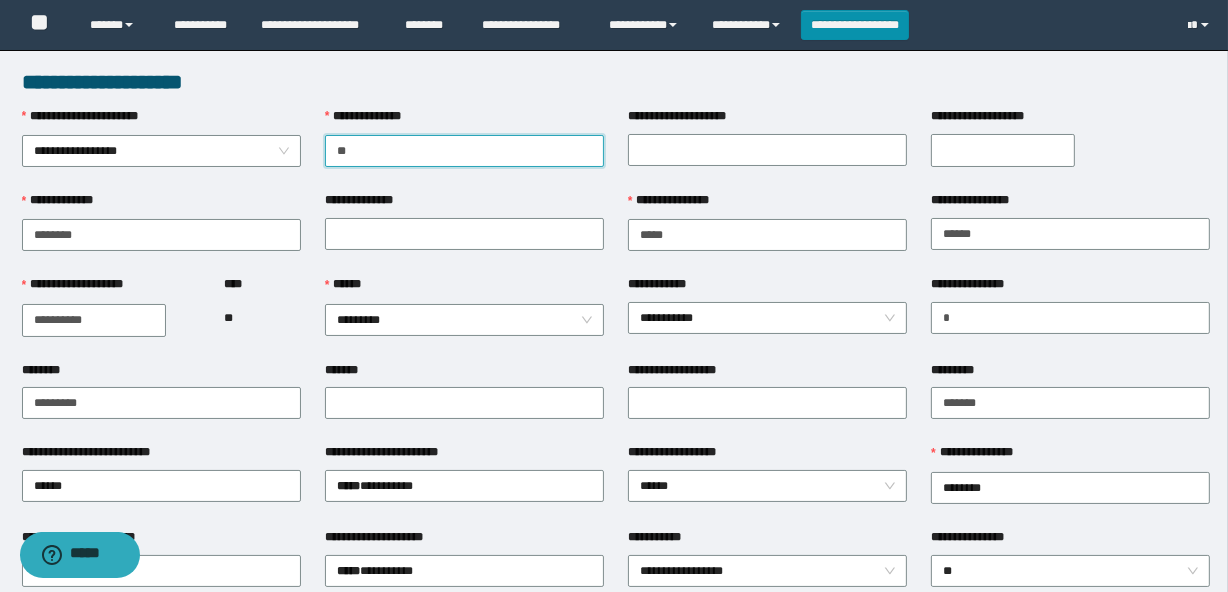 type on "*" 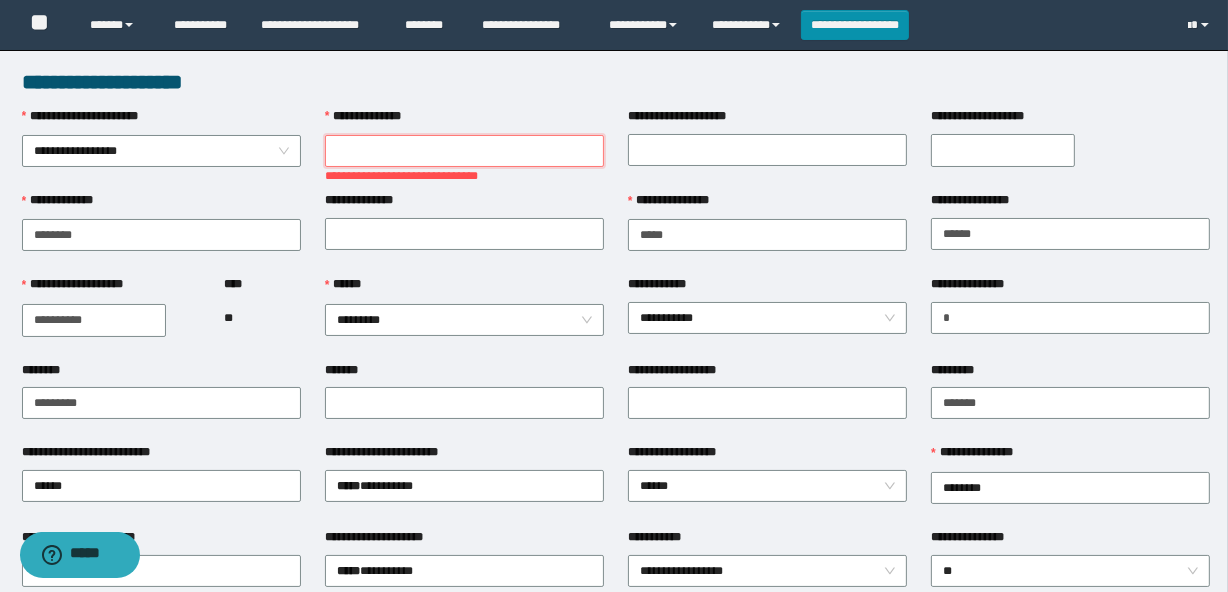paste on "**********" 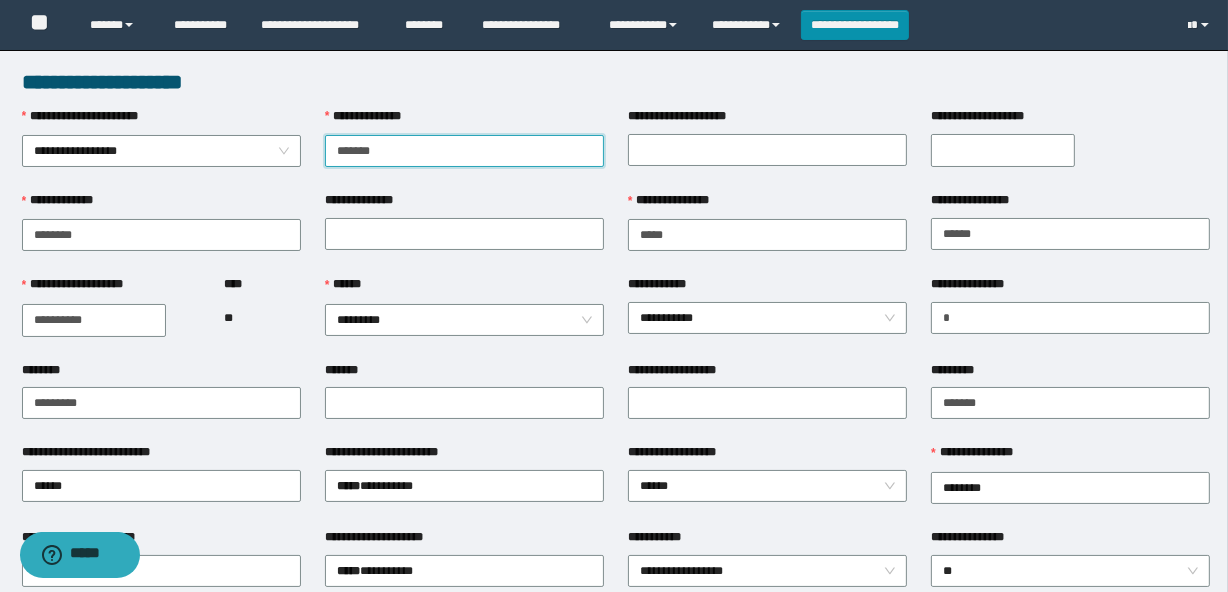 drag, startPoint x: 418, startPoint y: 157, endPoint x: 311, endPoint y: 163, distance: 107.16809 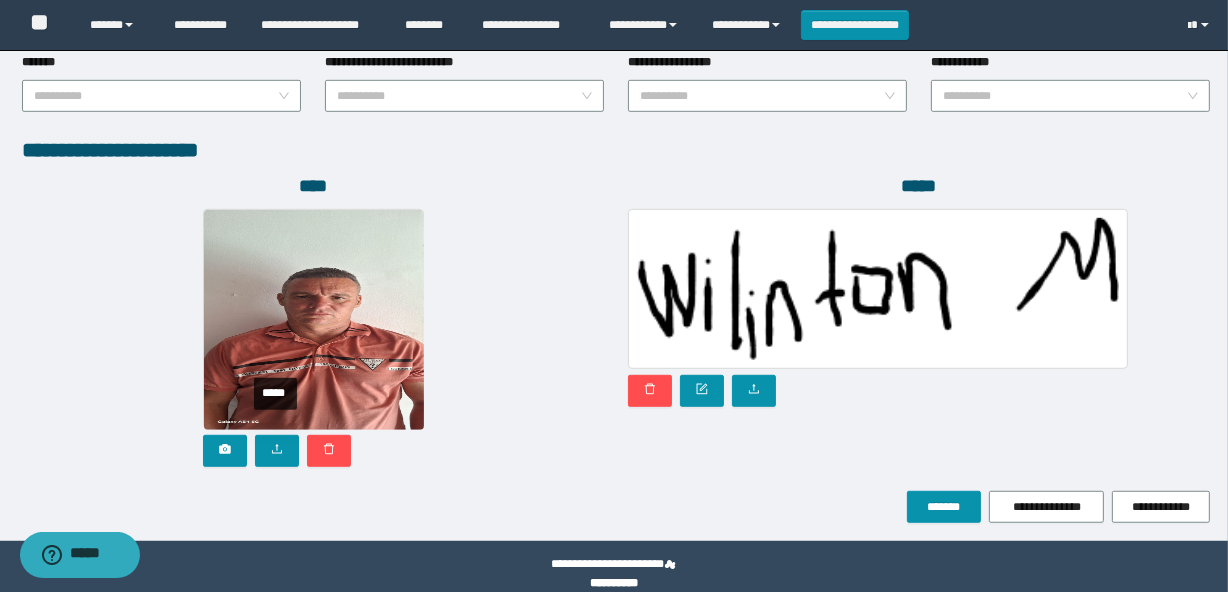 scroll, scrollTop: 1110, scrollLeft: 0, axis: vertical 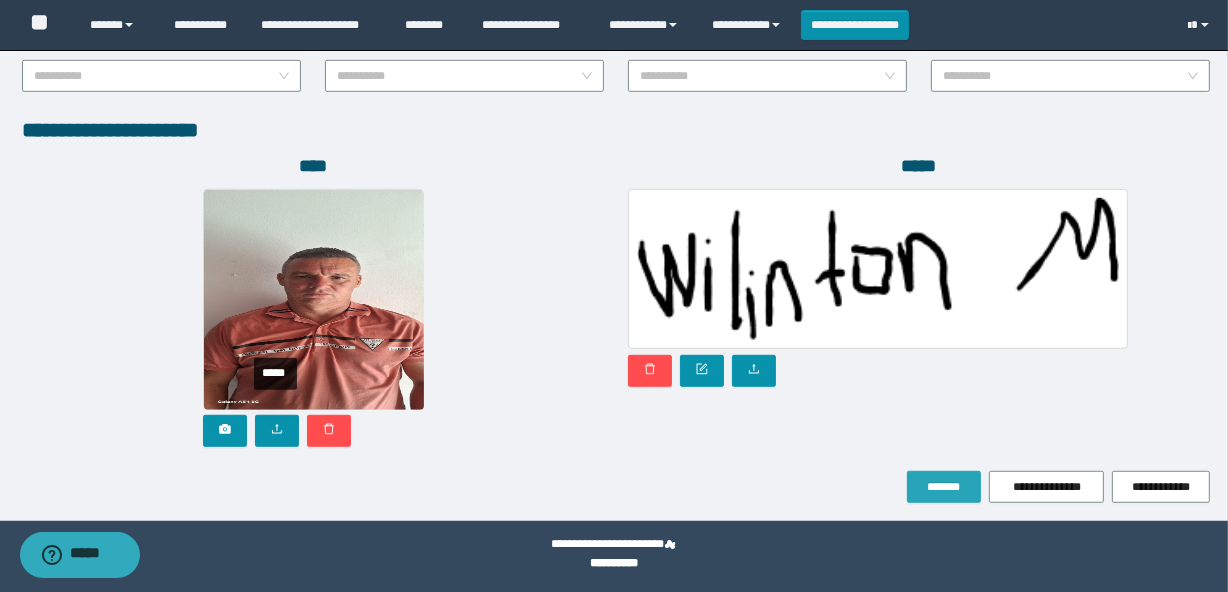 type on "*******" 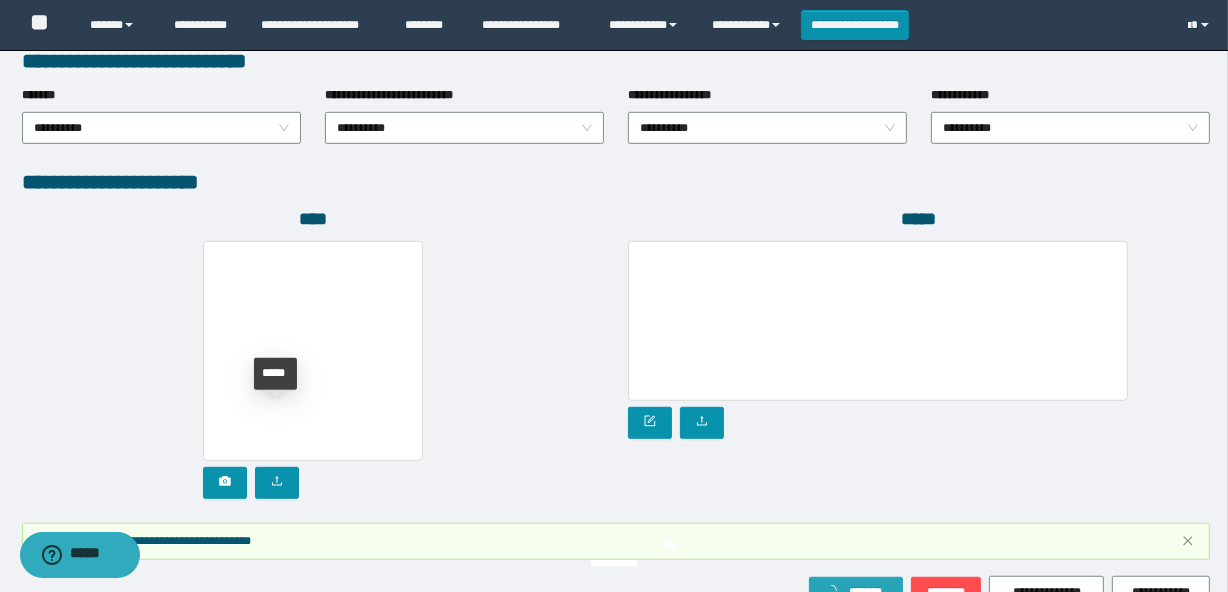 type 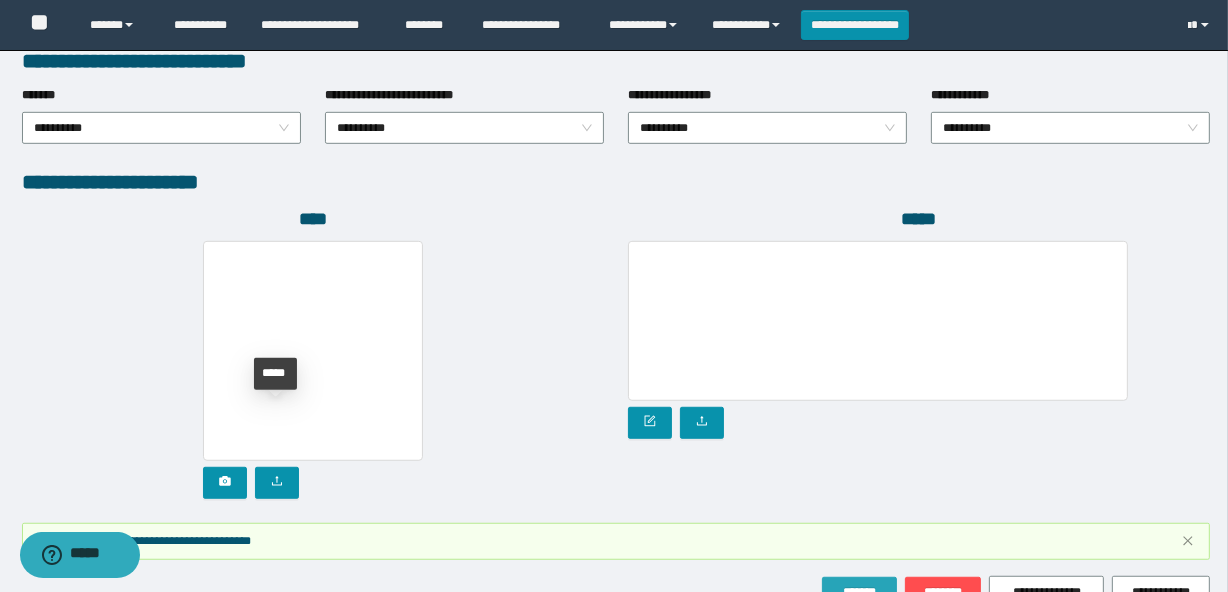 scroll, scrollTop: 1162, scrollLeft: 0, axis: vertical 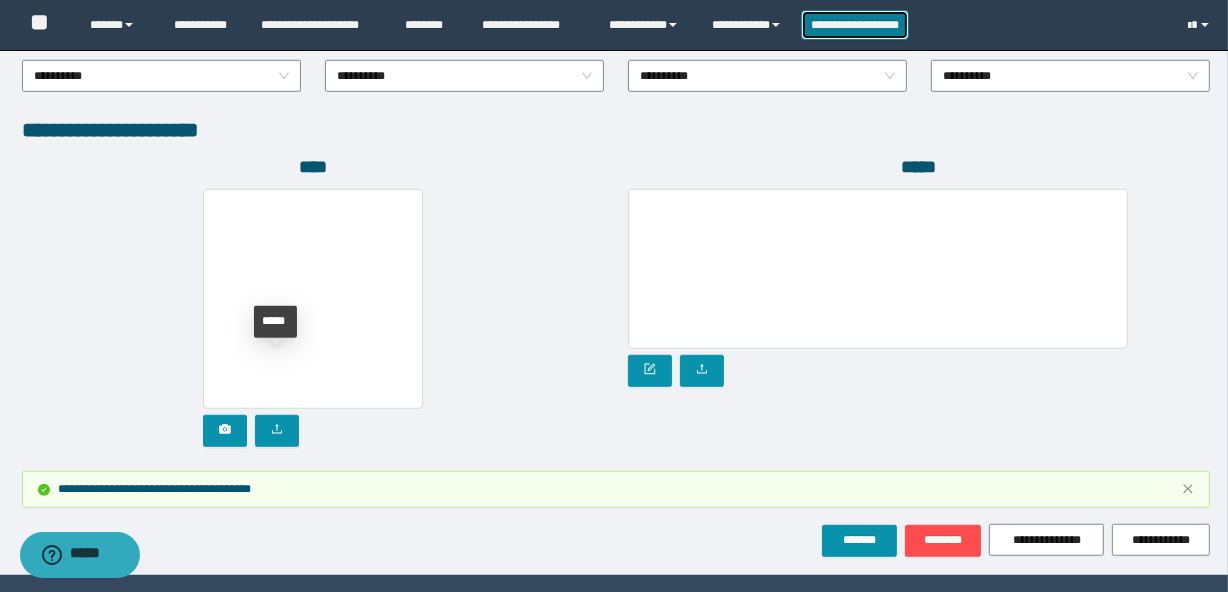 click on "**********" at bounding box center (855, 25) 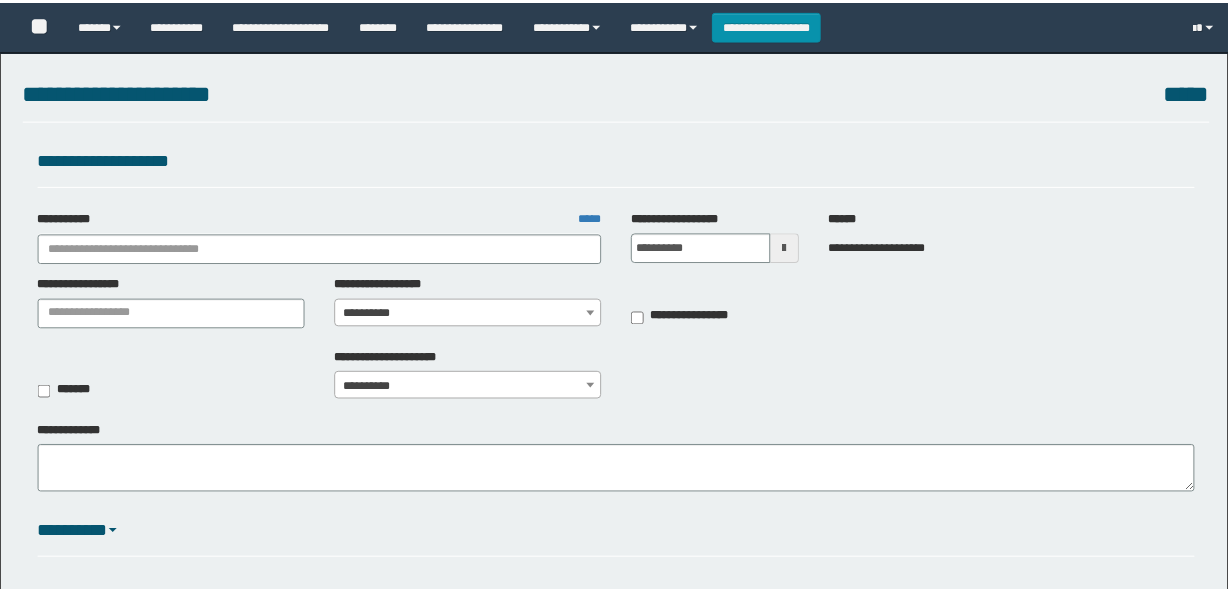 scroll, scrollTop: 0, scrollLeft: 0, axis: both 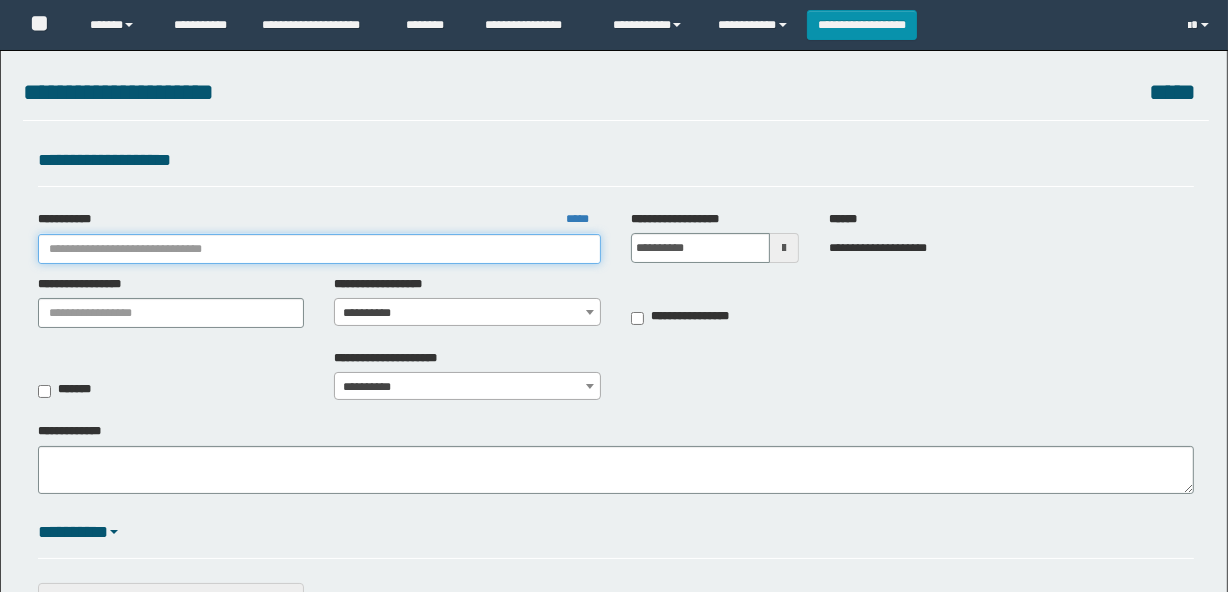 click on "**********" at bounding box center (319, 249) 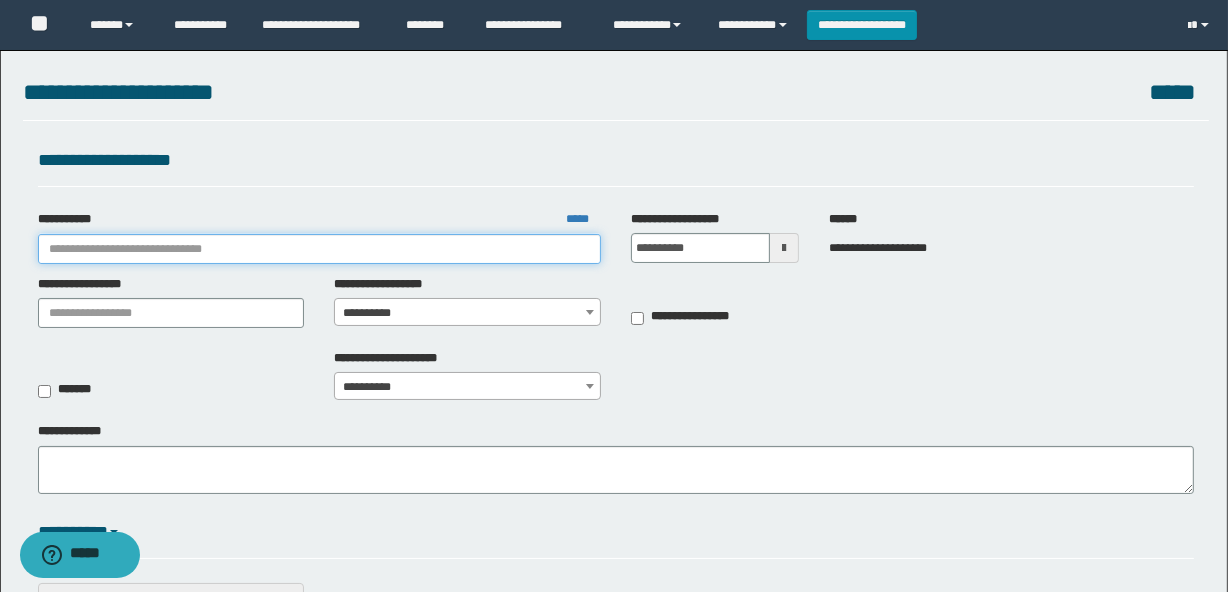 scroll, scrollTop: 0, scrollLeft: 0, axis: both 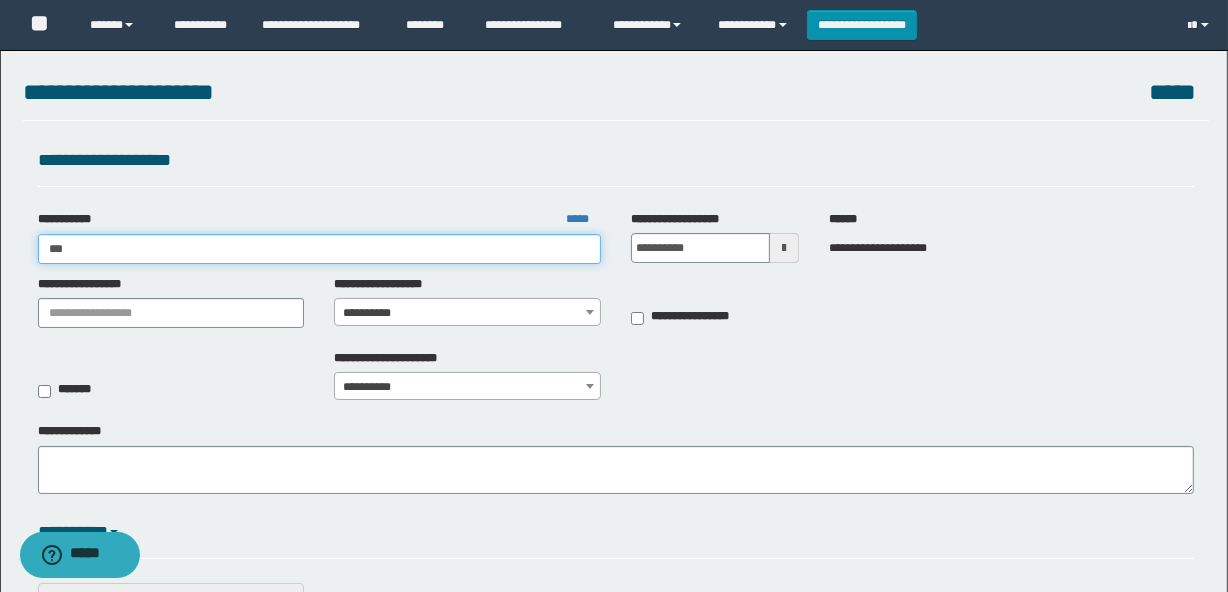 type on "****" 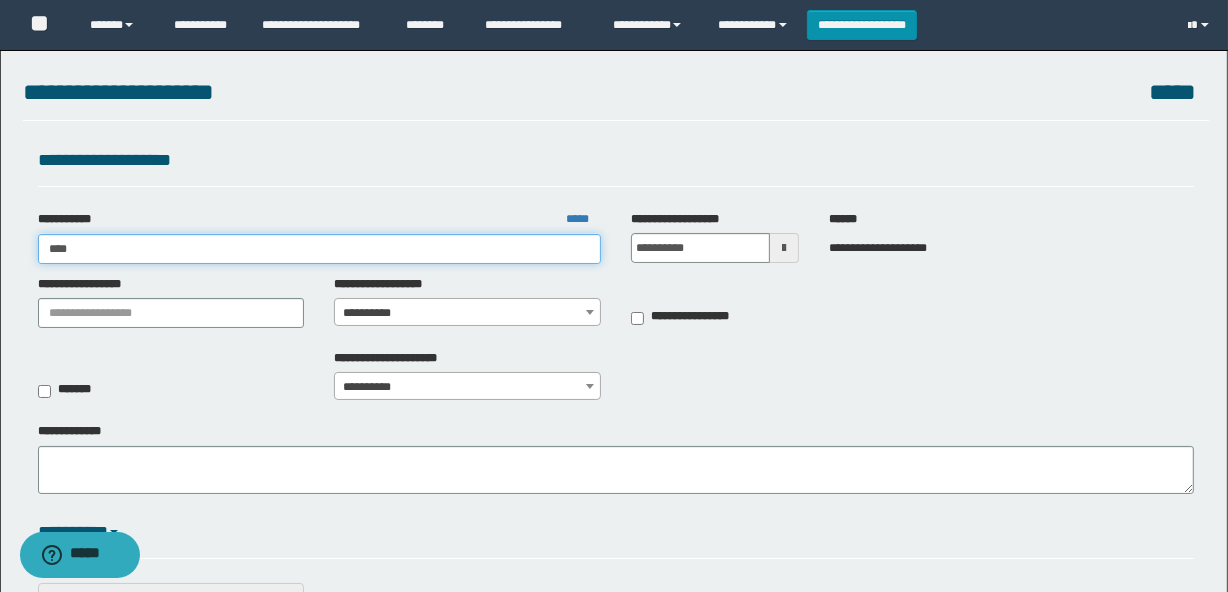 type on "****" 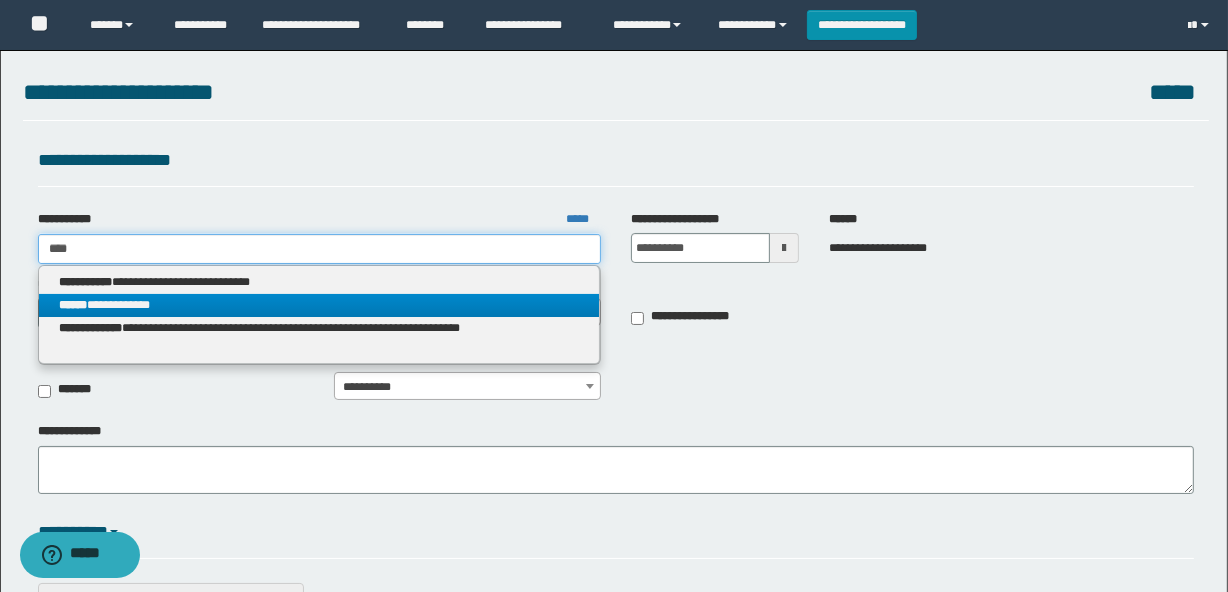 type on "****" 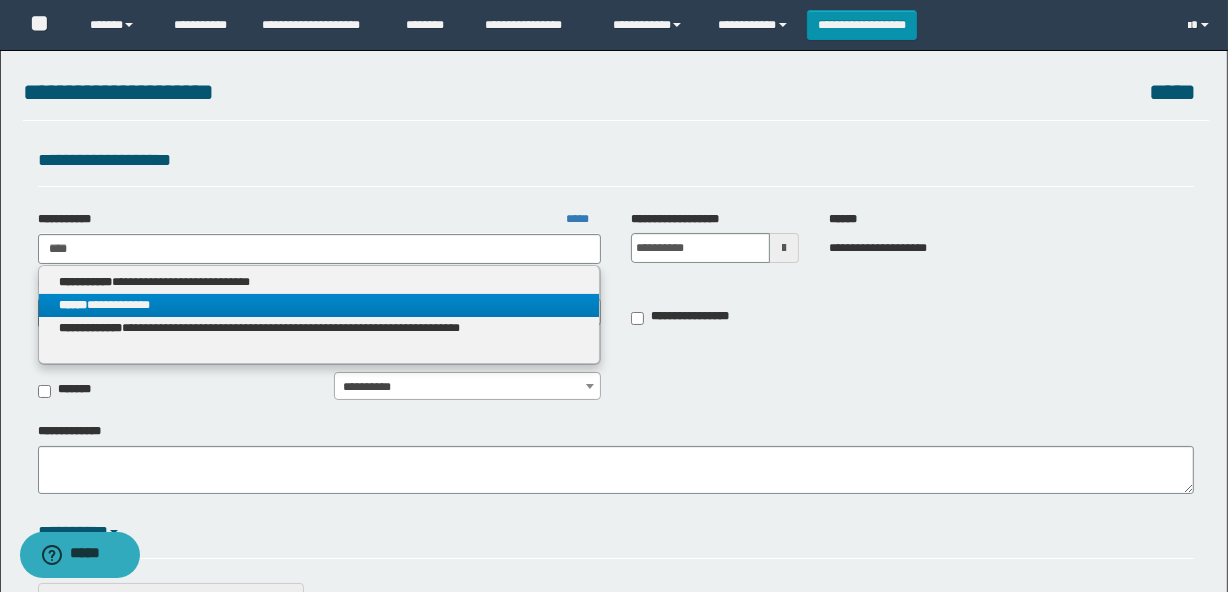 click on "**********" at bounding box center (319, 305) 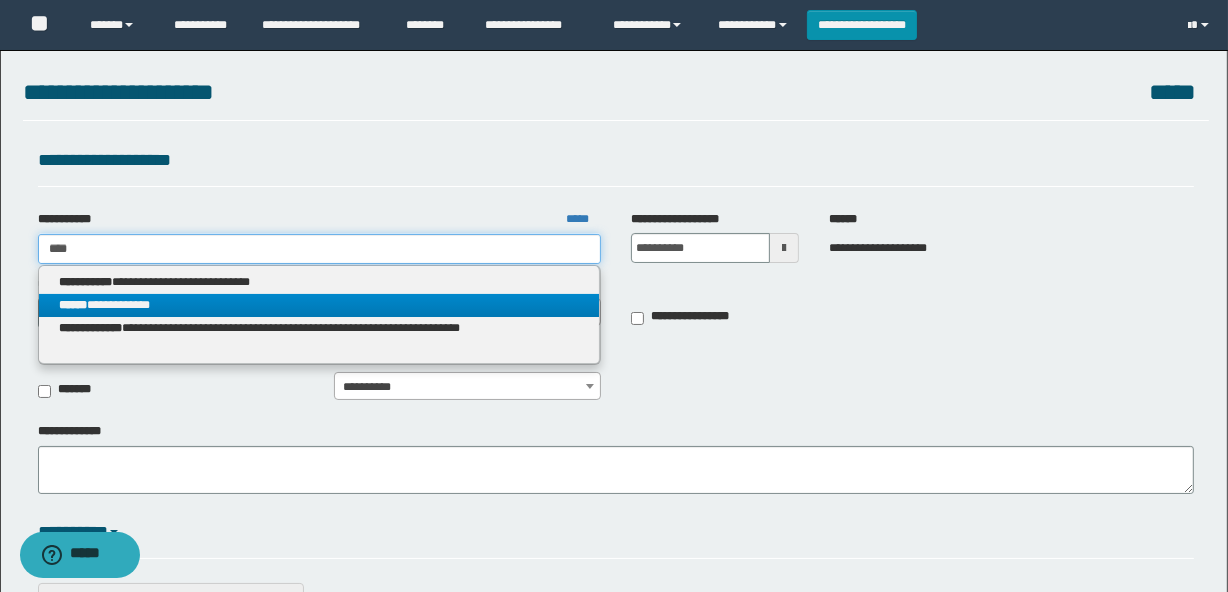 type 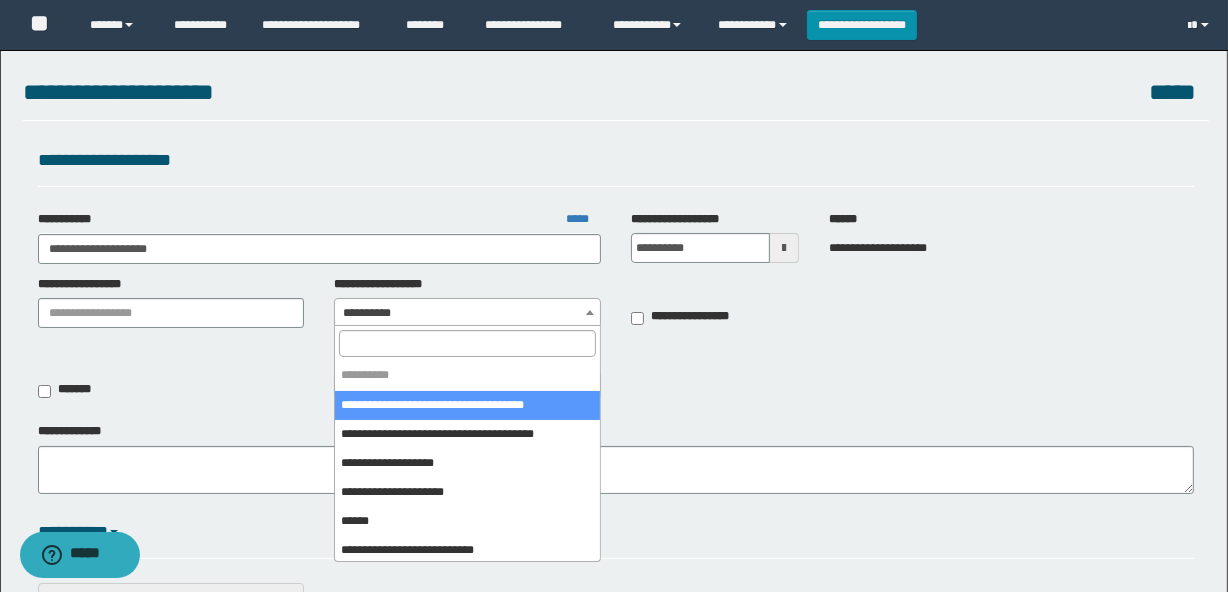 click on "**********" at bounding box center (467, 313) 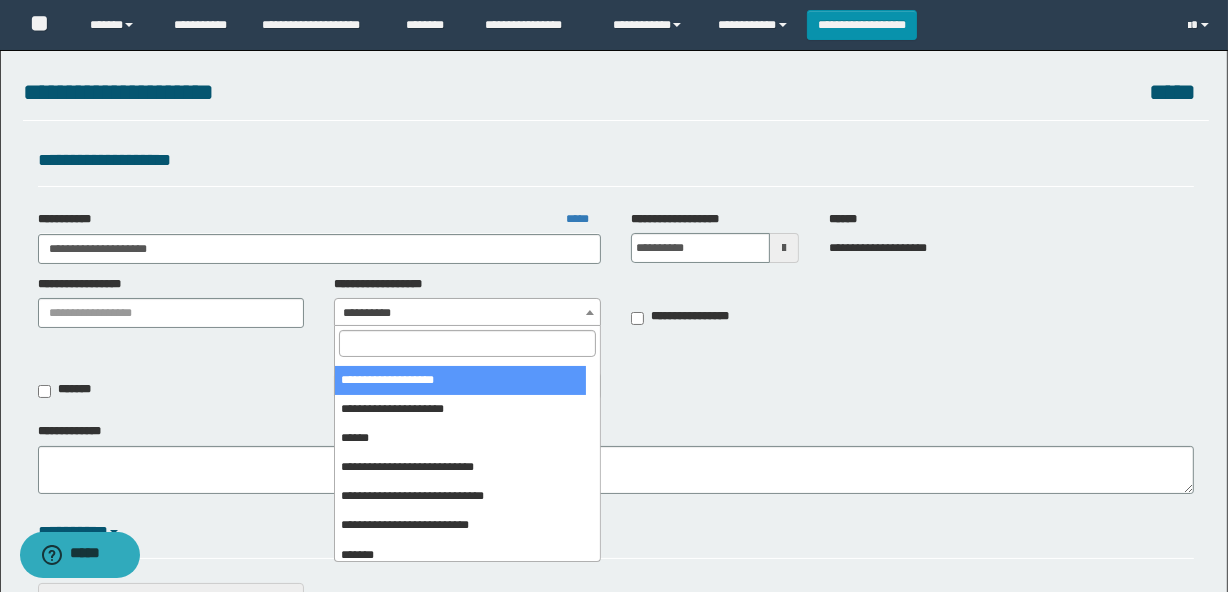 scroll, scrollTop: 181, scrollLeft: 0, axis: vertical 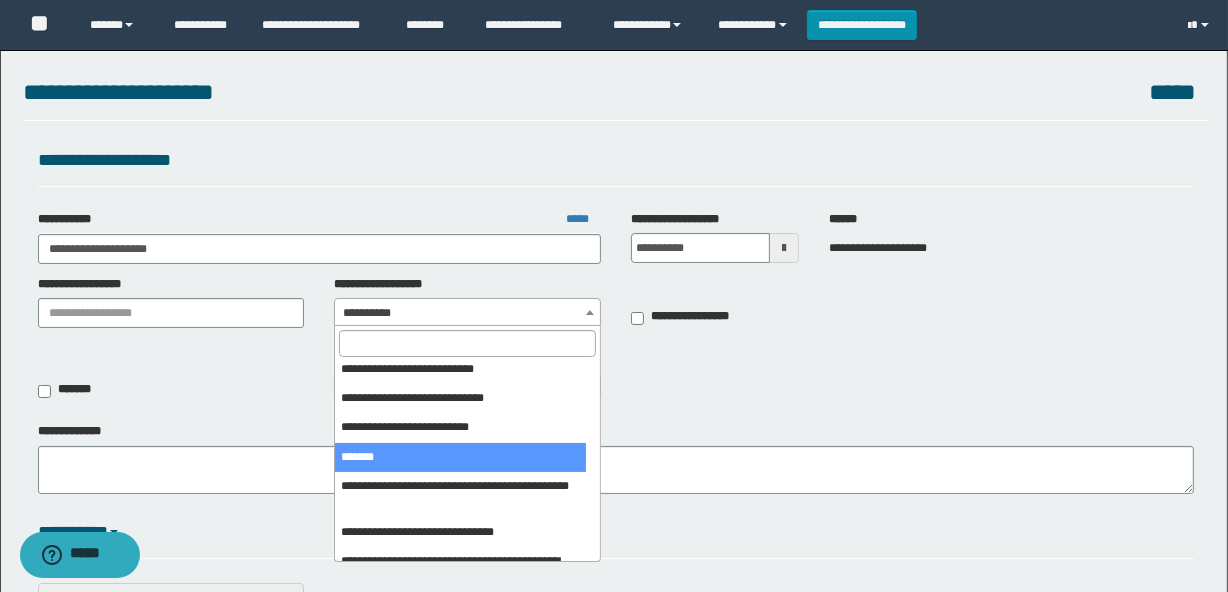 select on "***" 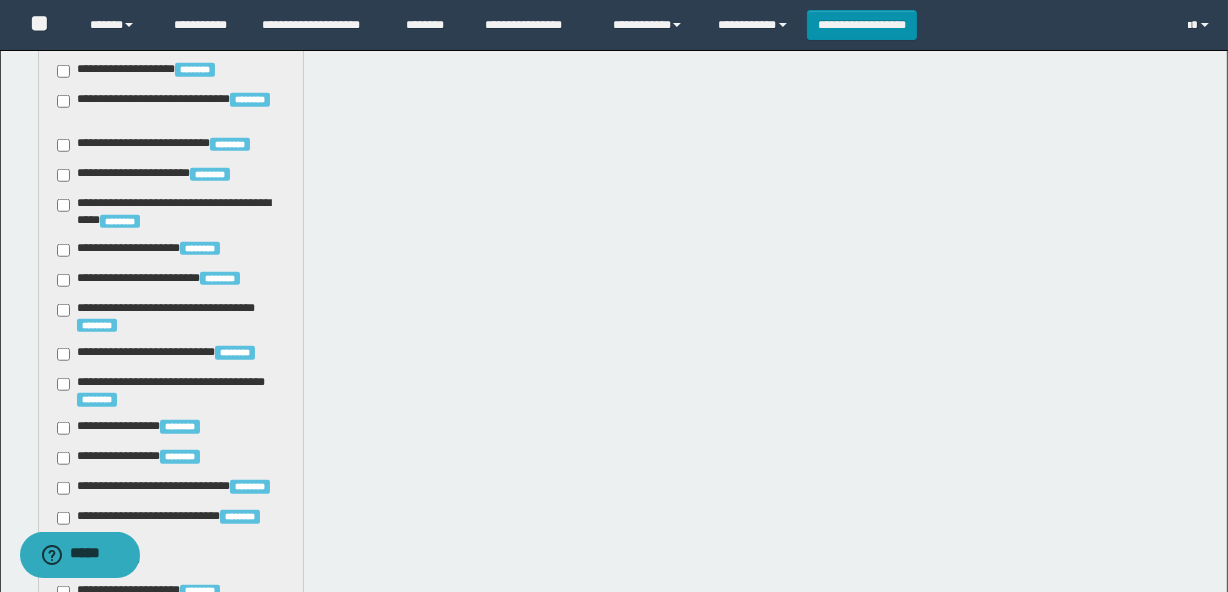 scroll, scrollTop: 1909, scrollLeft: 0, axis: vertical 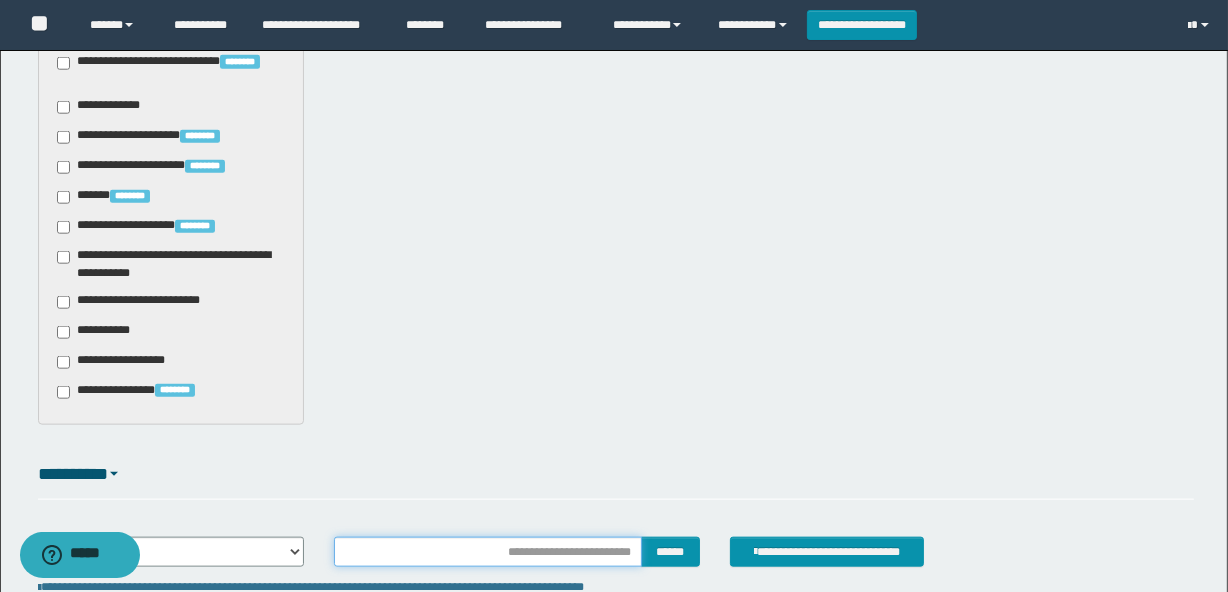 click at bounding box center (487, 552) 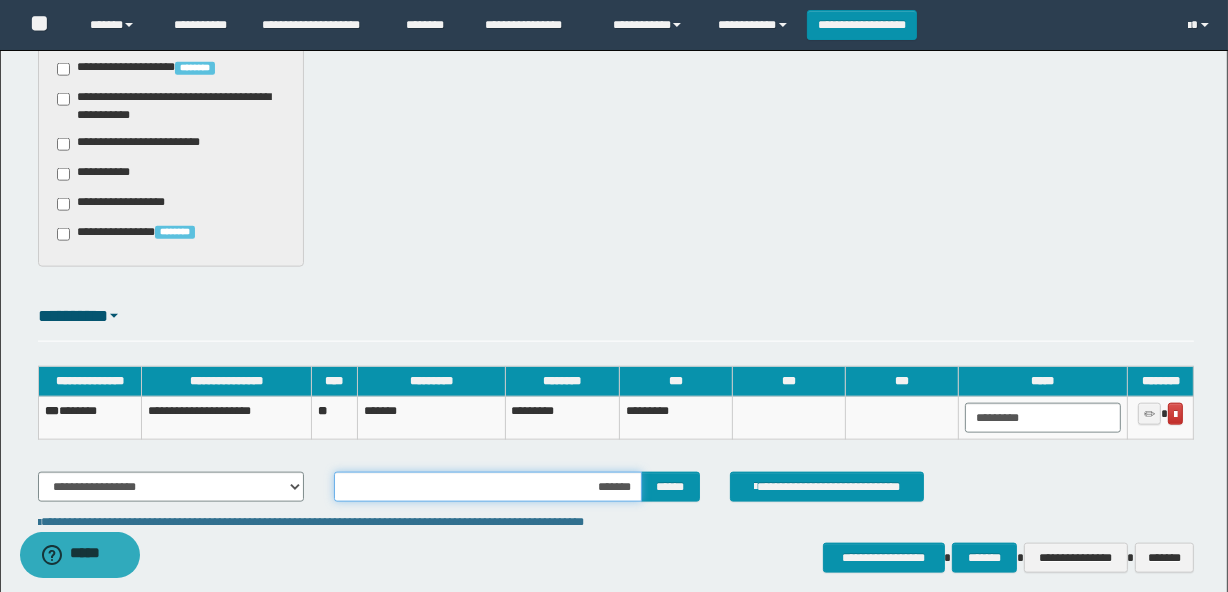 scroll, scrollTop: 2153, scrollLeft: 0, axis: vertical 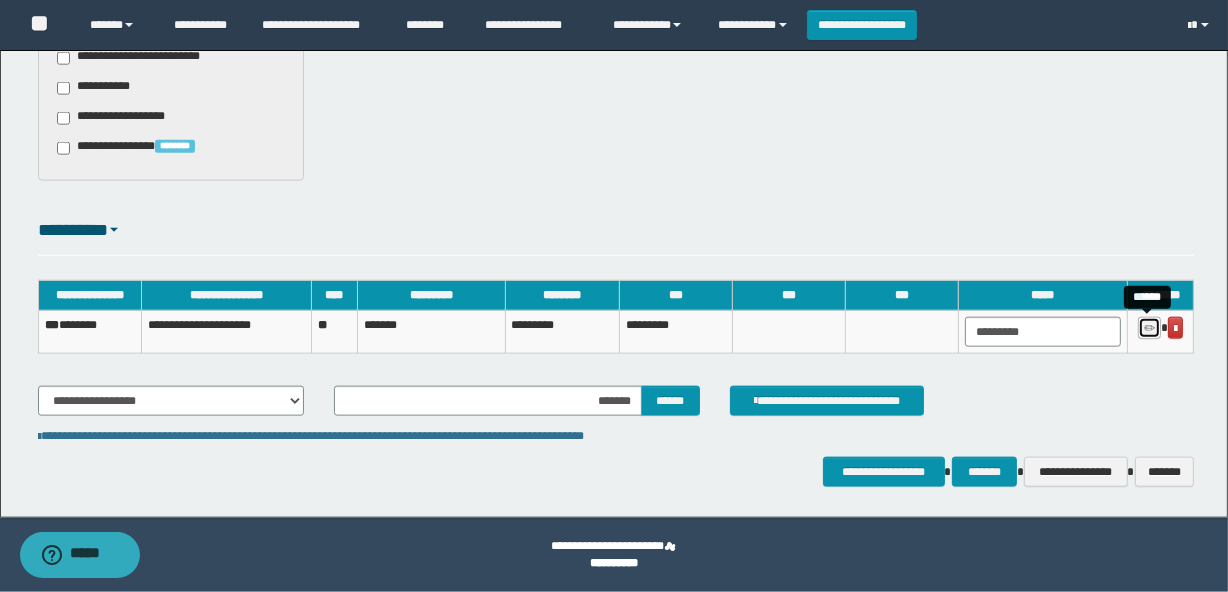 click at bounding box center (1149, 329) 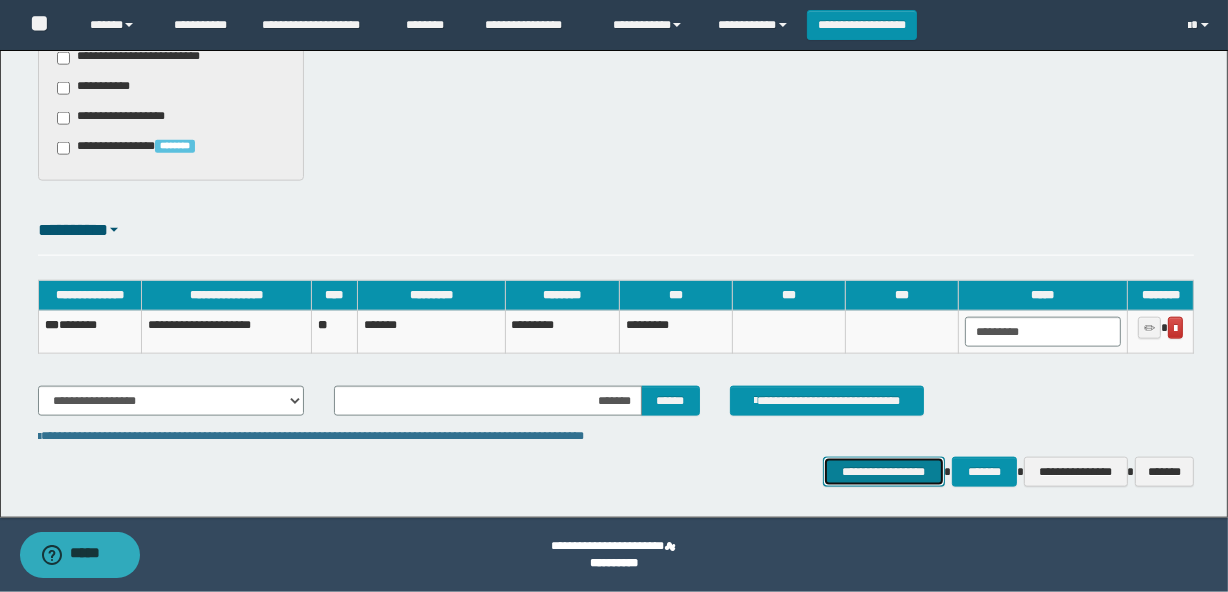 click on "**********" at bounding box center (884, 472) 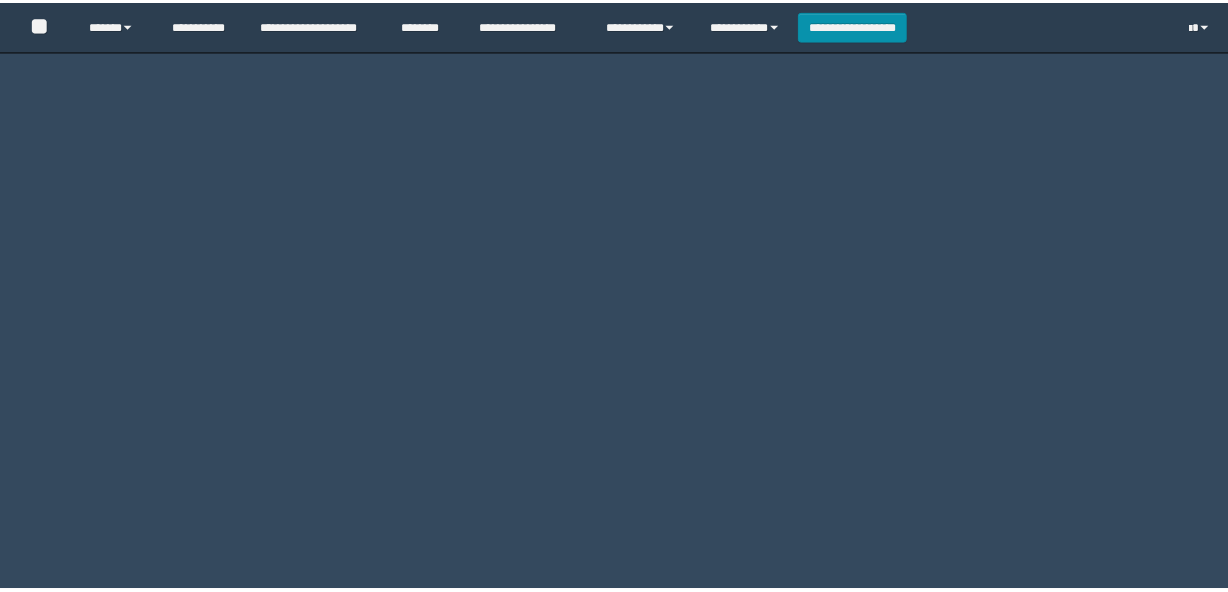 scroll, scrollTop: 0, scrollLeft: 0, axis: both 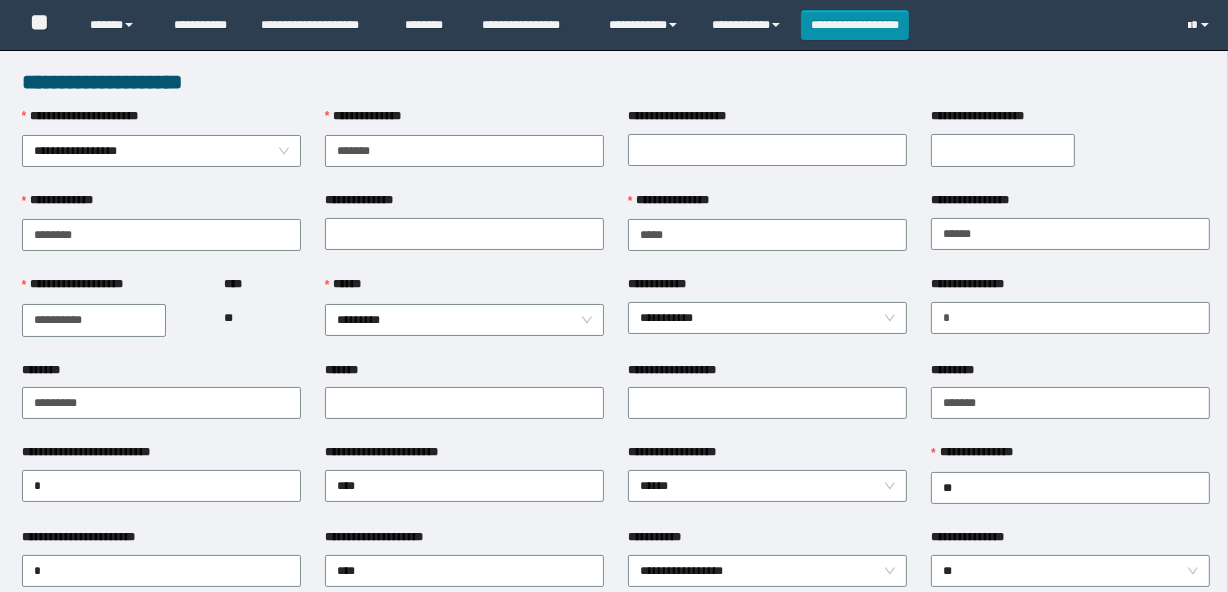 type on "*******" 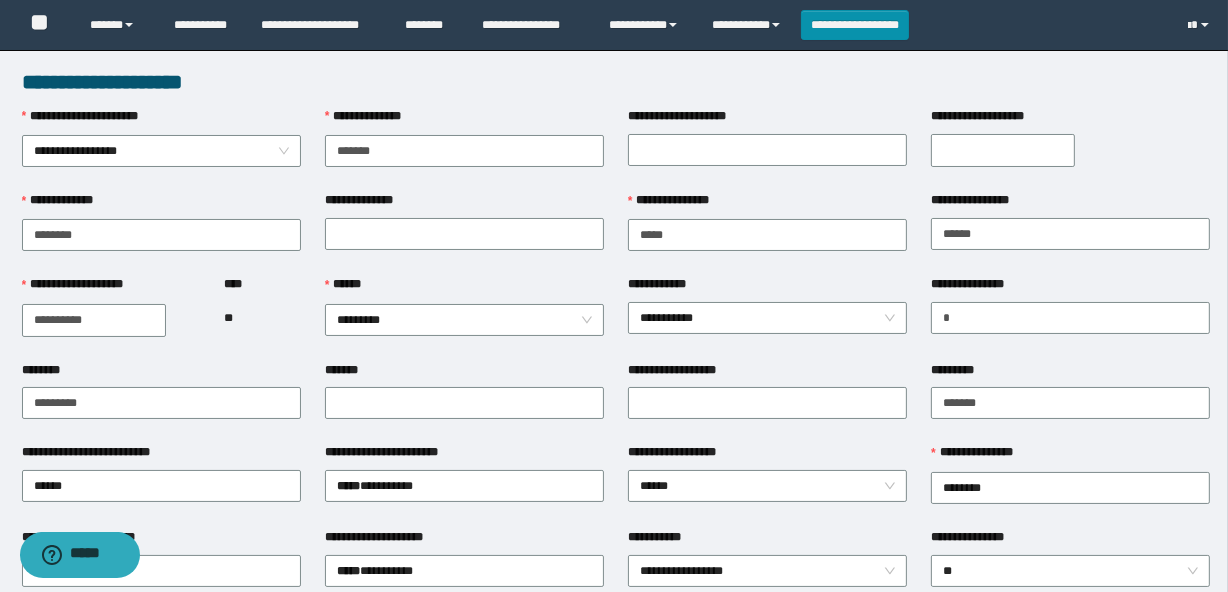 scroll, scrollTop: 0, scrollLeft: 0, axis: both 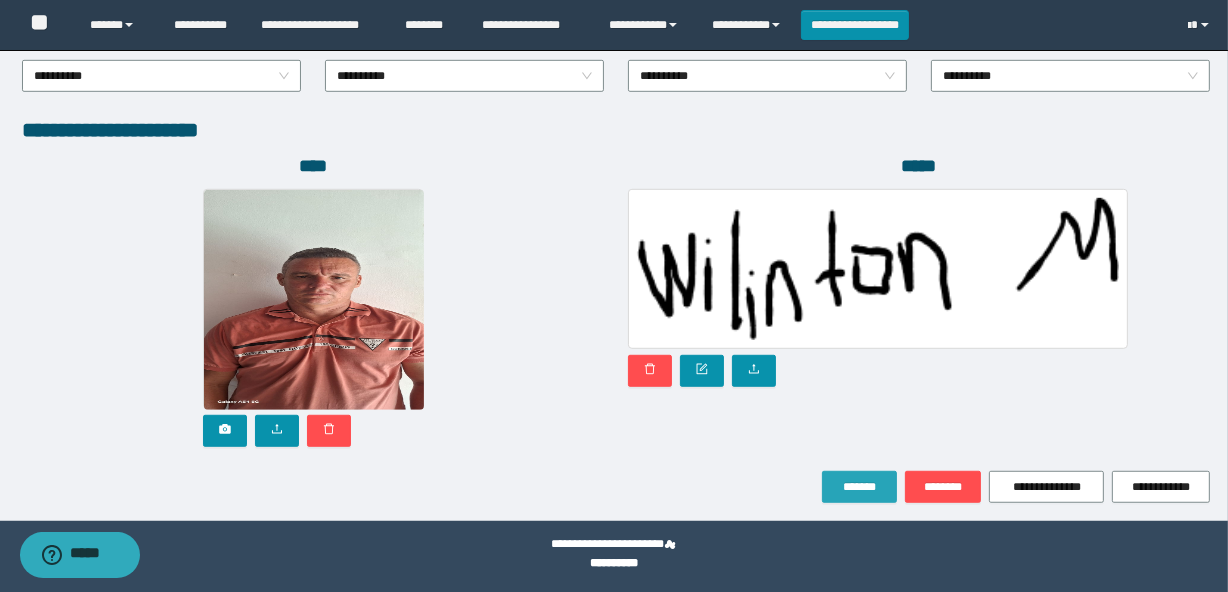 click on "*******" at bounding box center [859, 487] 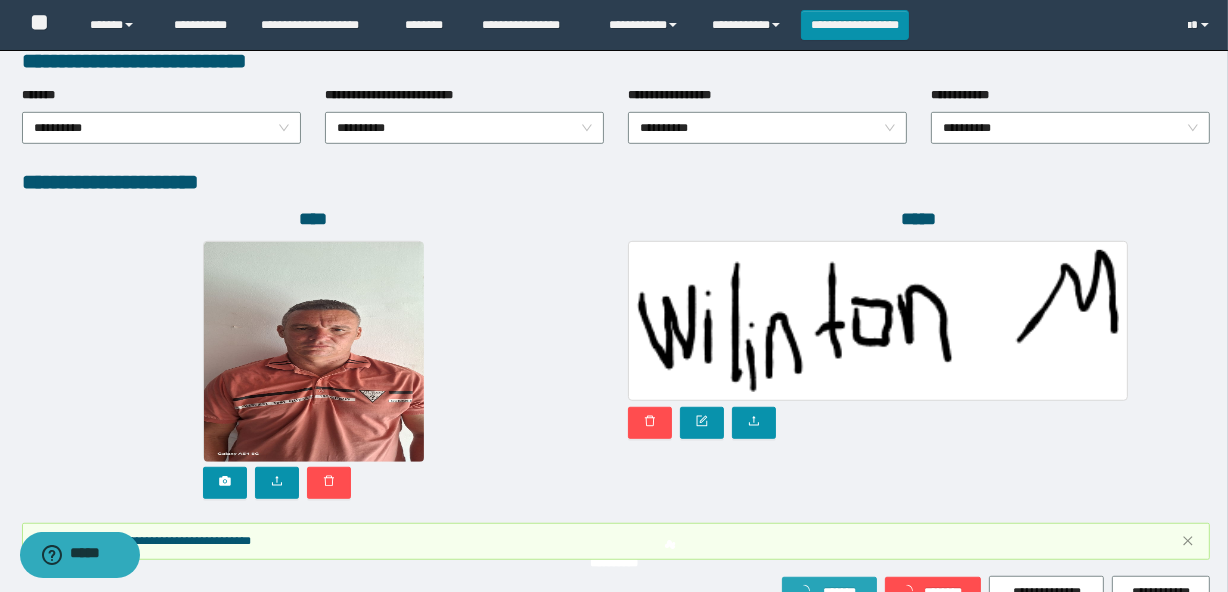 scroll, scrollTop: 1162, scrollLeft: 0, axis: vertical 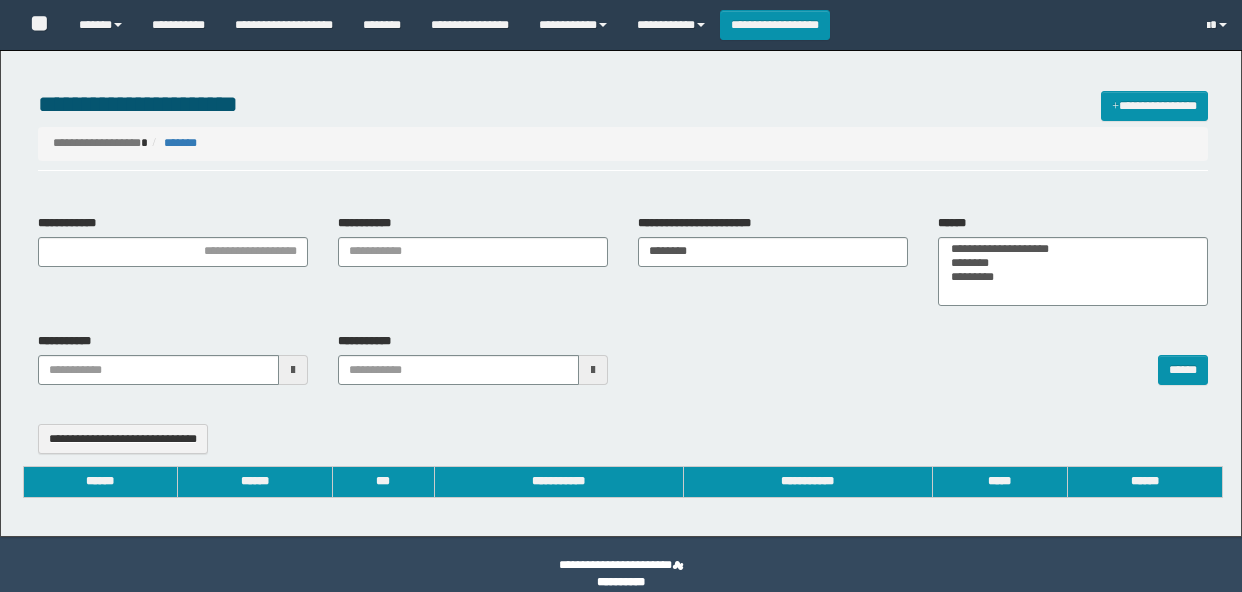 select 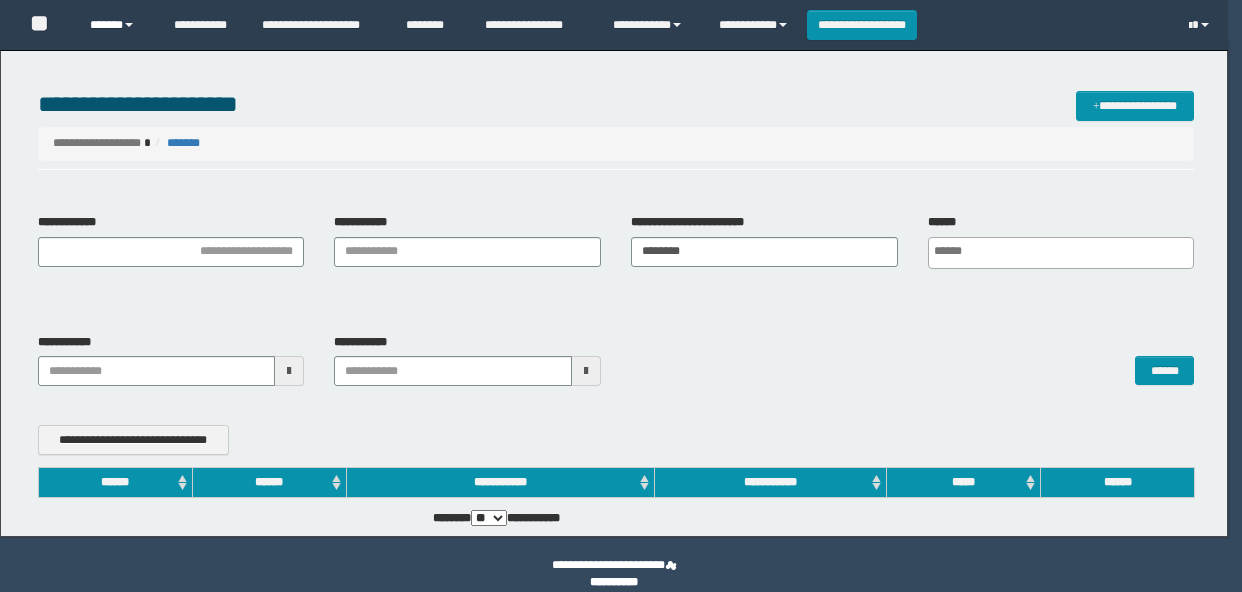type 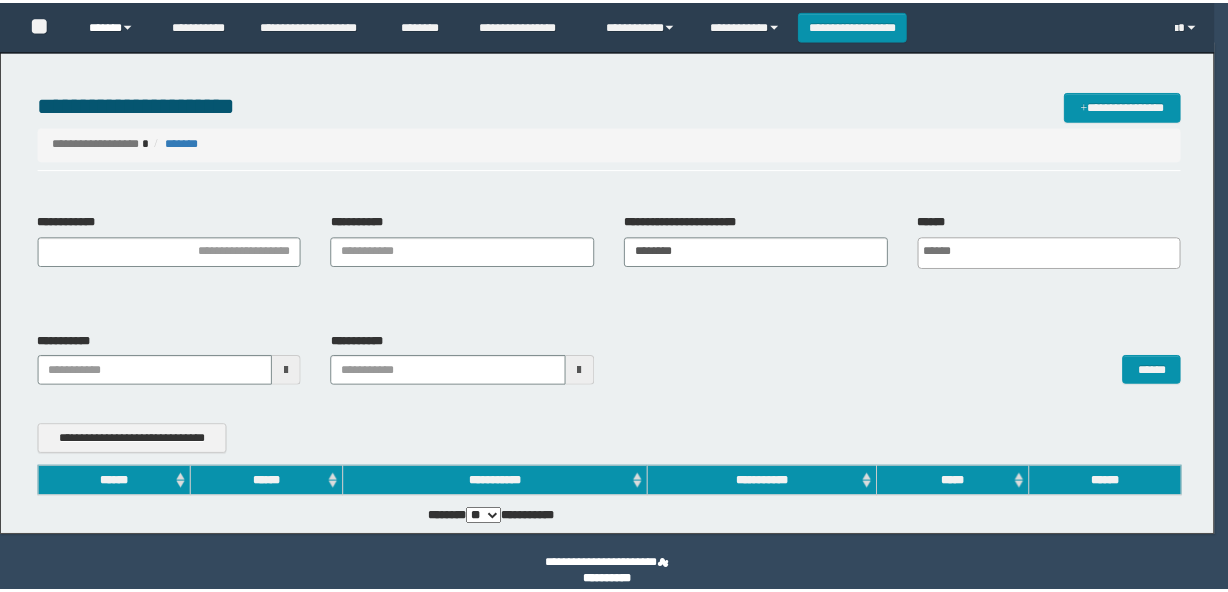 scroll, scrollTop: 0, scrollLeft: 0, axis: both 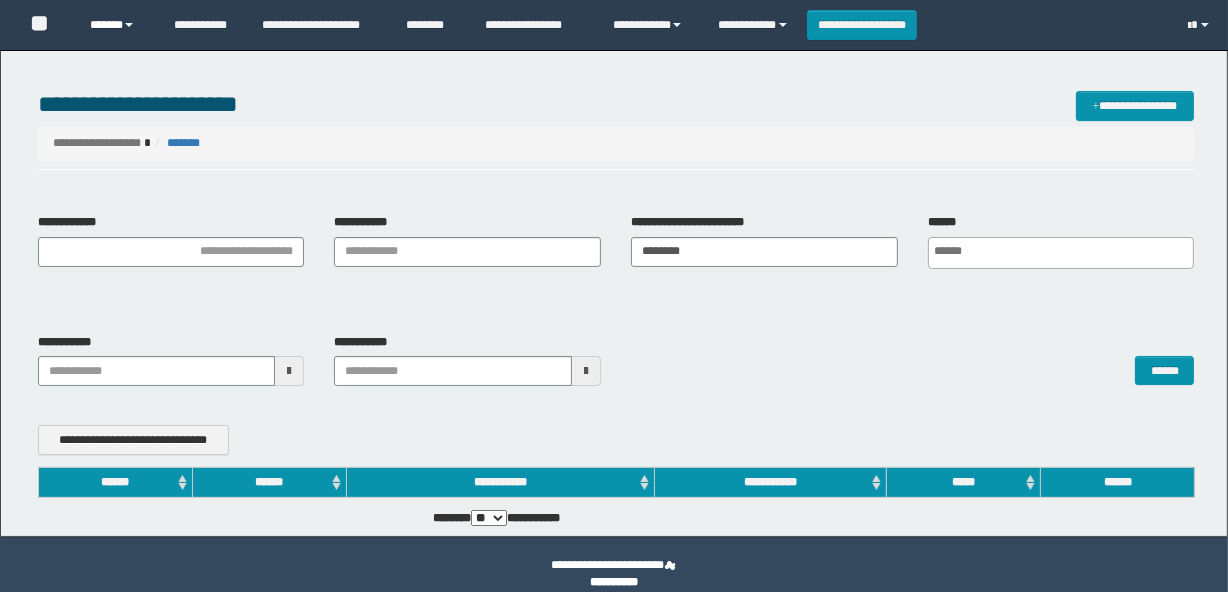 click on "******" at bounding box center (117, 25) 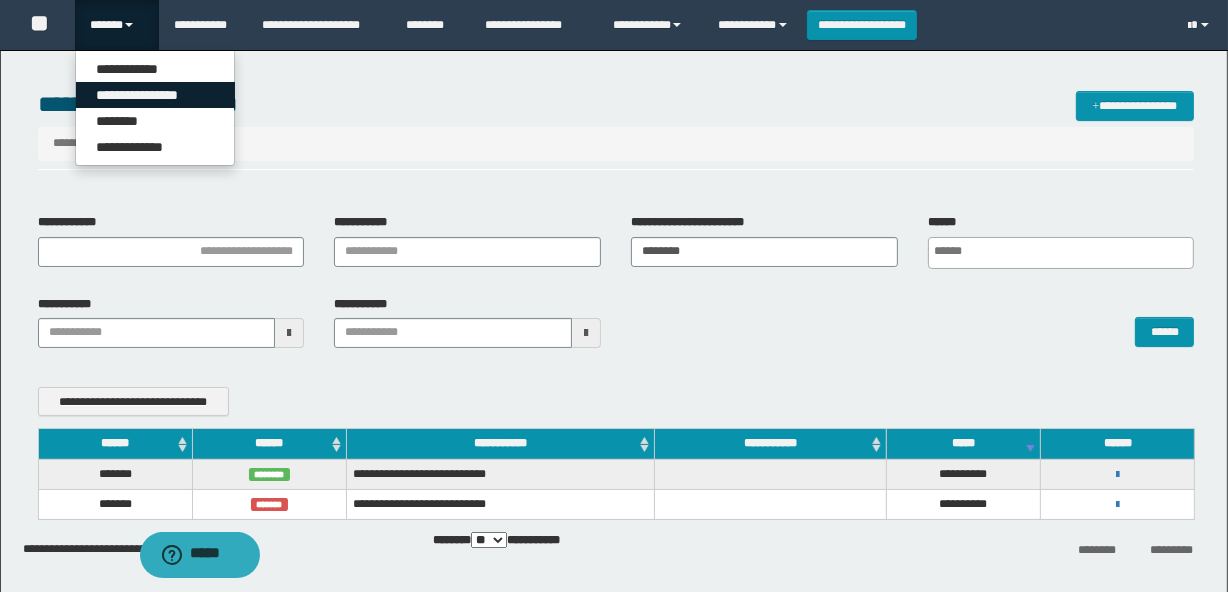scroll, scrollTop: 0, scrollLeft: 0, axis: both 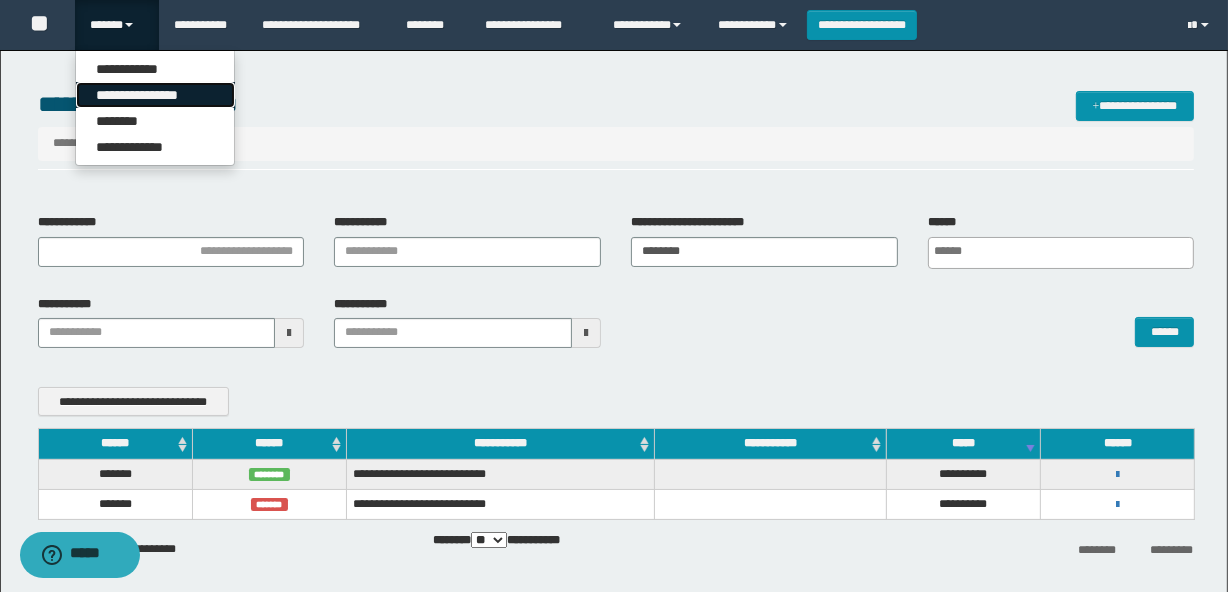 click on "**********" at bounding box center (155, 95) 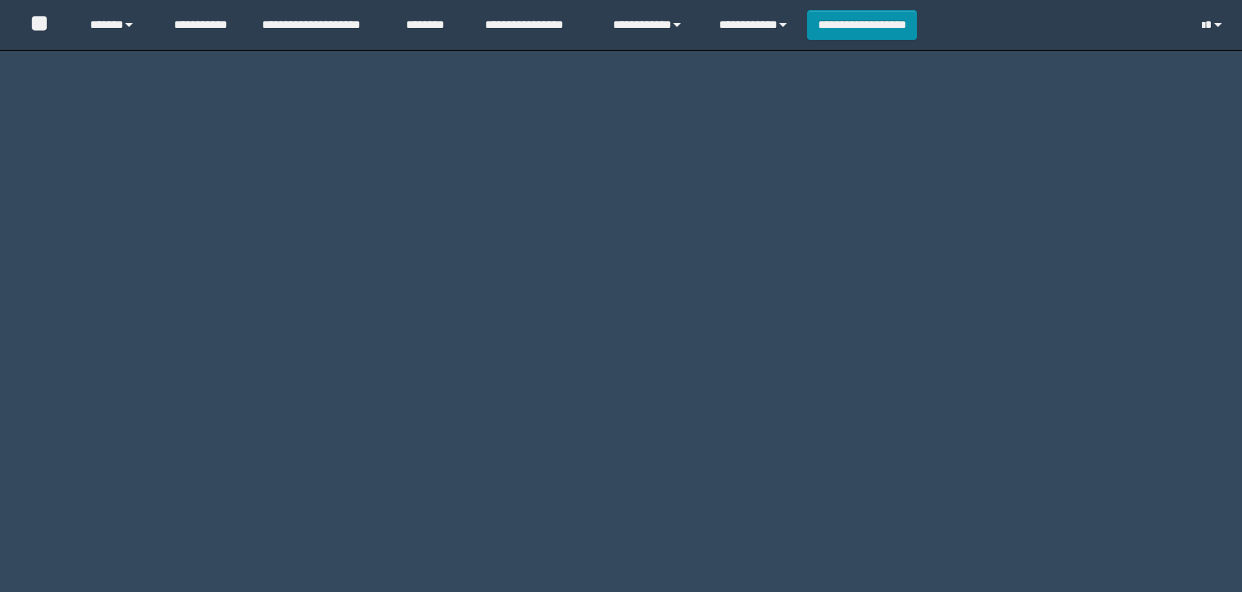 scroll, scrollTop: 0, scrollLeft: 0, axis: both 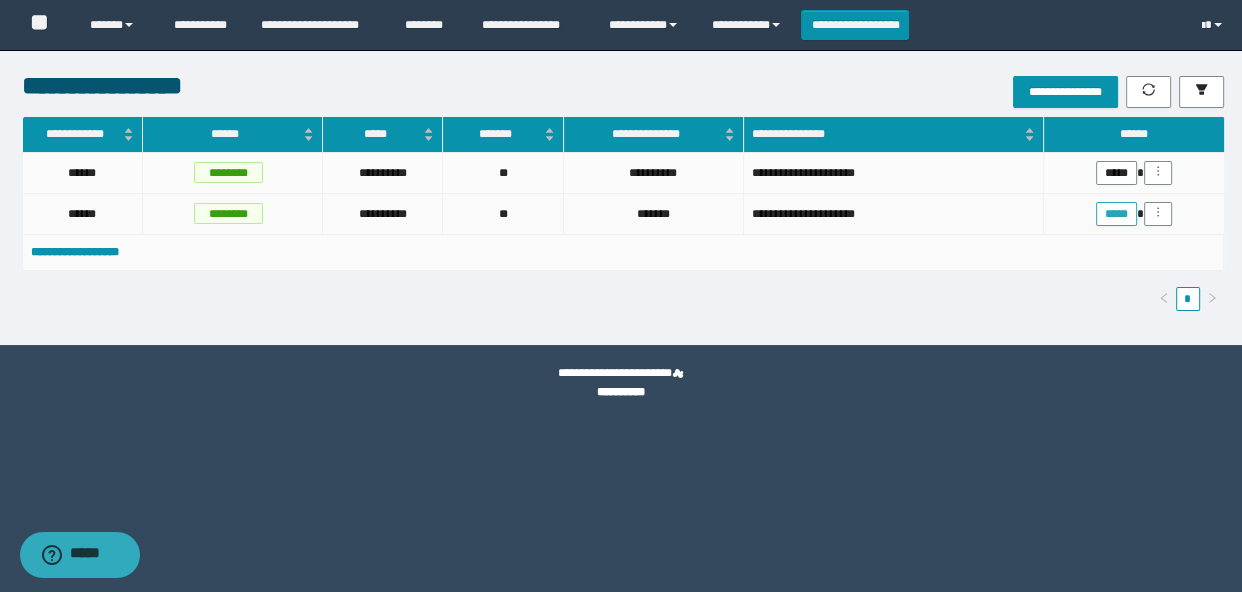 click on "*****" at bounding box center (1116, 214) 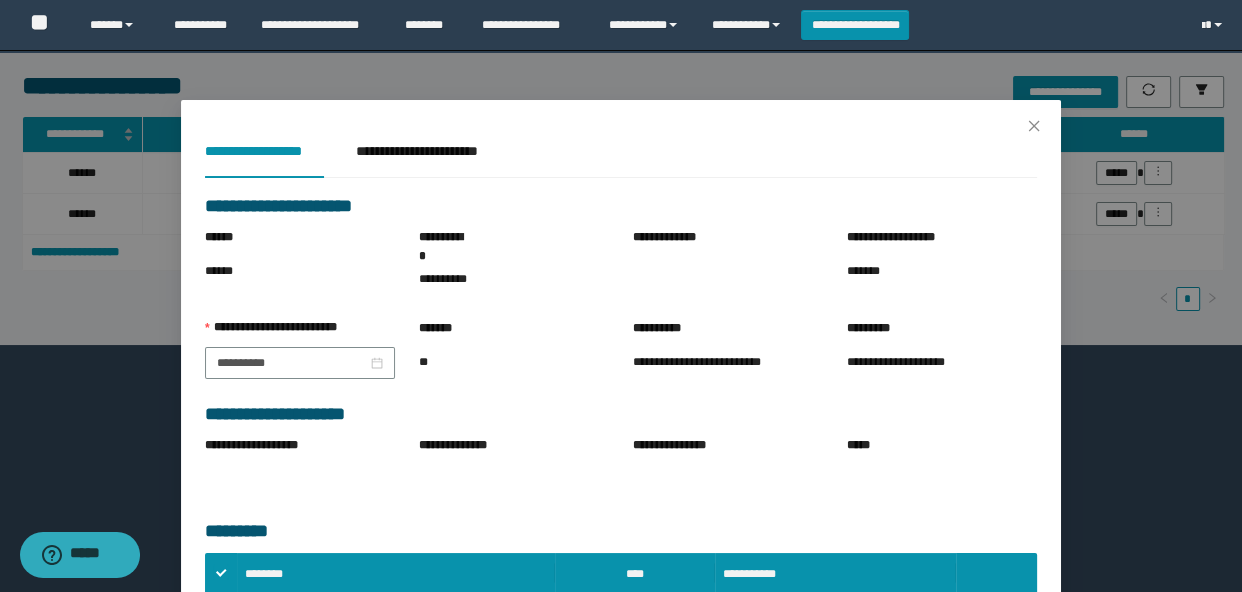 scroll, scrollTop: 187, scrollLeft: 0, axis: vertical 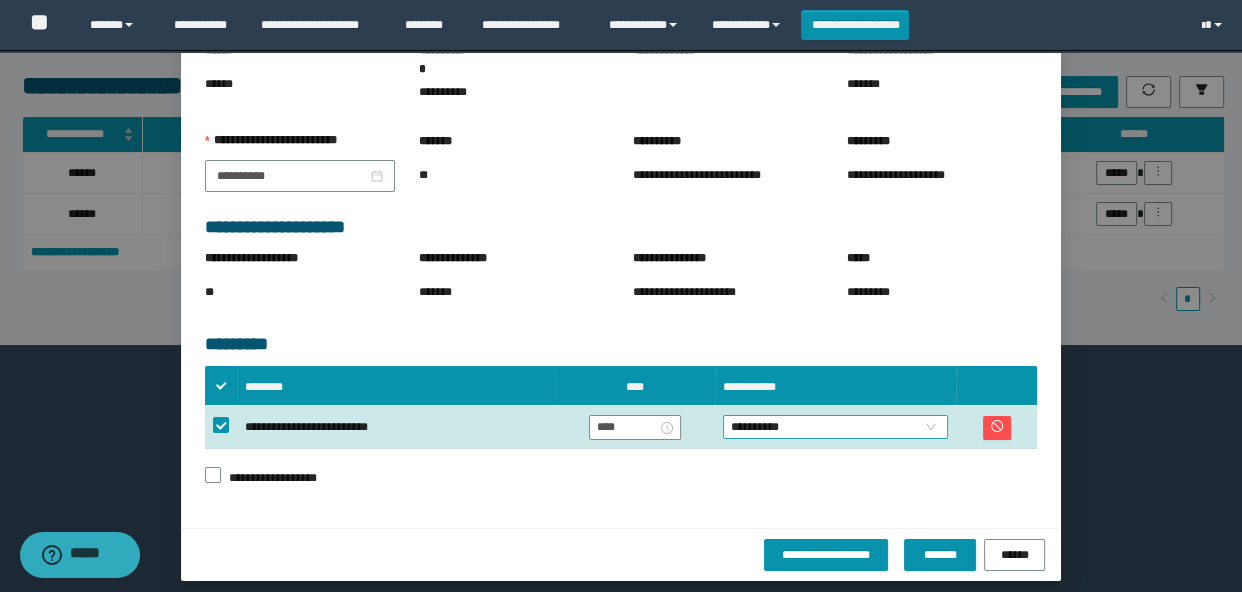 click on "**********" at bounding box center (836, 427) 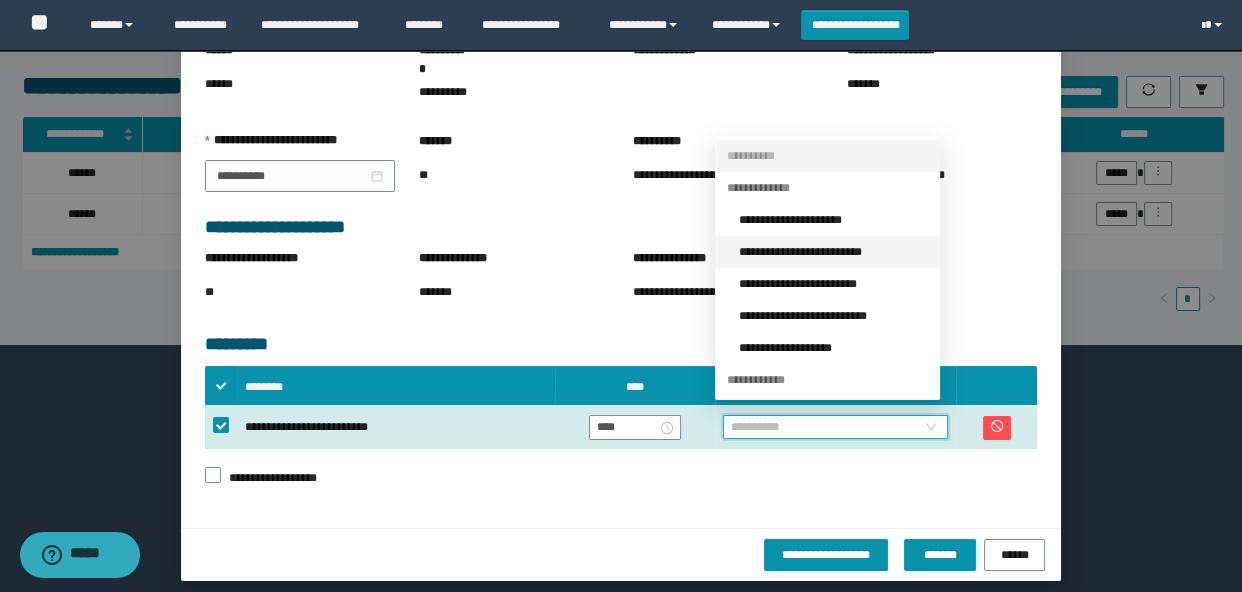 click on "**********" at bounding box center [833, 252] 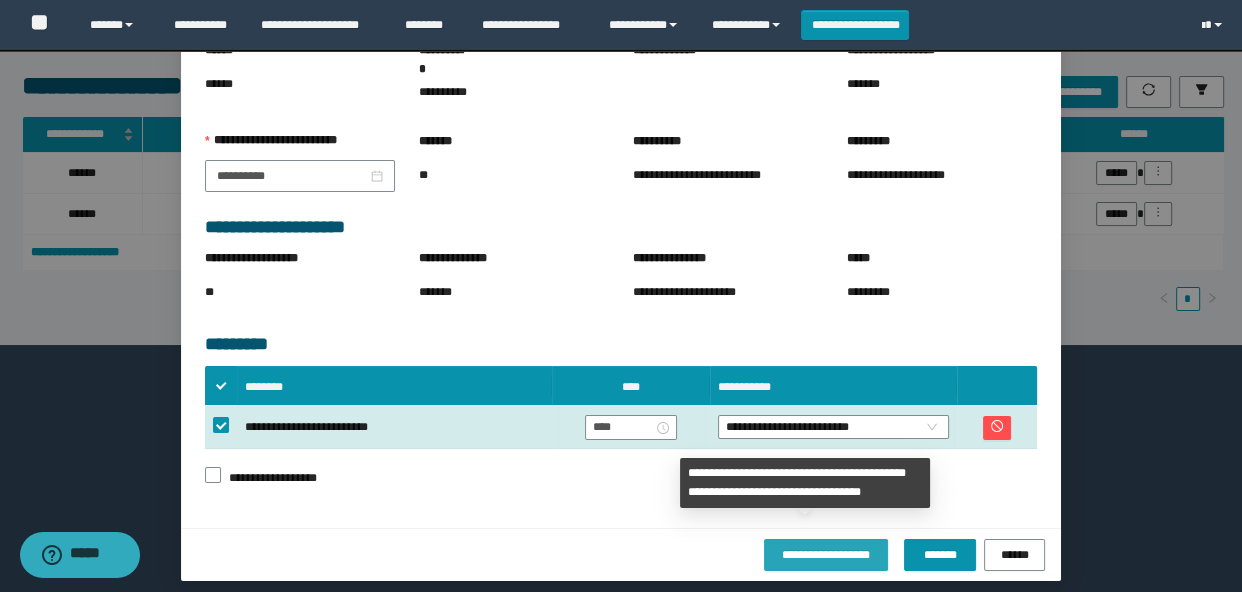 click on "**********" at bounding box center (826, 554) 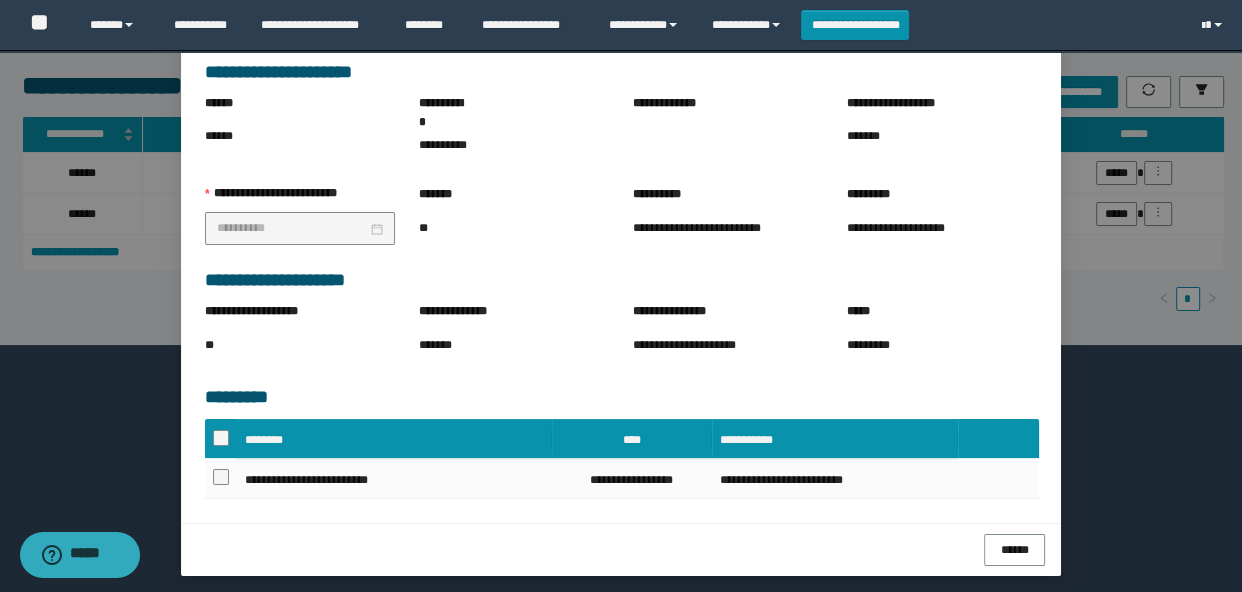 scroll, scrollTop: 182, scrollLeft: 0, axis: vertical 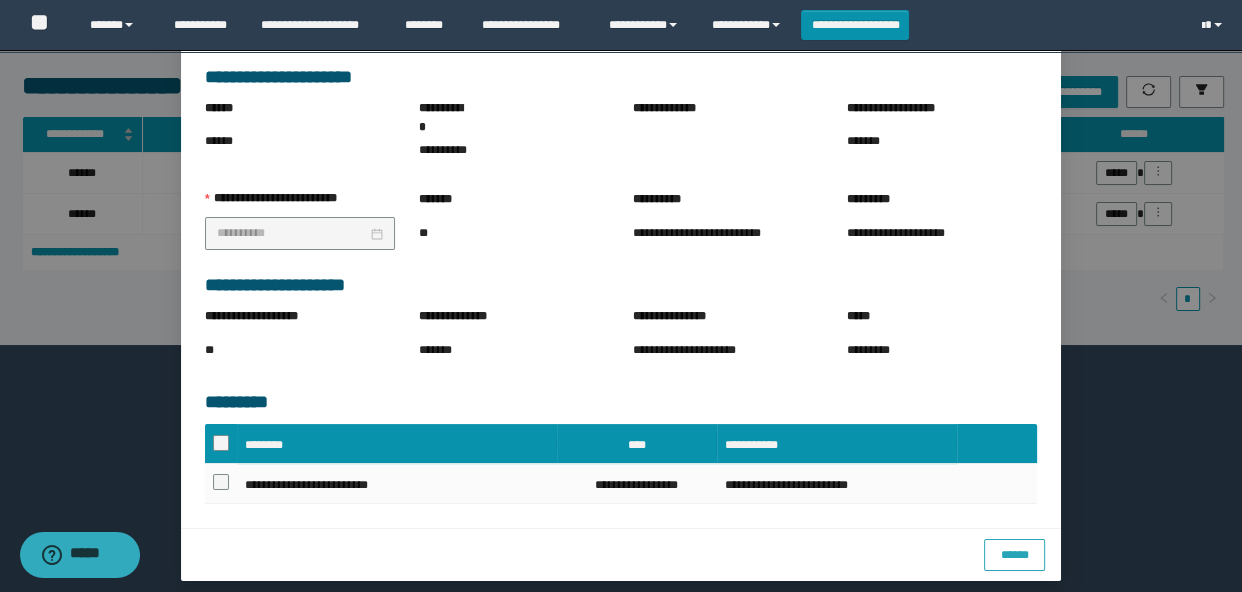 click on "******" at bounding box center [1014, 554] 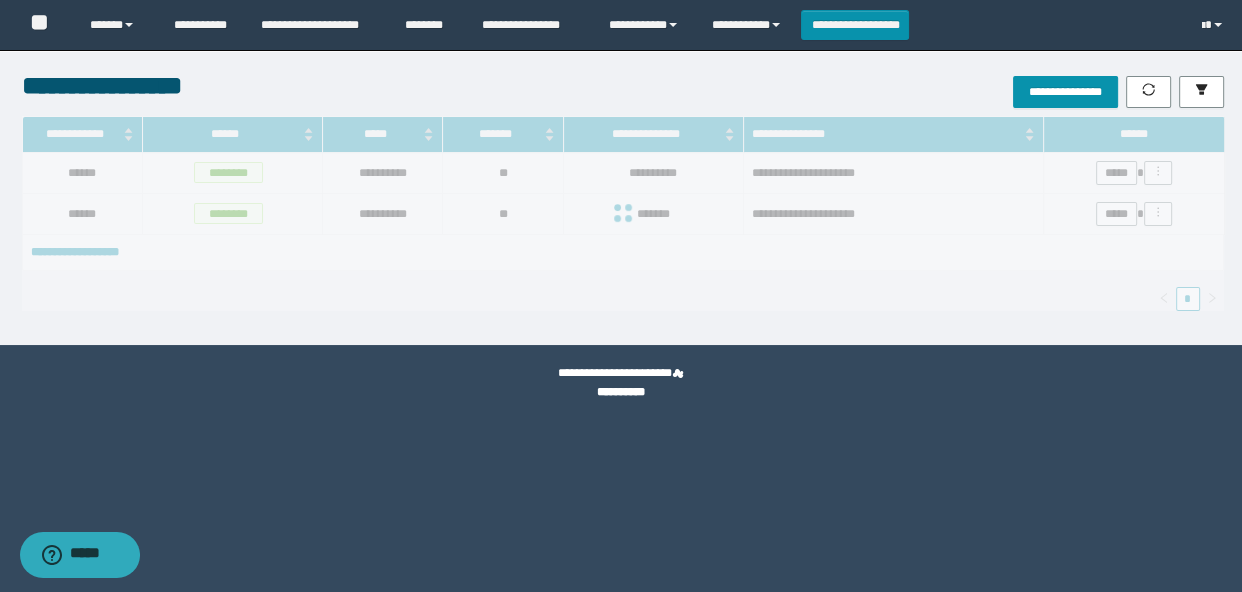 scroll, scrollTop: 82, scrollLeft: 0, axis: vertical 